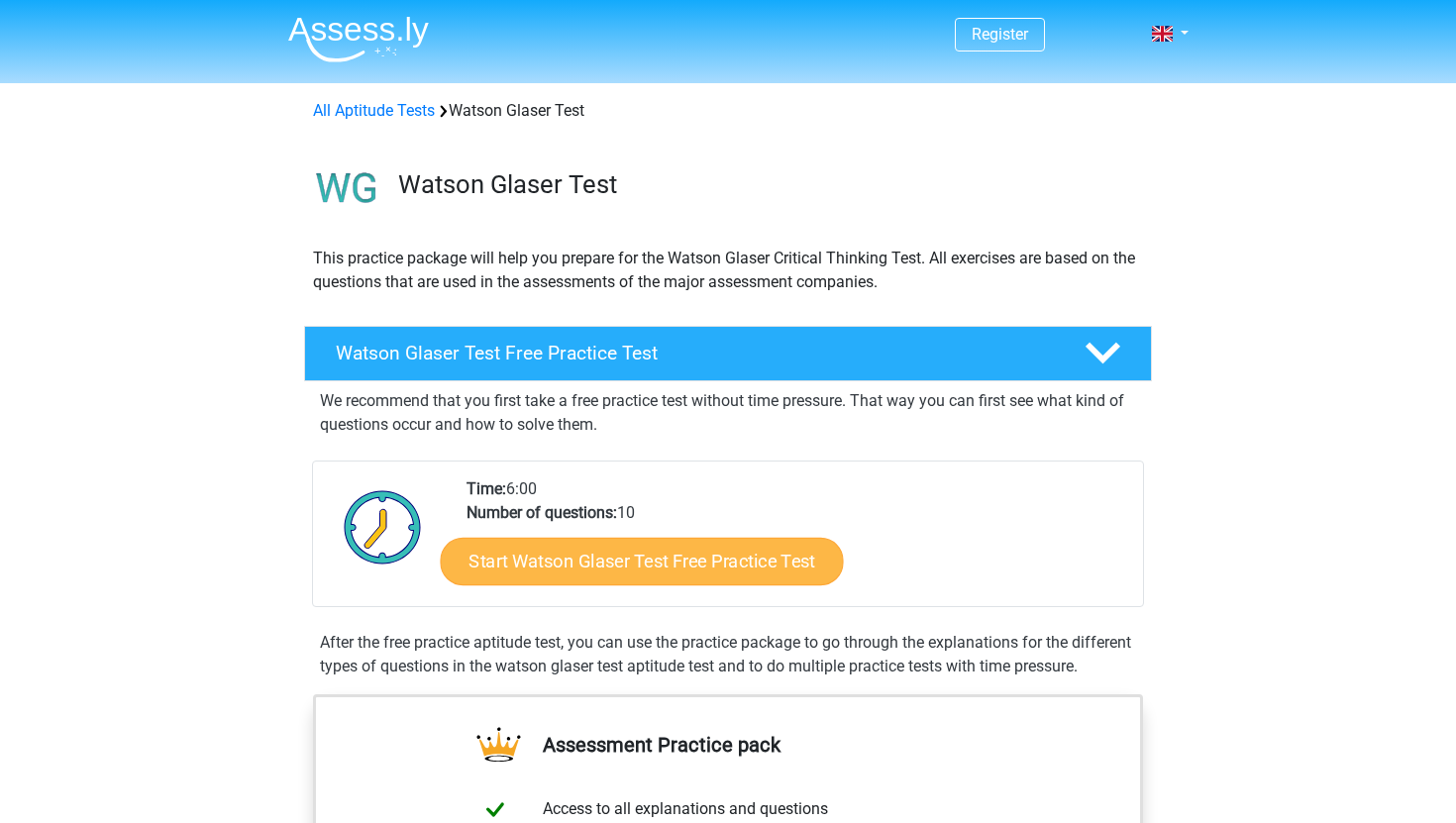 scroll, scrollTop: 0, scrollLeft: 0, axis: both 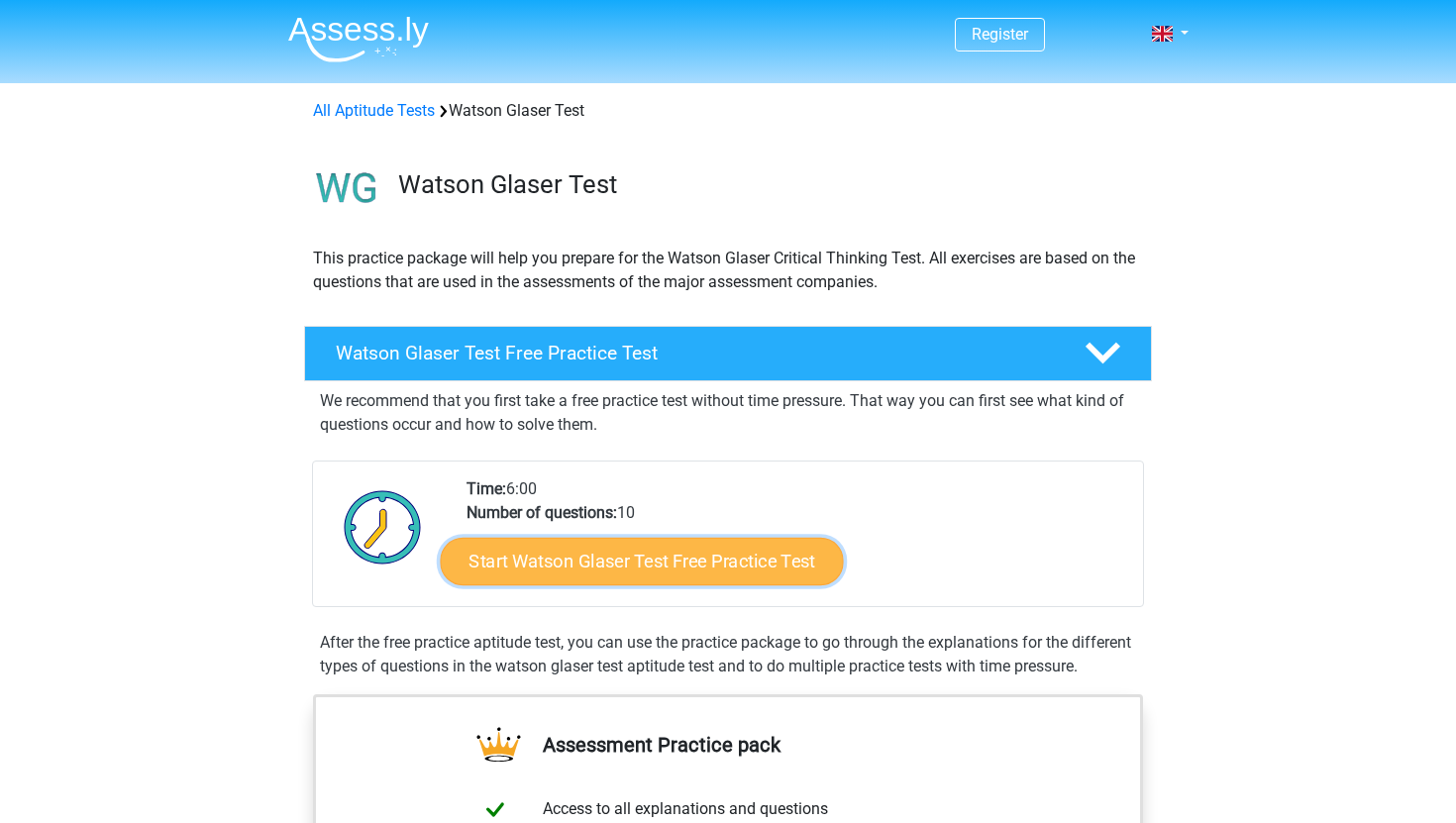 click on "Start Watson Glaser Test
Free Practice Test" at bounding box center [642, 562] 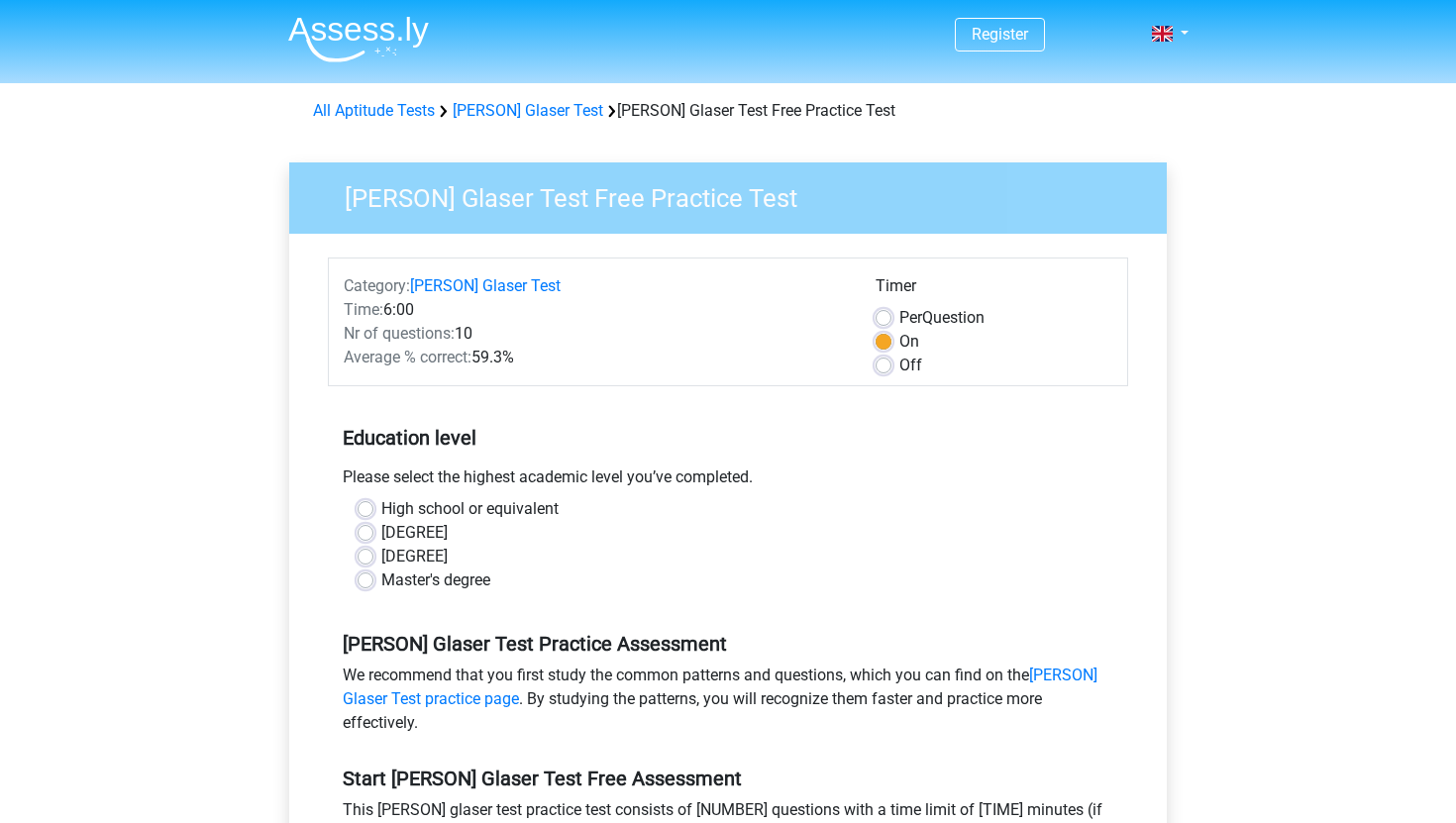 scroll, scrollTop: 0, scrollLeft: 0, axis: both 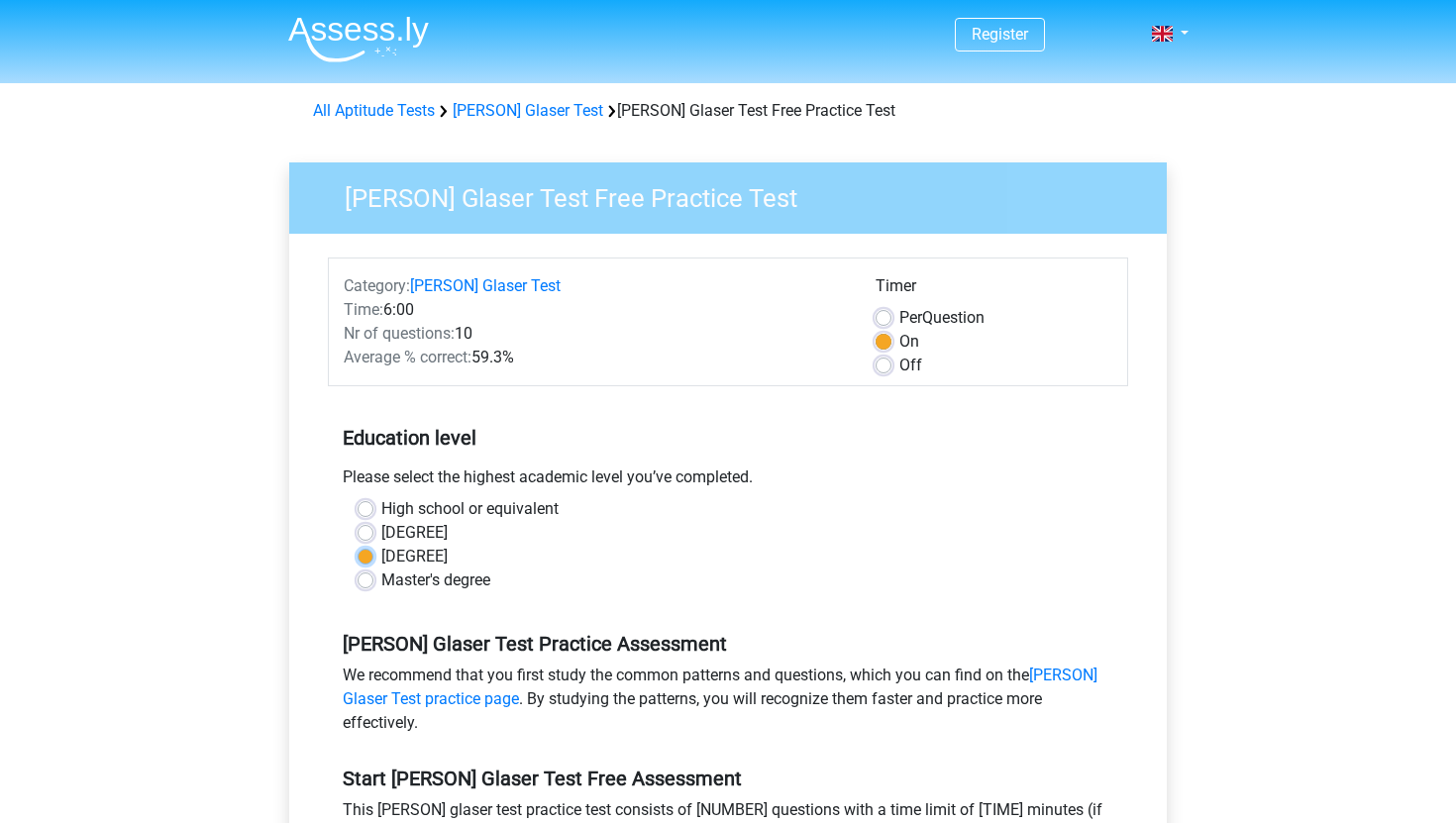 click on "Bachelor's degree" at bounding box center [365, 555] 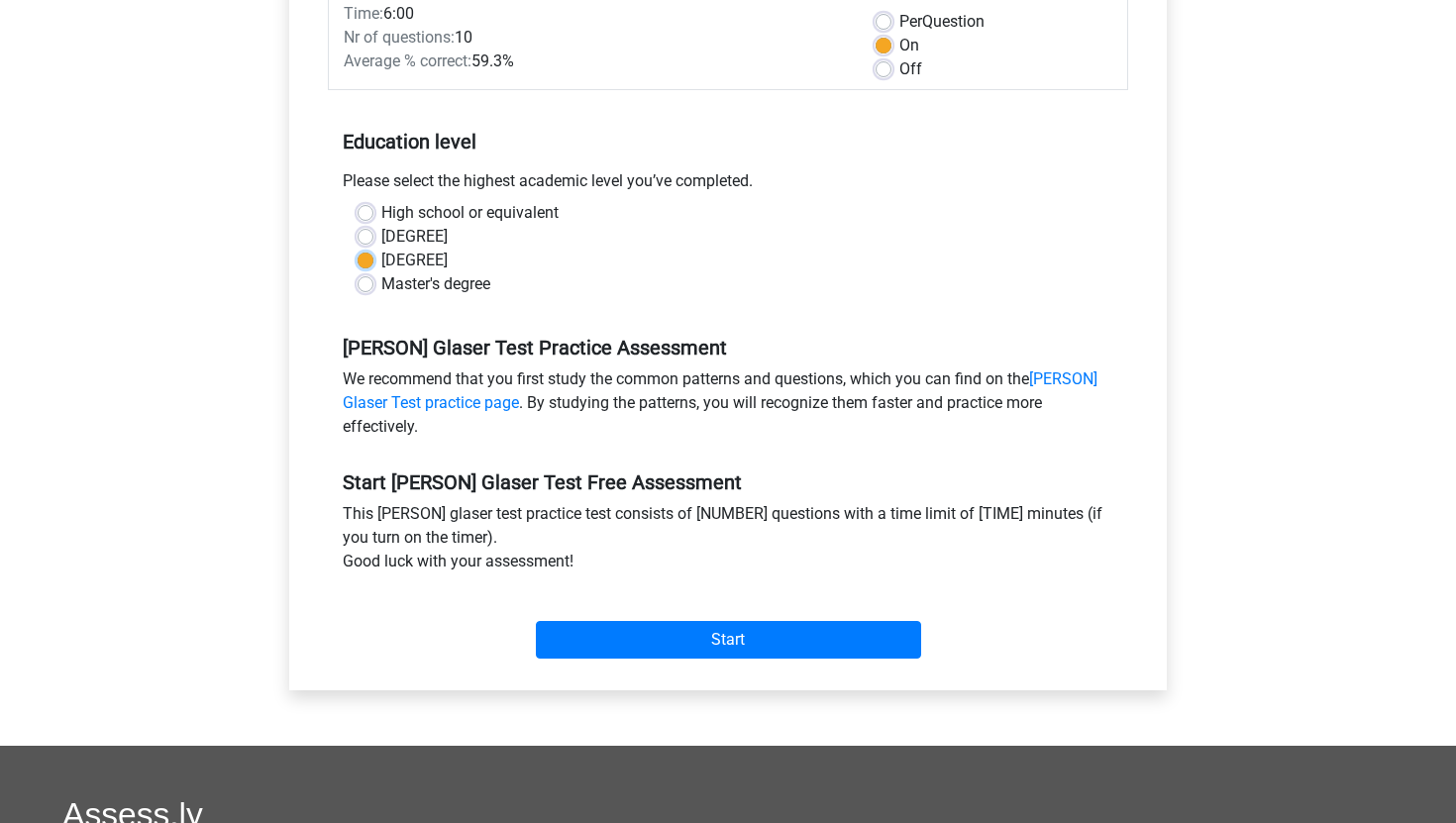 scroll, scrollTop: 304, scrollLeft: 0, axis: vertical 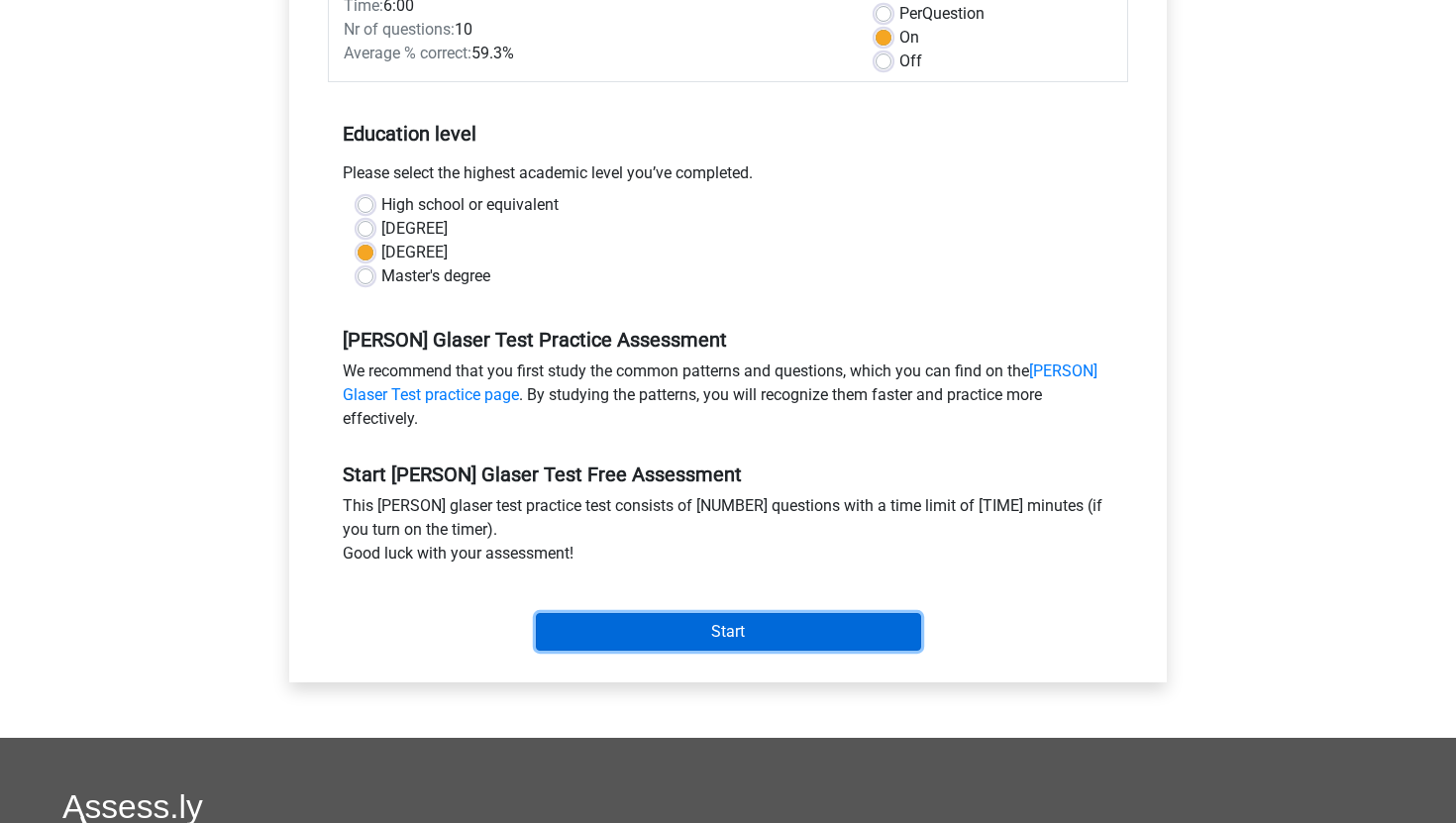 click on "Start" at bounding box center (728, 632) 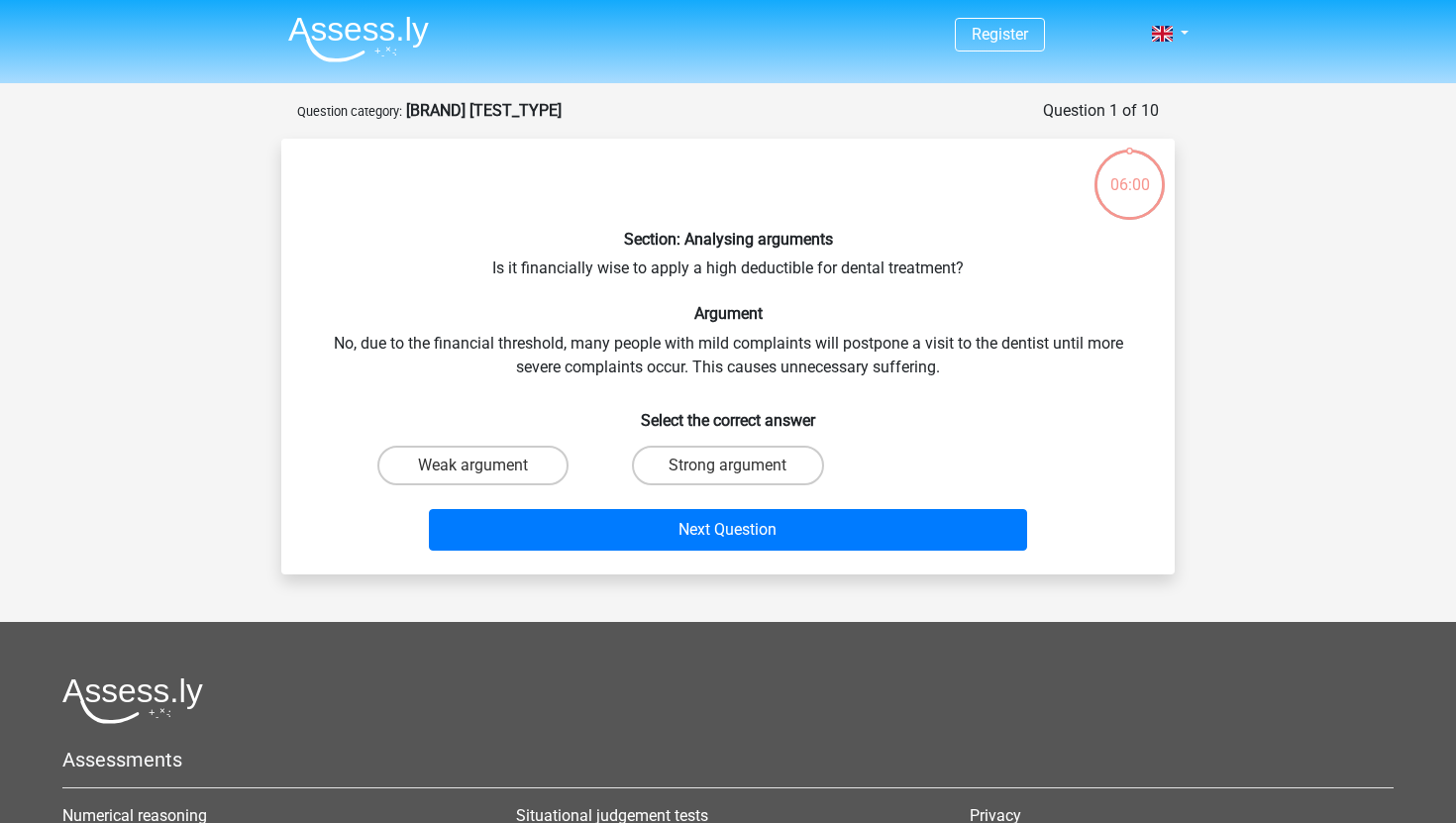 scroll, scrollTop: 0, scrollLeft: 0, axis: both 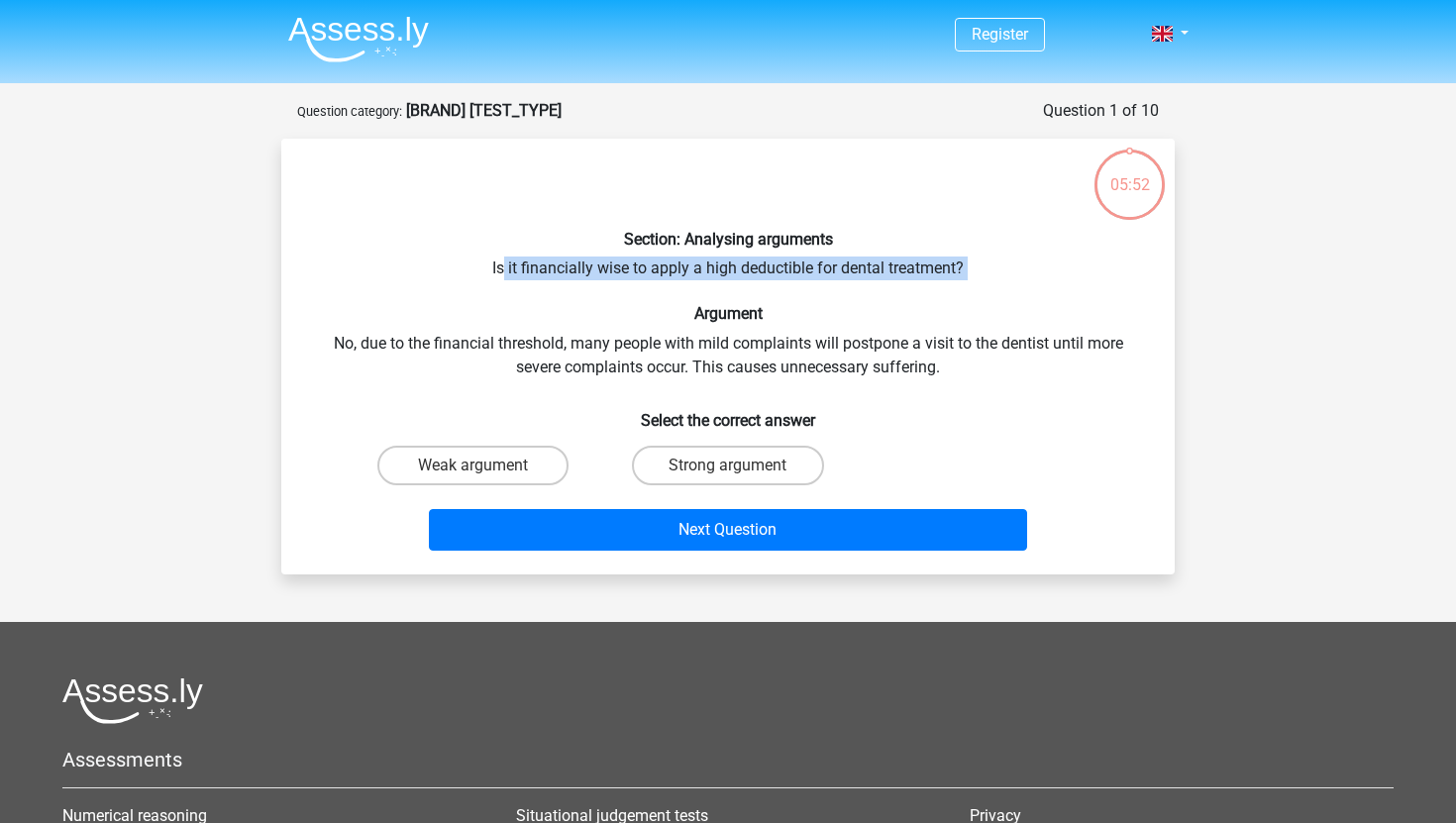 drag, startPoint x: 502, startPoint y: 269, endPoint x: 742, endPoint y: 287, distance: 240.6741 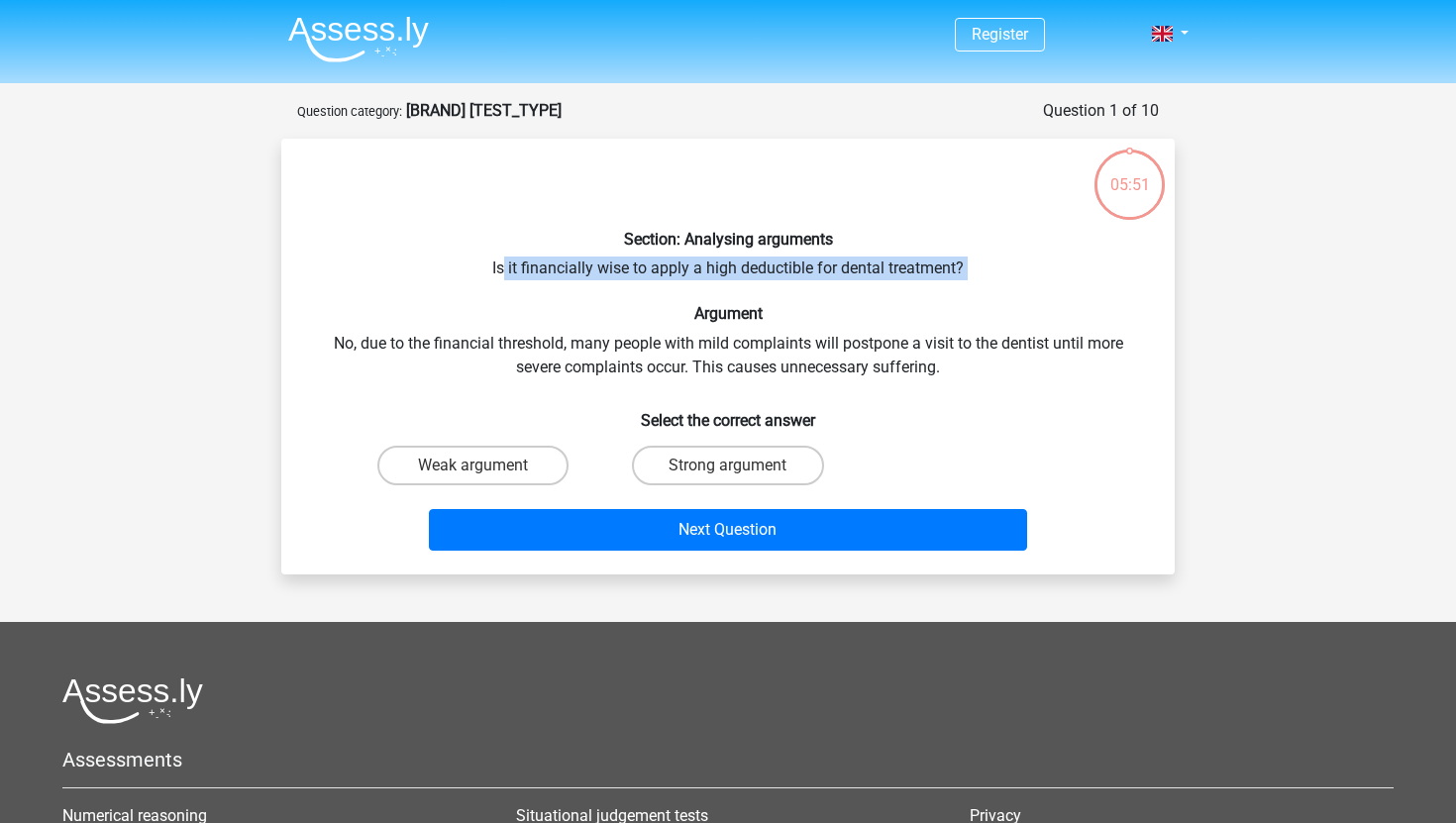 click on "Section: Analysing arguments Is it financially wise to apply a high deductible for dental treatment? Argument No, due to the financial threshold, many people with mild complaints will postpone a visit to the dentist until more severe complaints occur. This causes unnecessary suffering.
Select the correct answer
Weak argument
Strong argument" at bounding box center (728, 357) 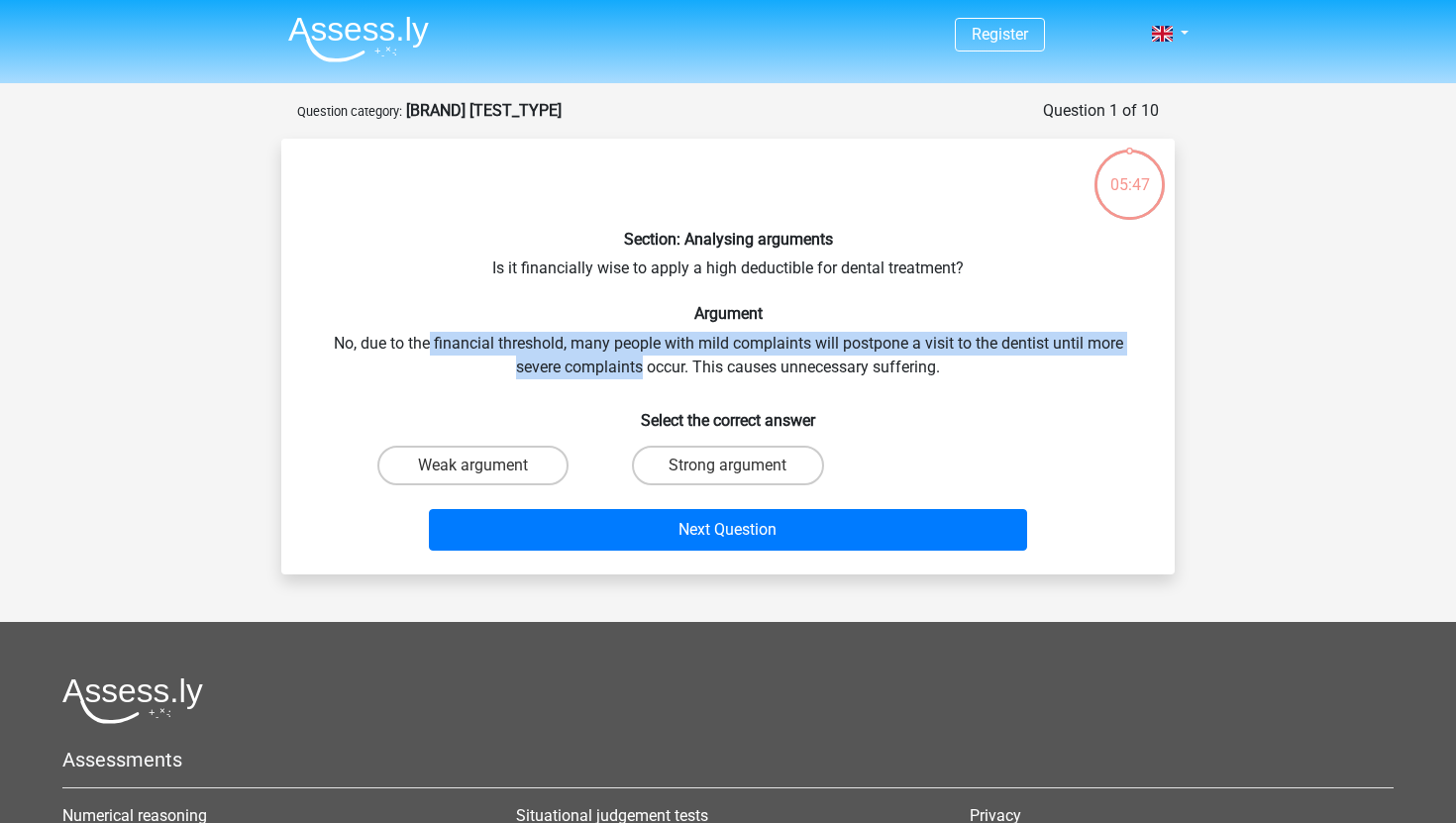 drag, startPoint x: 429, startPoint y: 337, endPoint x: 642, endPoint y: 361, distance: 214.34785 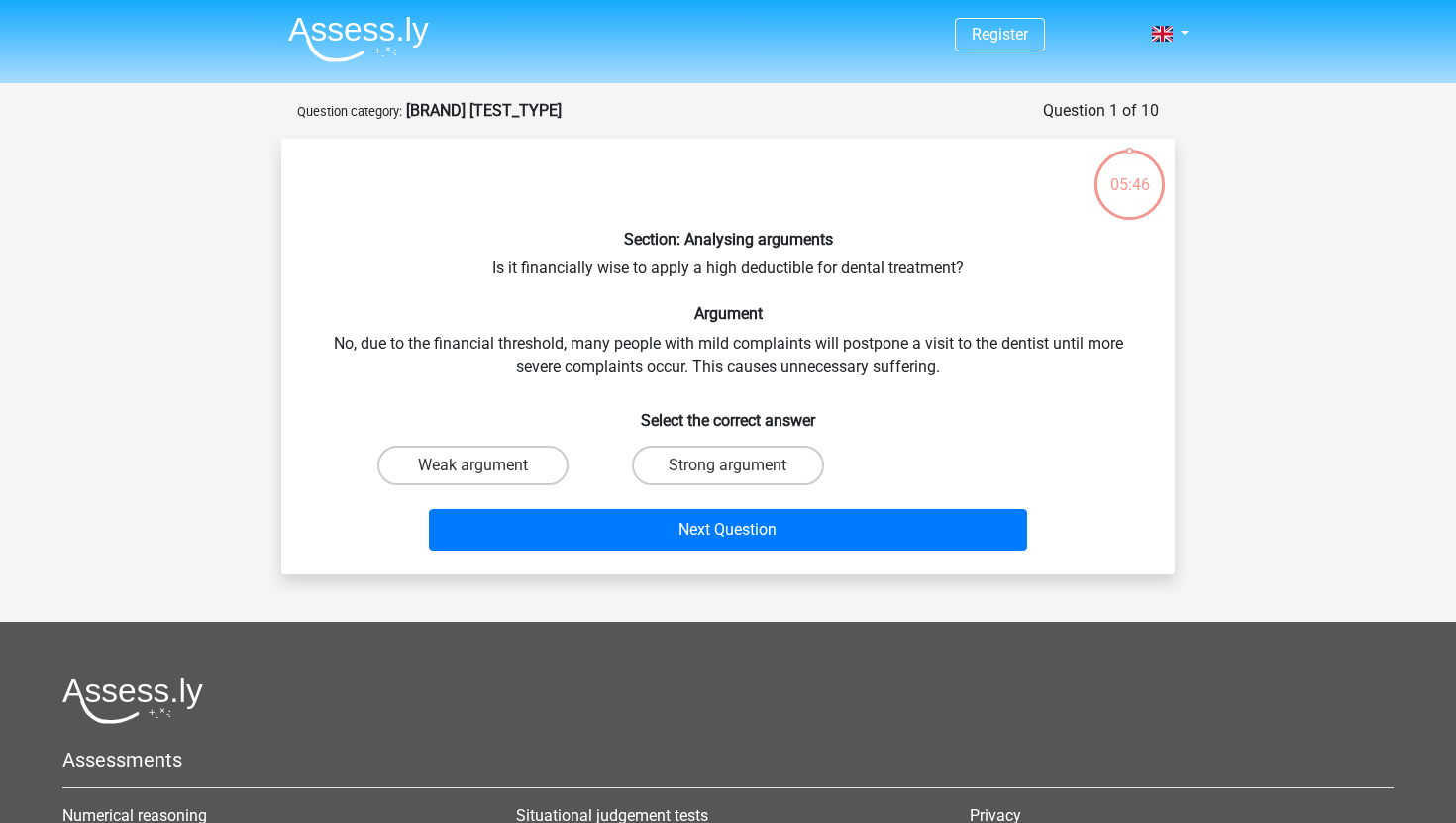 click on "Section: Analysing arguments Is it financially wise to apply a high deductible for dental treatment? Argument No, due to the financial threshold, many people with mild complaints will postpone a visit to the dentist until more severe complaints occur. This causes unnecessary suffering.
Select the correct answer
Weak argument
Strong argument" at bounding box center (728, 357) 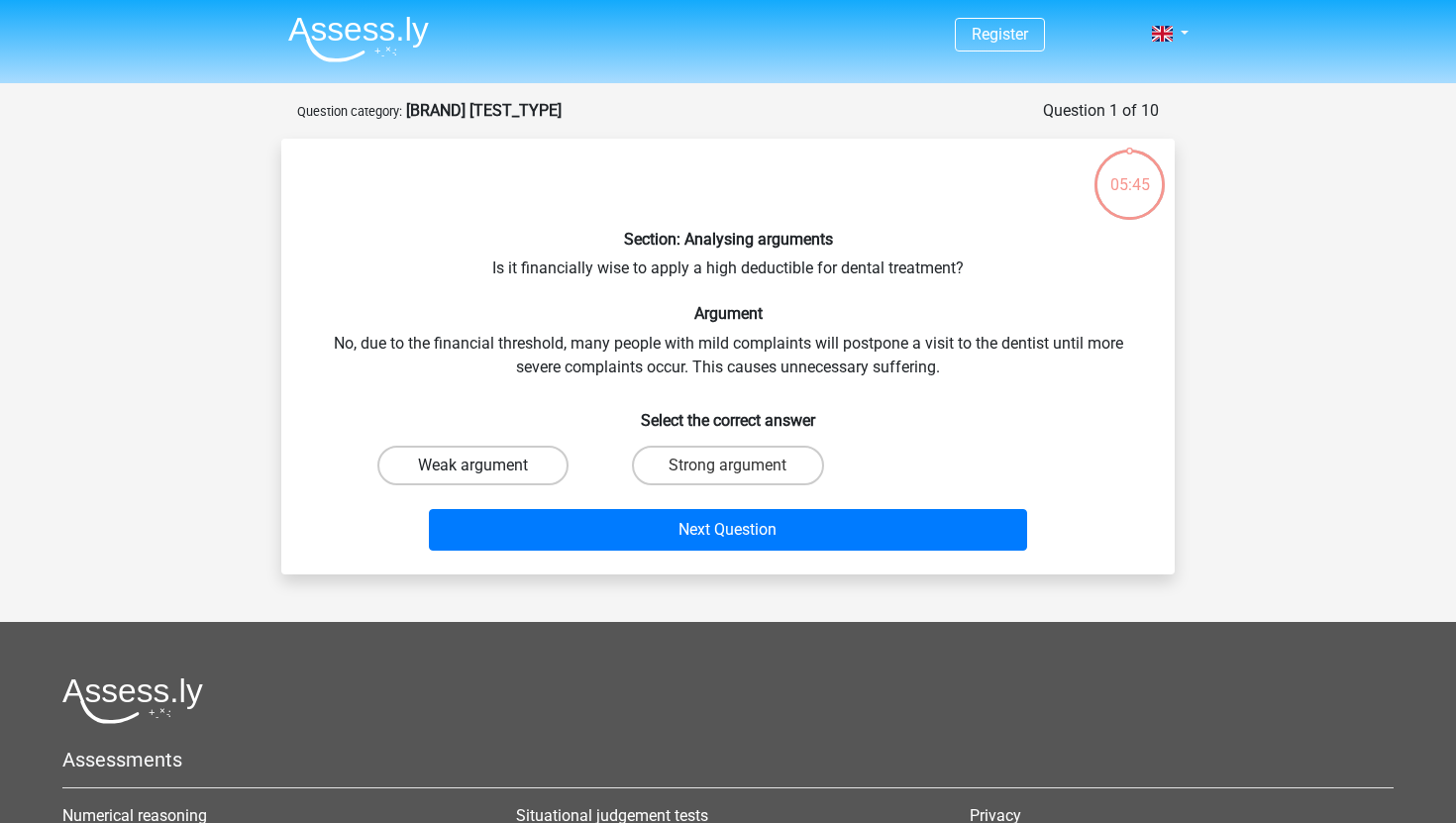 click on "Weak argument" at bounding box center (472, 465) 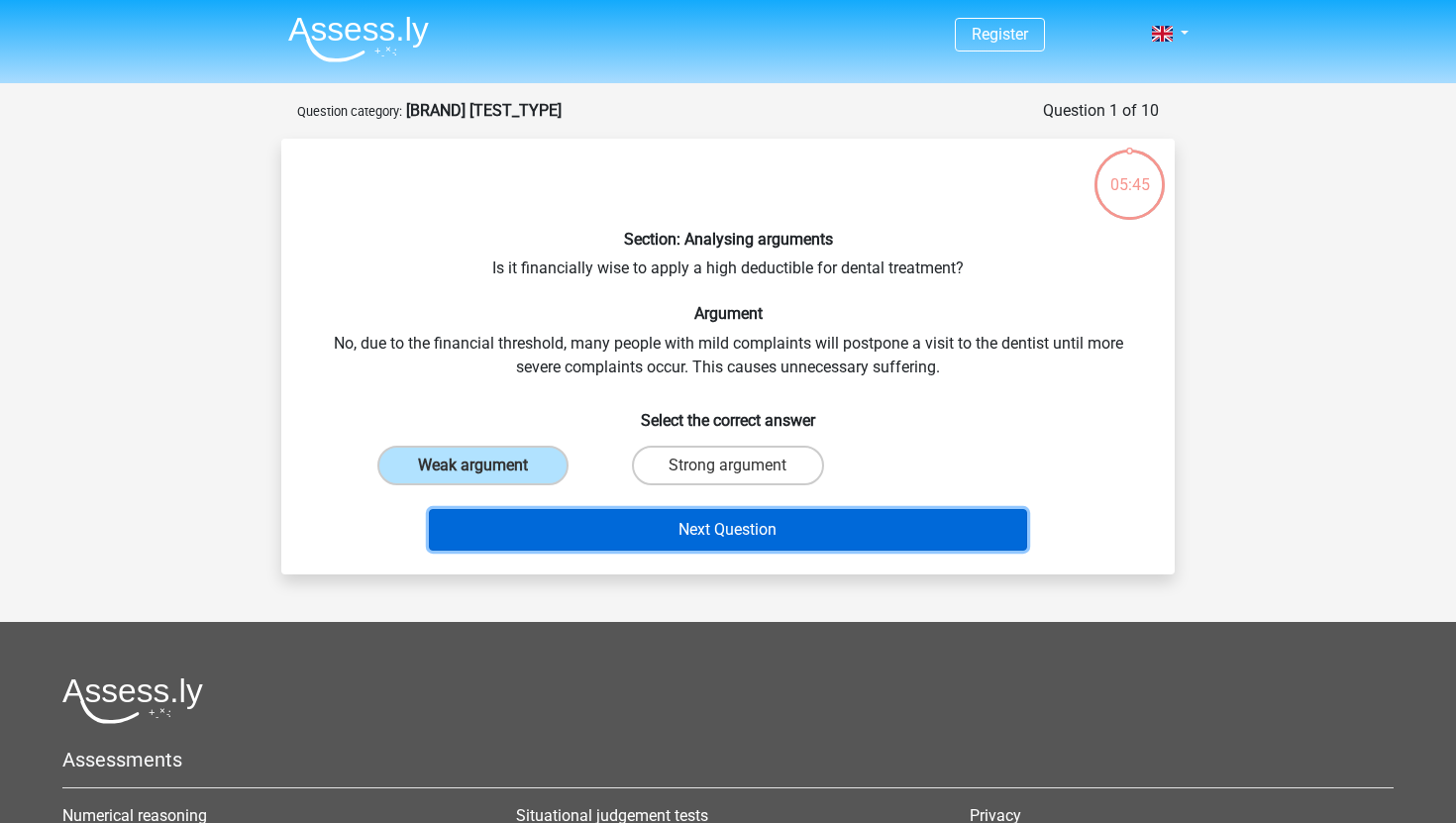 click on "Next Question" at bounding box center (728, 530) 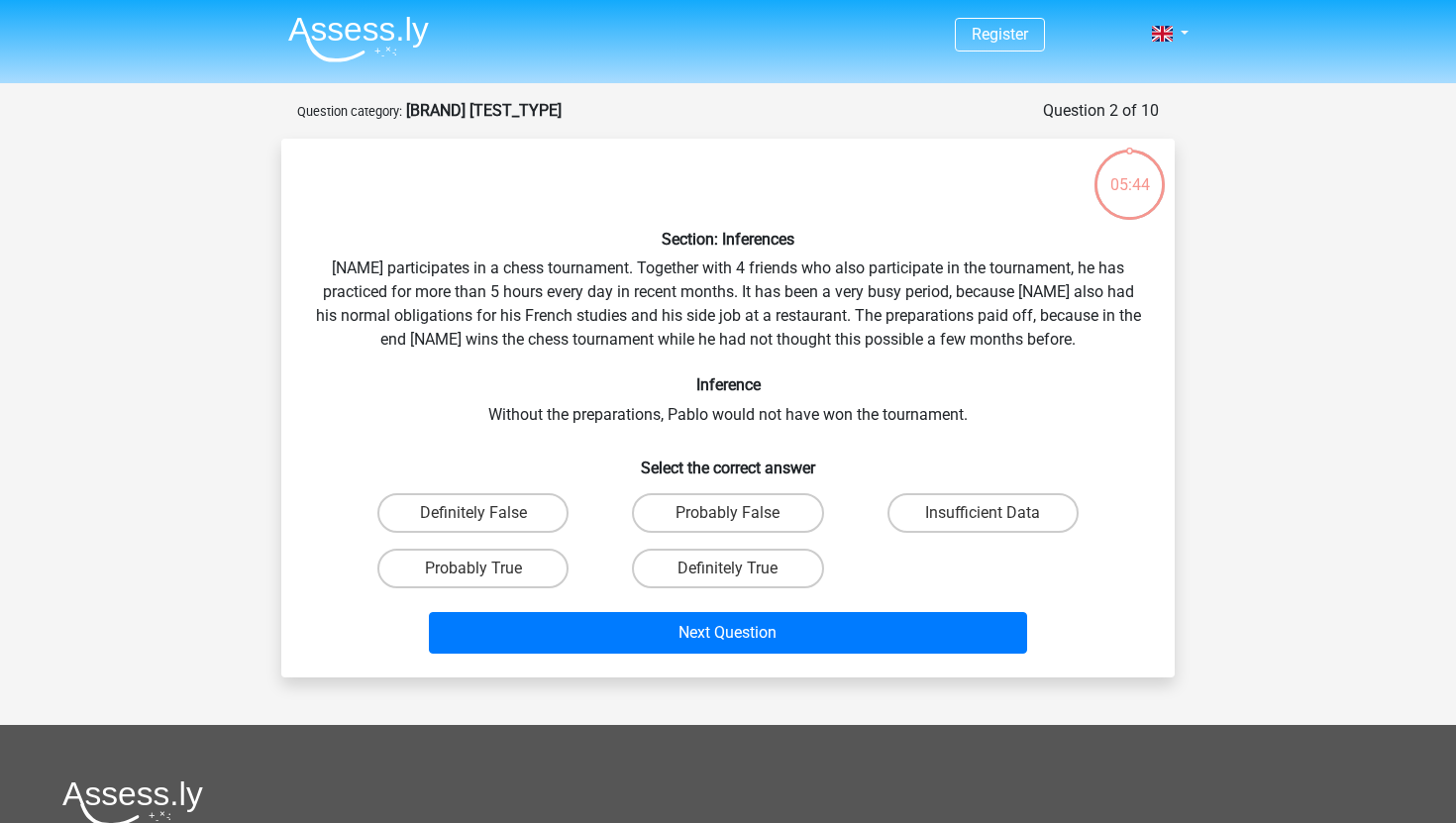 scroll, scrollTop: 99, scrollLeft: 0, axis: vertical 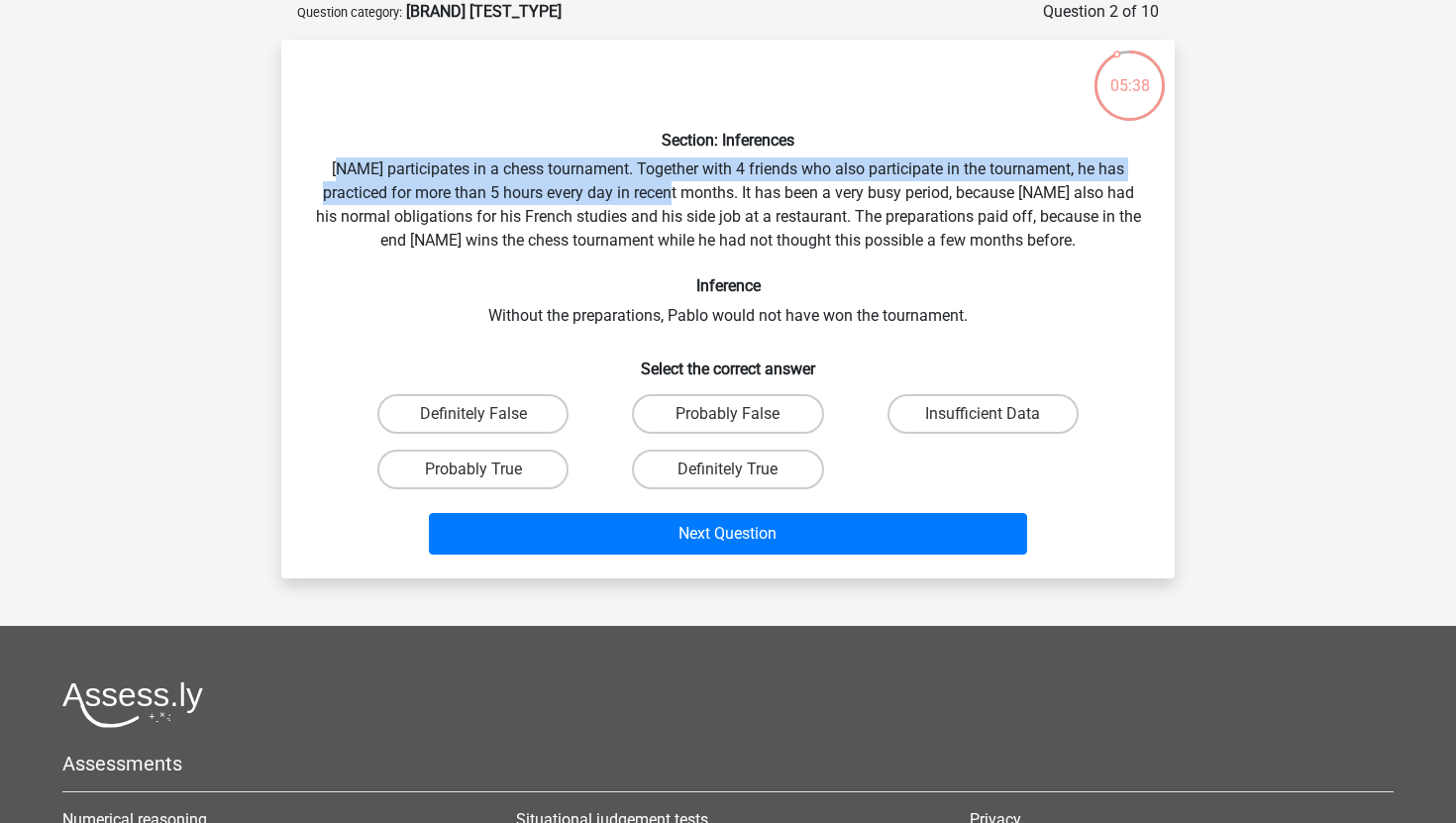 drag, startPoint x: 340, startPoint y: 165, endPoint x: 680, endPoint y: 184, distance: 340.53047 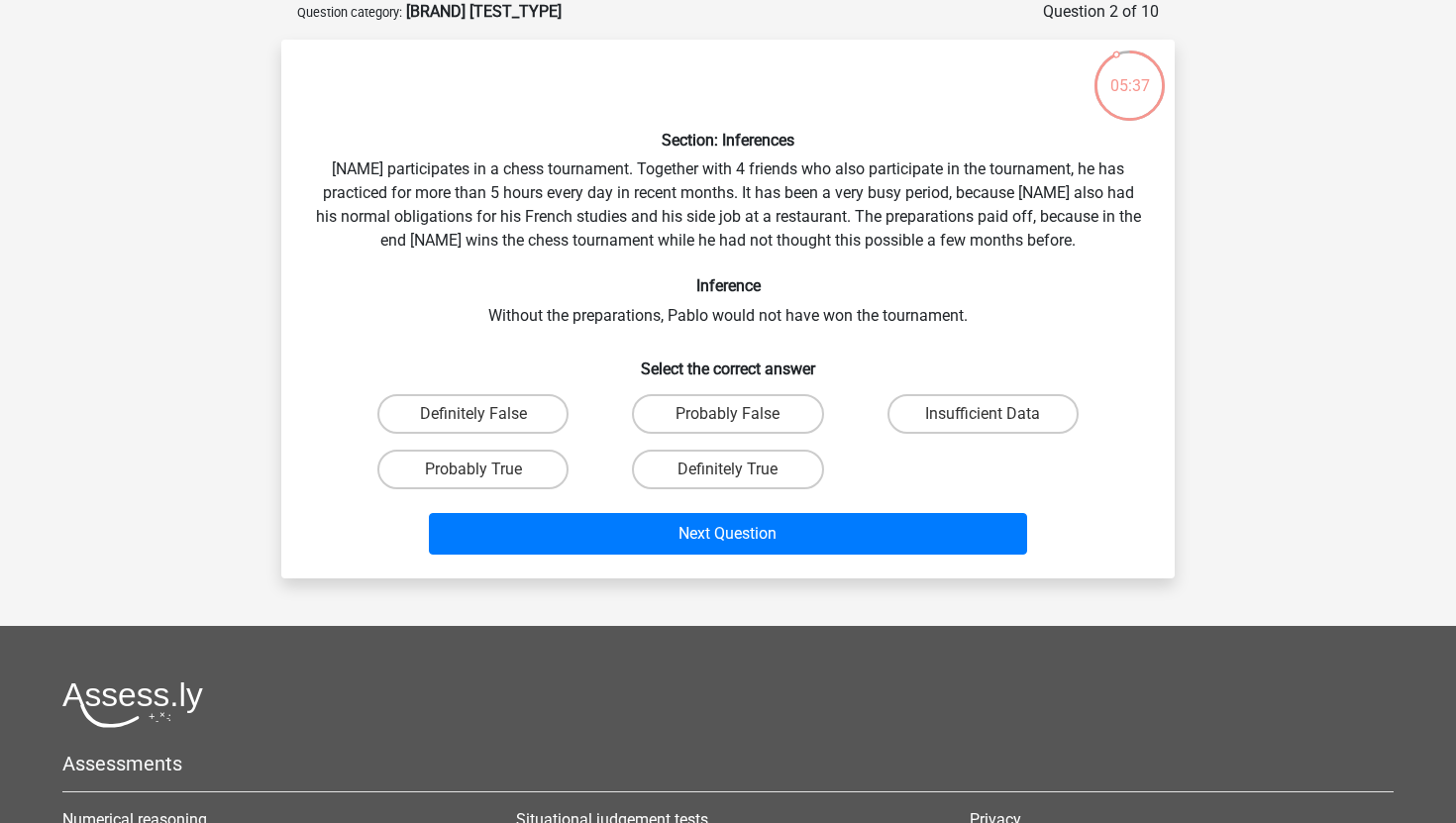 click on "Section: Inferences [NAME] participates in a chess tournament. Together with 4 friends who also participate in the tournament, he has practiced for more than 5 hours every day in recent months. It has been a very busy period, because [NAME] also had his normal obligations for his French studies and his side job at a restaurant. The preparations paid off, because in the end [NAME] wins the chess tournament while he had not thought this possible a few months before. Inference Without the preparations, [NAME] would not have won the tournament.
Select the correct answer
Definitely False" at bounding box center [728, 309] 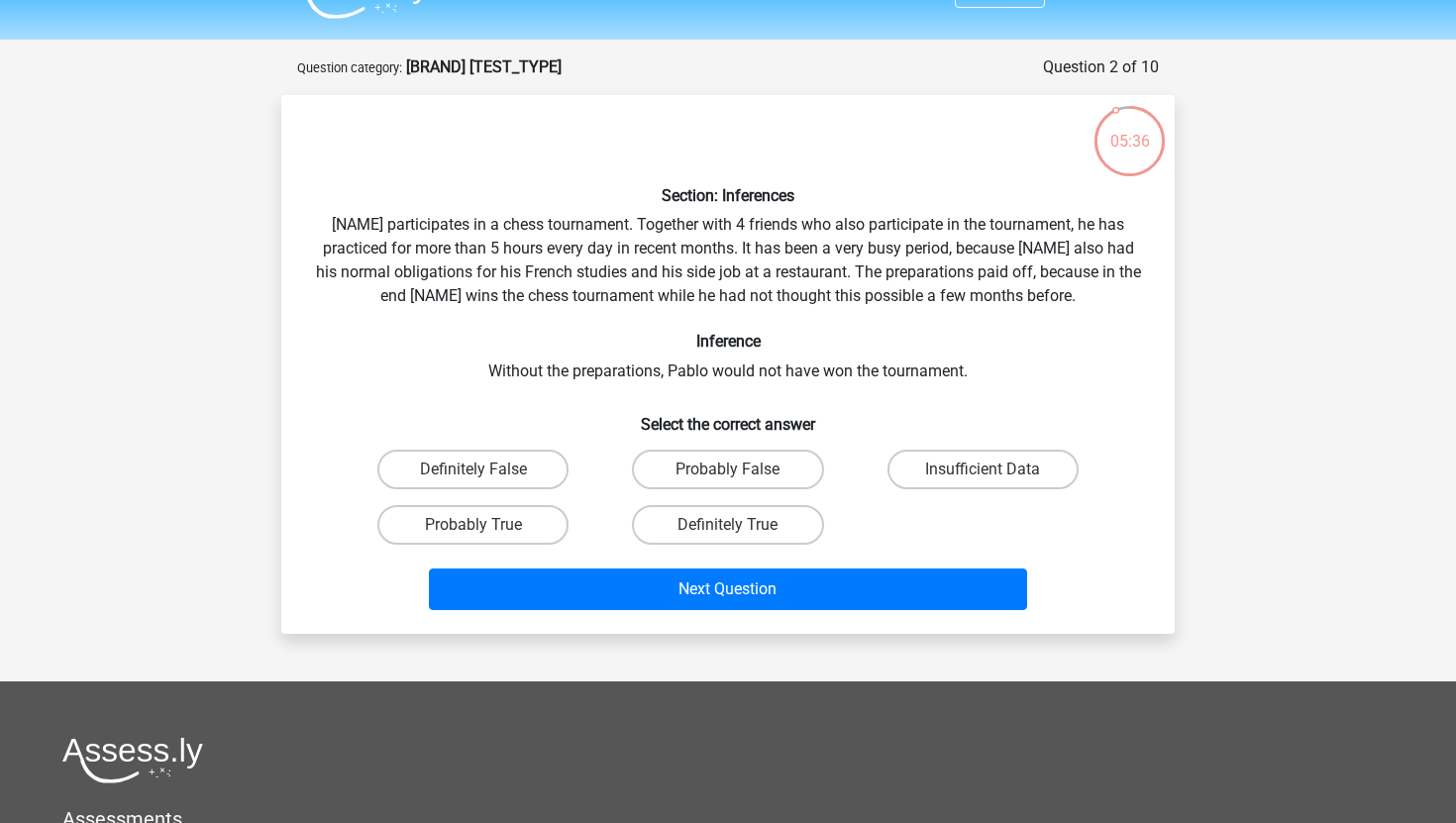 scroll, scrollTop: 22, scrollLeft: 0, axis: vertical 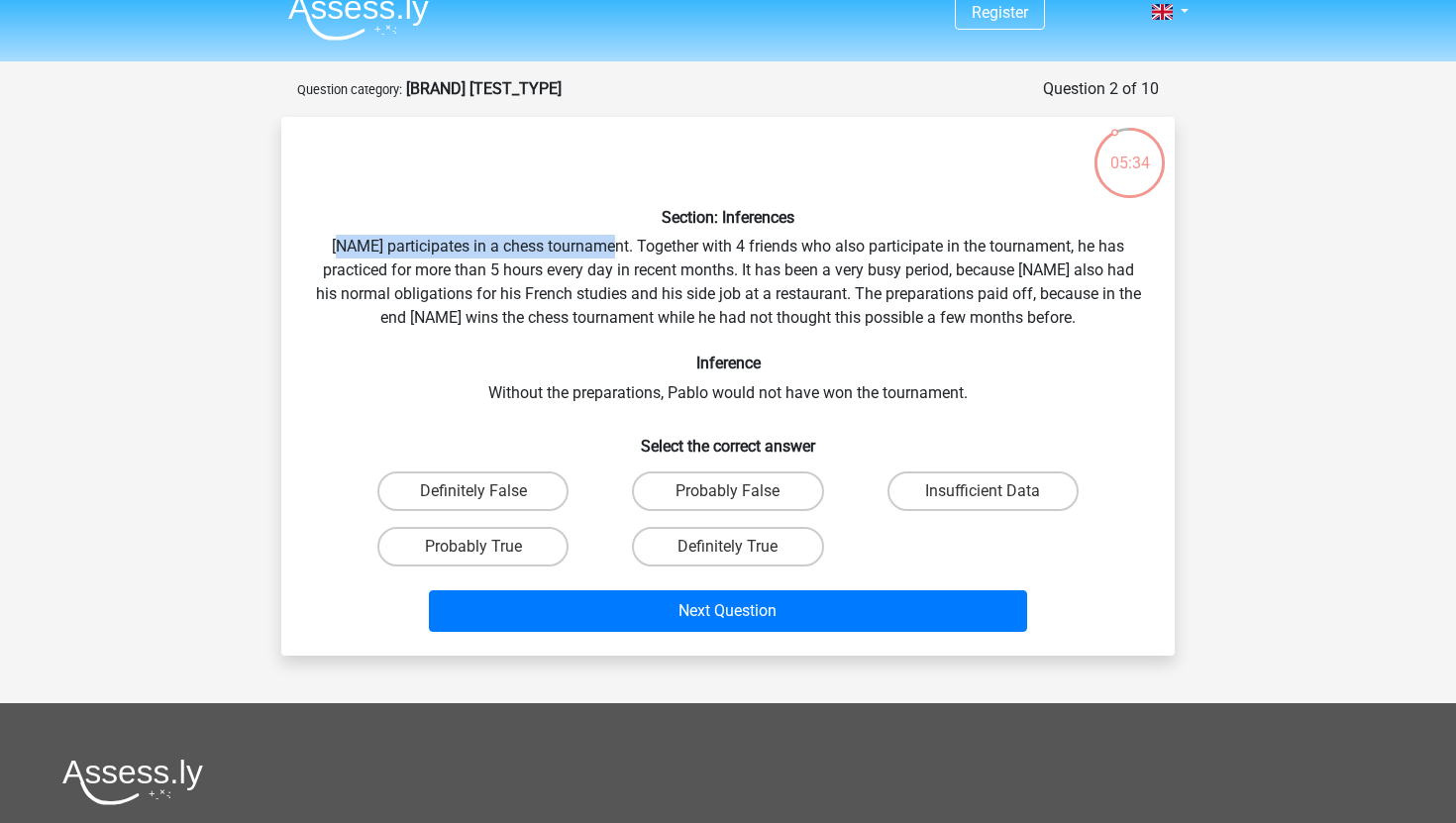 drag, startPoint x: 343, startPoint y: 247, endPoint x: 618, endPoint y: 255, distance: 275.11634 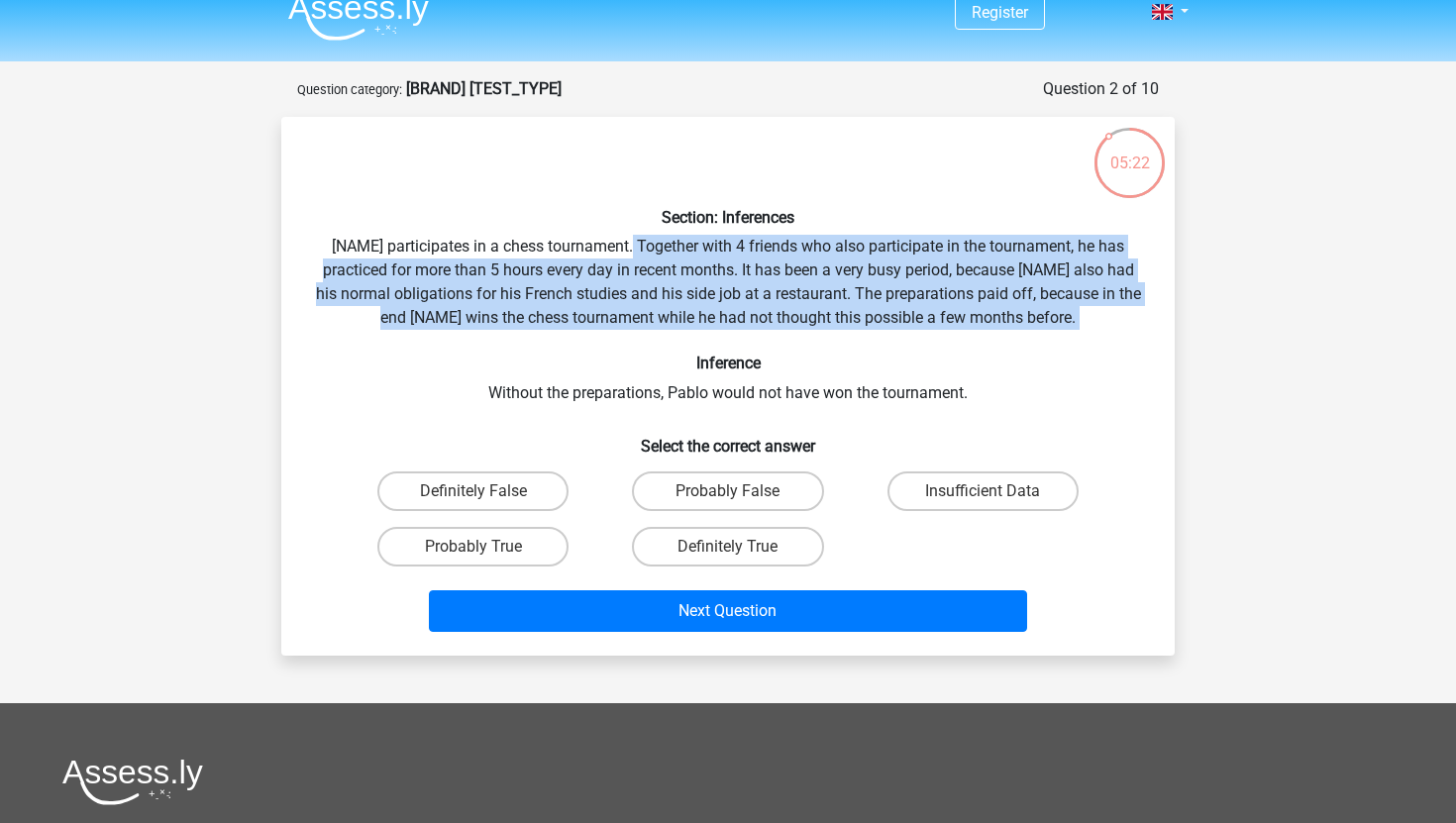 drag, startPoint x: 633, startPoint y: 250, endPoint x: 875, endPoint y: 331, distance: 255.196 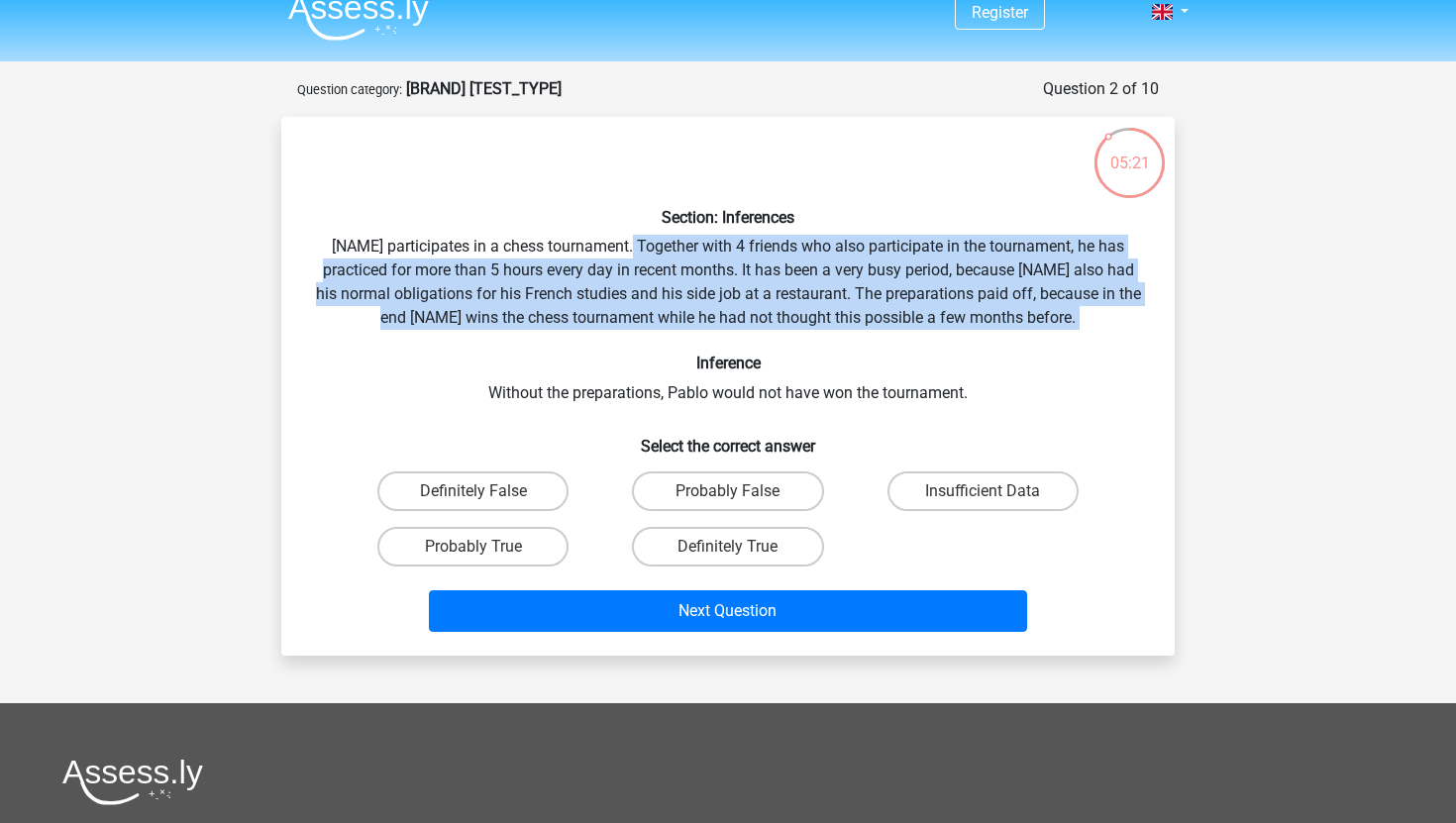 click on "Section: Inferences Pablo participates in a chess tournament. Together with 4 friends who also participate in the tournament, he has practiced for more than 5 hours every day in recent months. It has been a very busy period, because Pablo also had his normal obligations for his French studies and his side job at a restaurant. The preparations paid off, because in the end Pablo wins the chess tournament while he had not thought this possible a few months before. Inference Without the preparations, Pablo would not have won the tournament.
Select the correct answer
Definitely False" at bounding box center [728, 386] 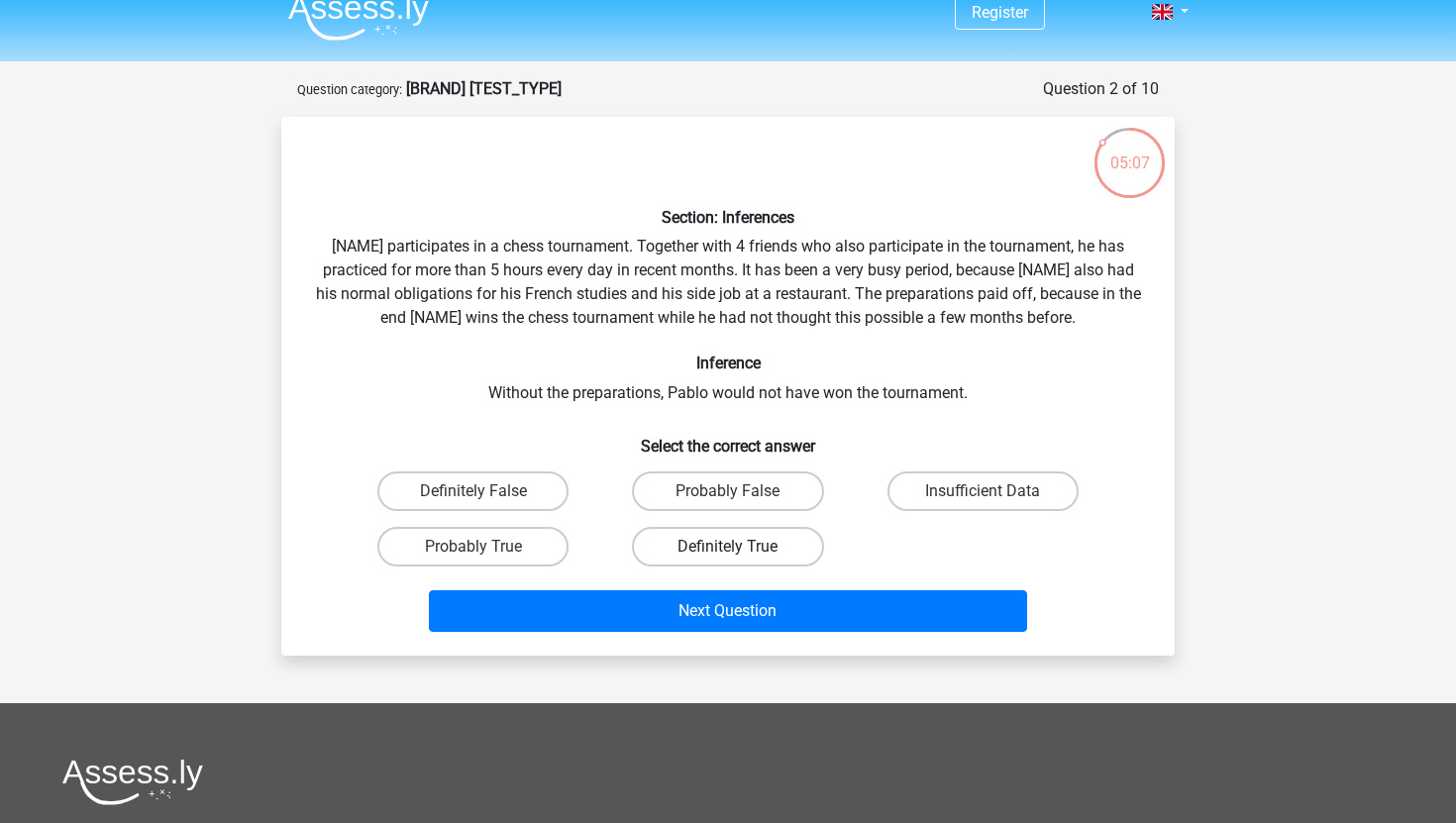 click on "Definitely True" at bounding box center (727, 547) 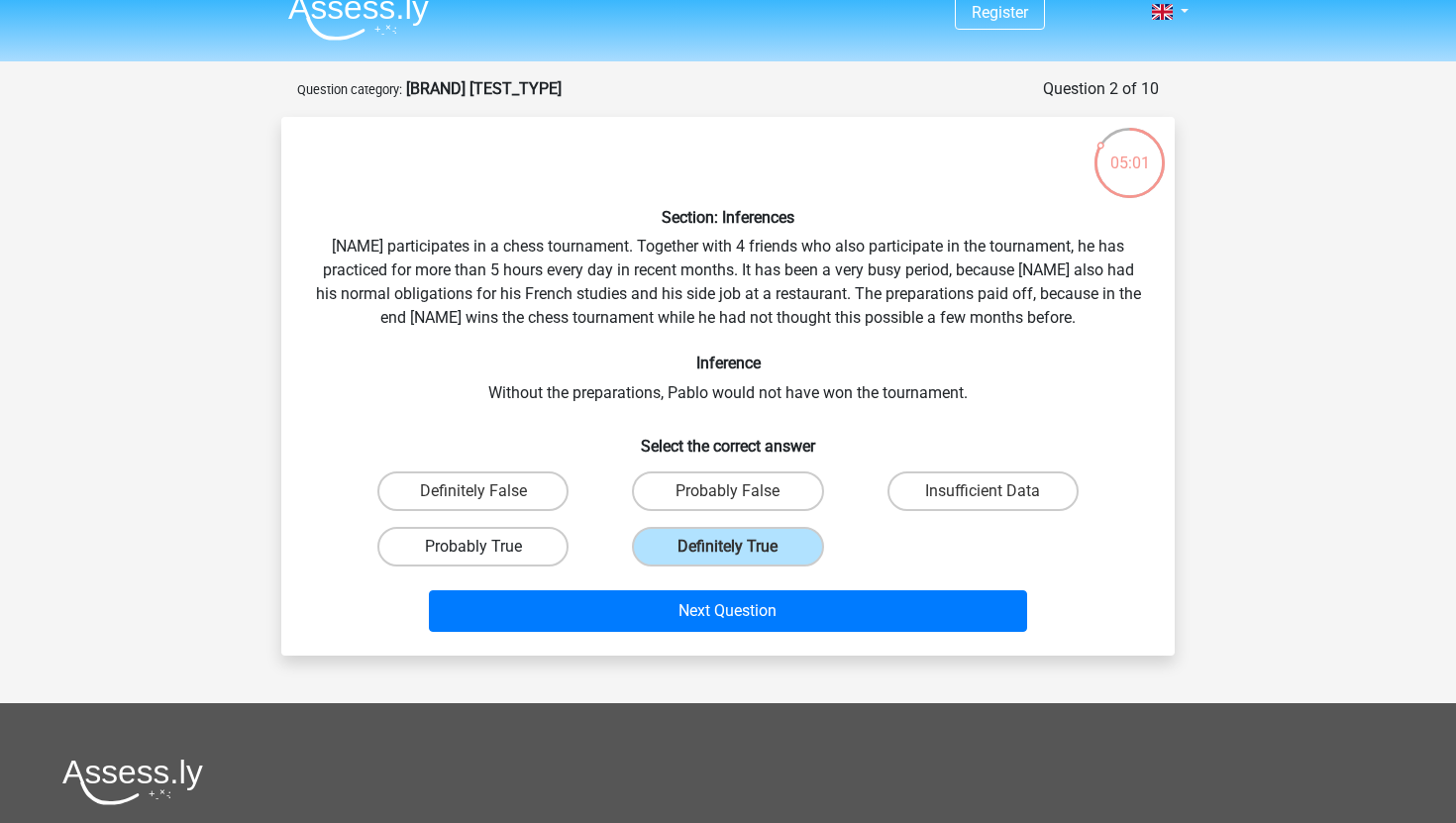 click on "Probably True" at bounding box center (472, 547) 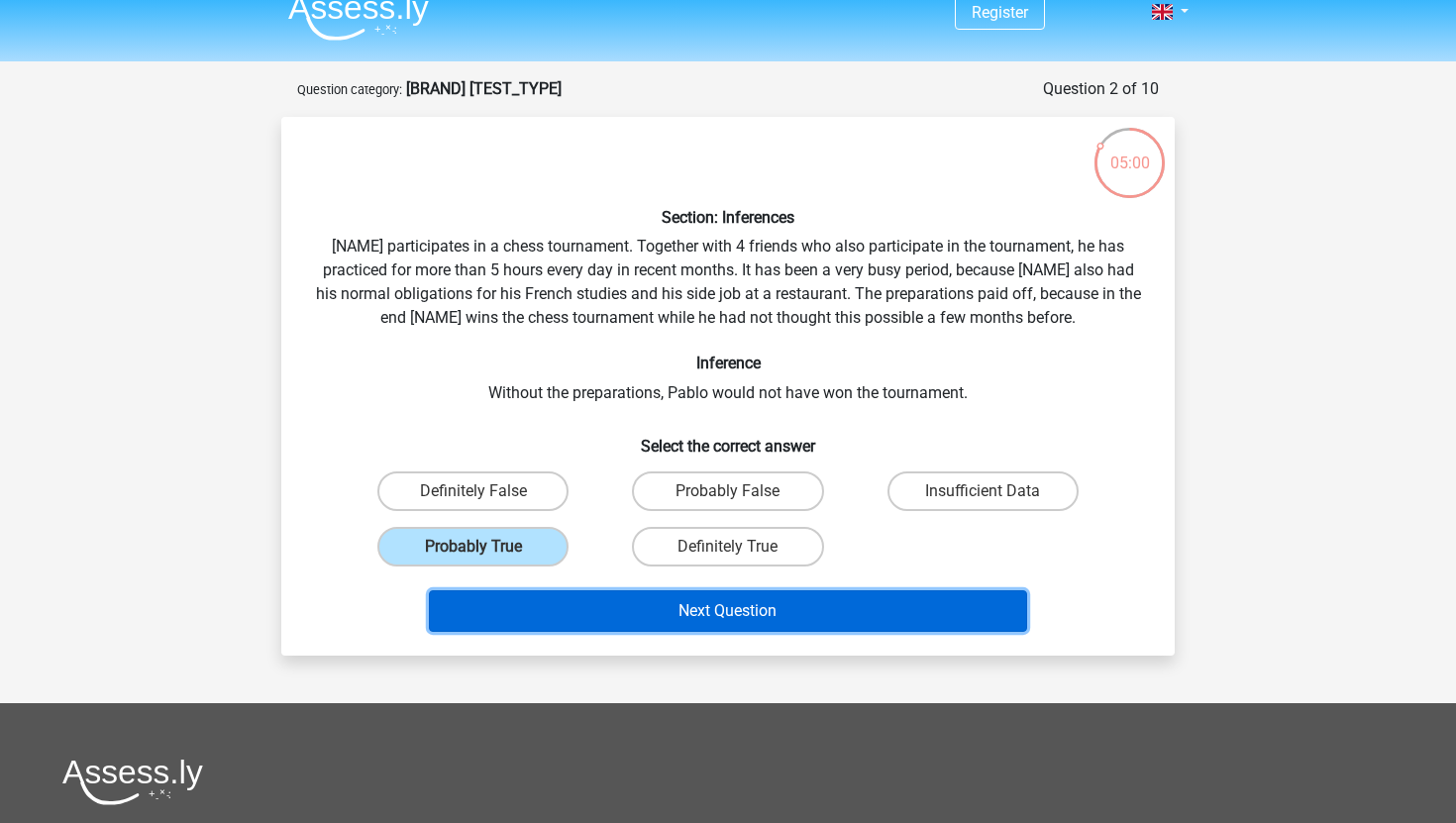 click on "Next Question" at bounding box center (728, 611) 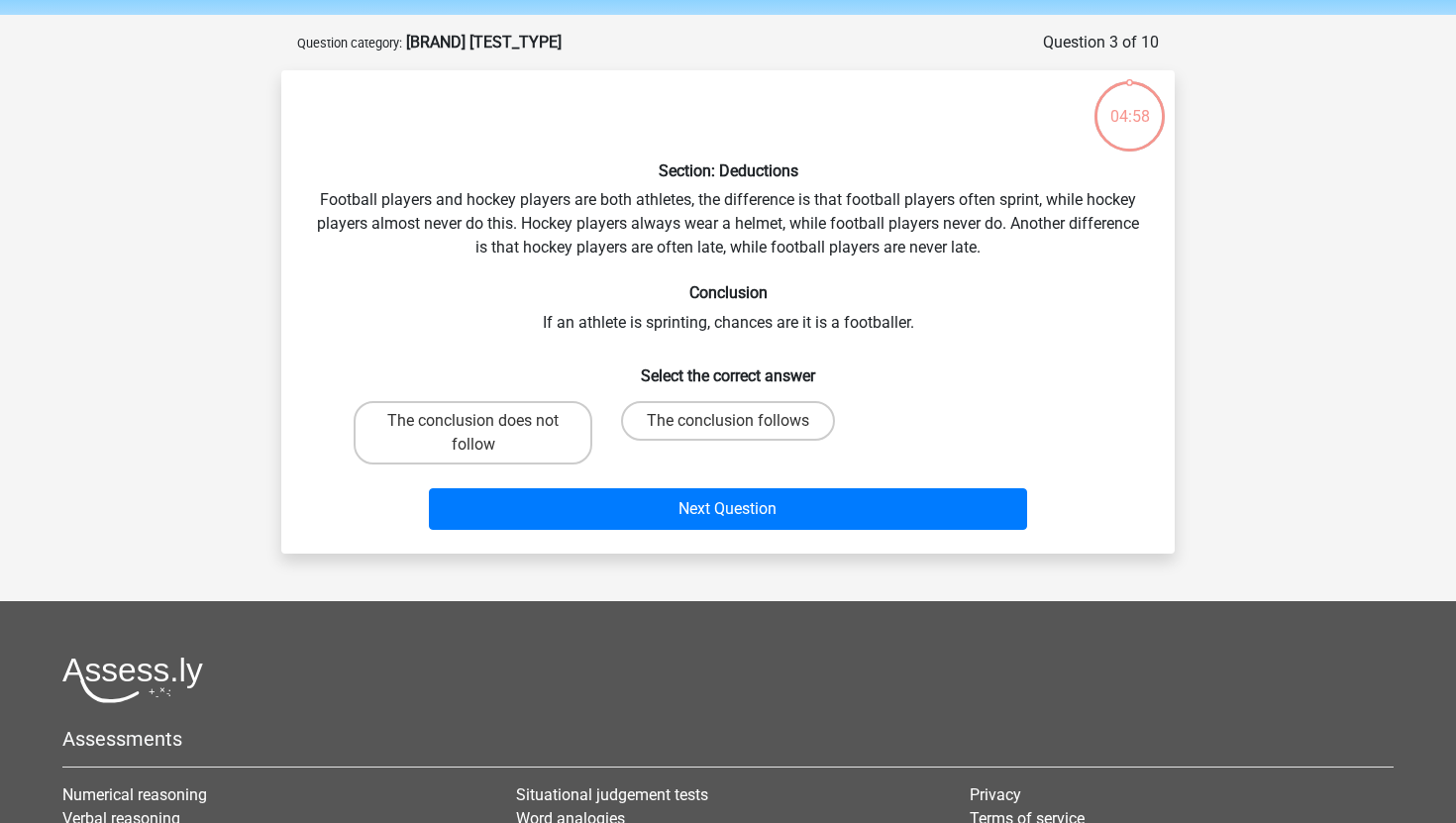 scroll, scrollTop: 99, scrollLeft: 0, axis: vertical 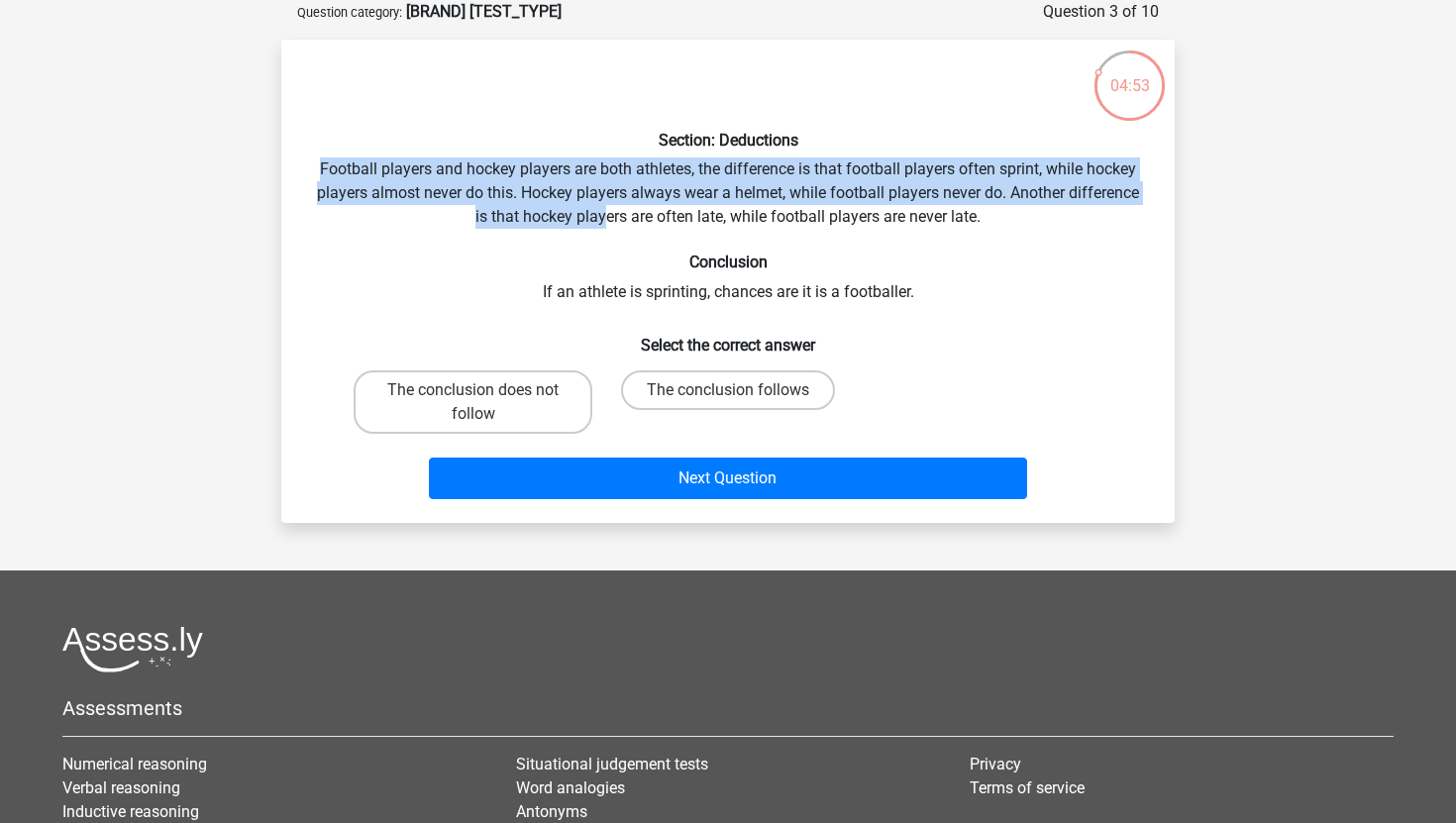 drag, startPoint x: 321, startPoint y: 166, endPoint x: 603, endPoint y: 217, distance: 286.5746 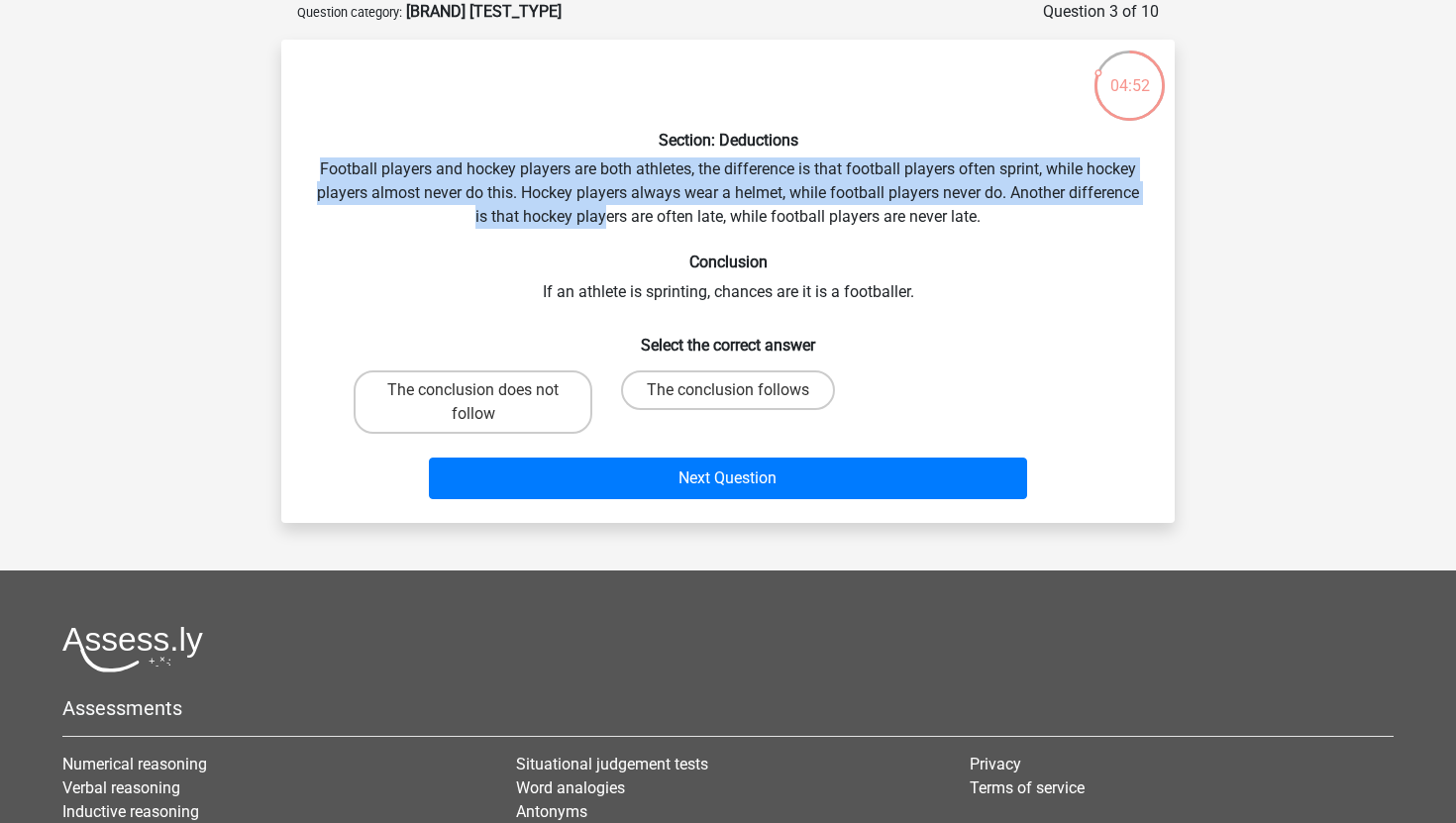 click on "Section: Deductions Football players and hockey players are both athletes, the difference is that football players often sprint, while hockey players almost never do this. Hockey players always wear a helmet, while football players never do. Another difference is that hockey players are often late, while football players are never late. Conclusion If an athlete is sprinting, chances are it is a footballer.
Select the correct answer
The conclusion does not follow
Next Question" at bounding box center (728, 281) 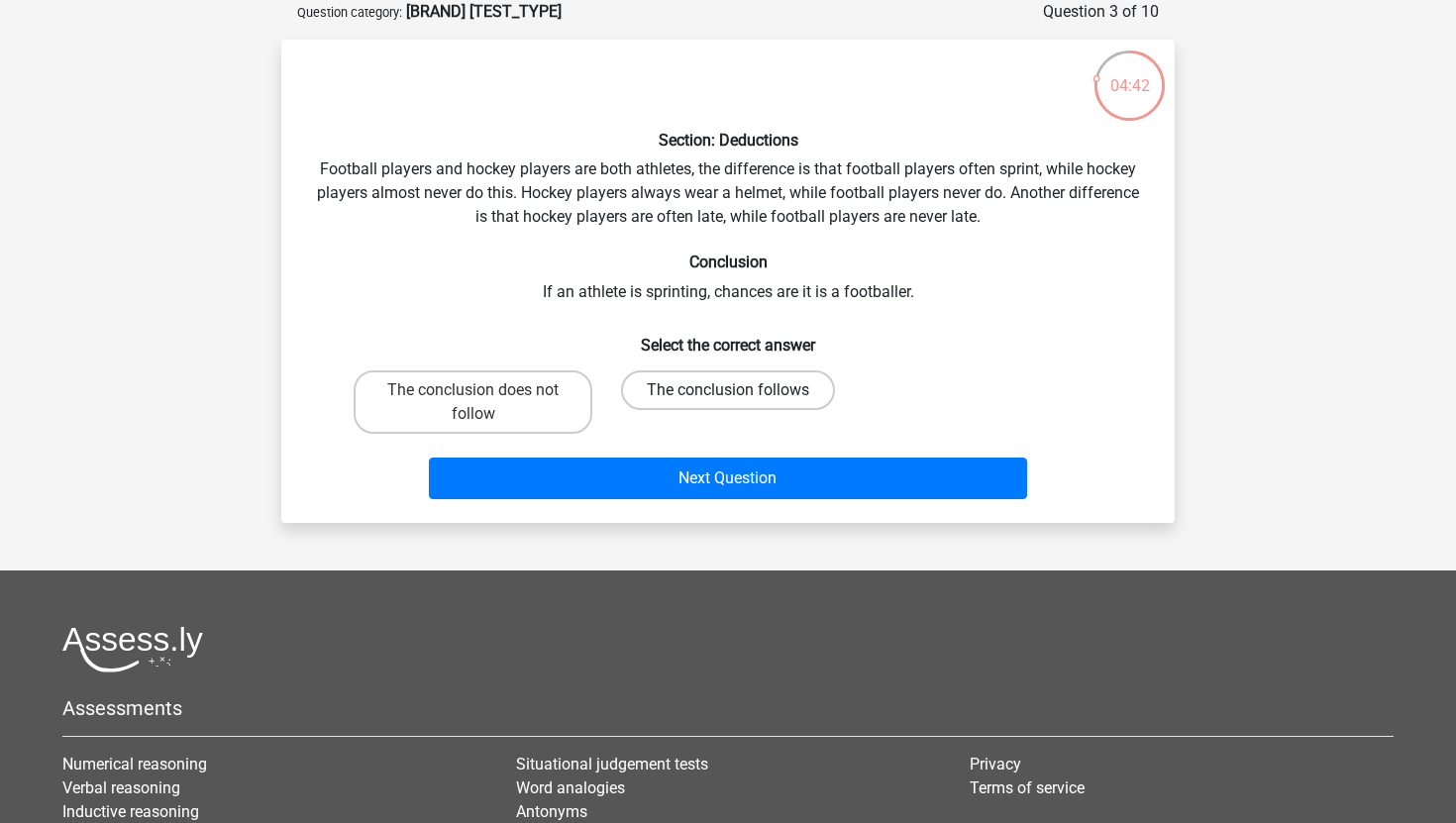 click on "The conclusion follows" at bounding box center [728, 390] 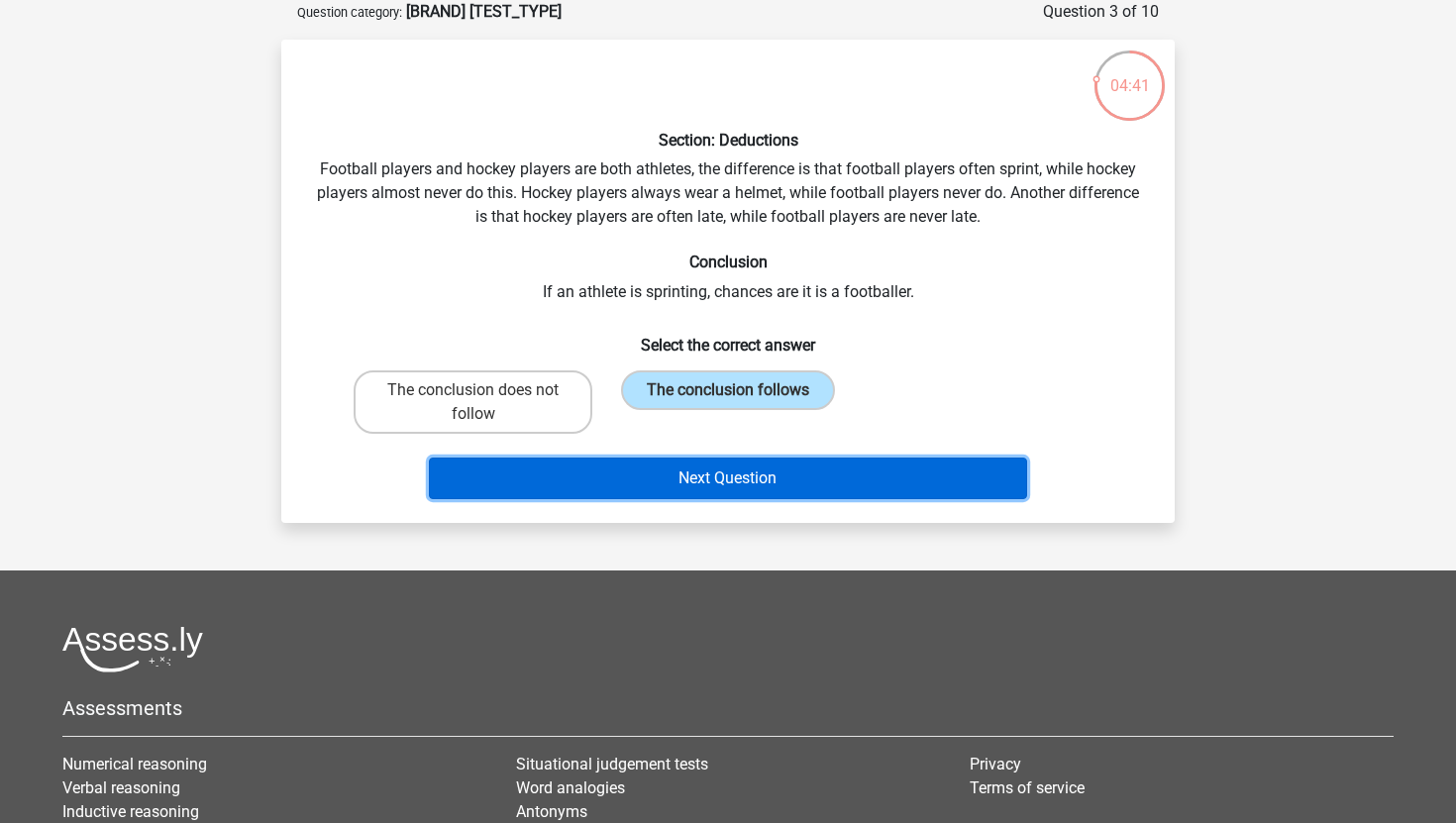 click on "Next Question" at bounding box center [728, 478] 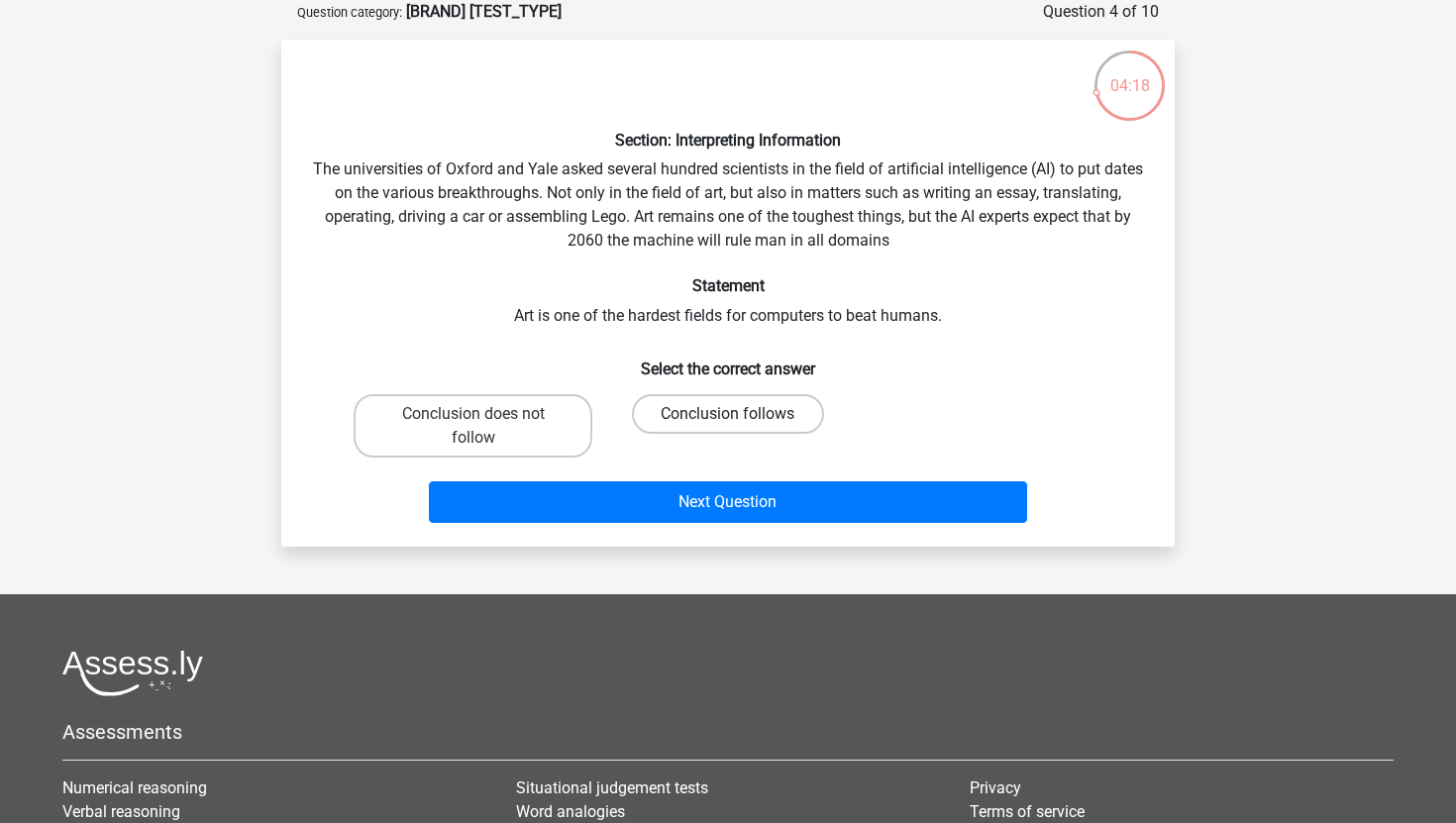 click on "Conclusion follows" at bounding box center (727, 414) 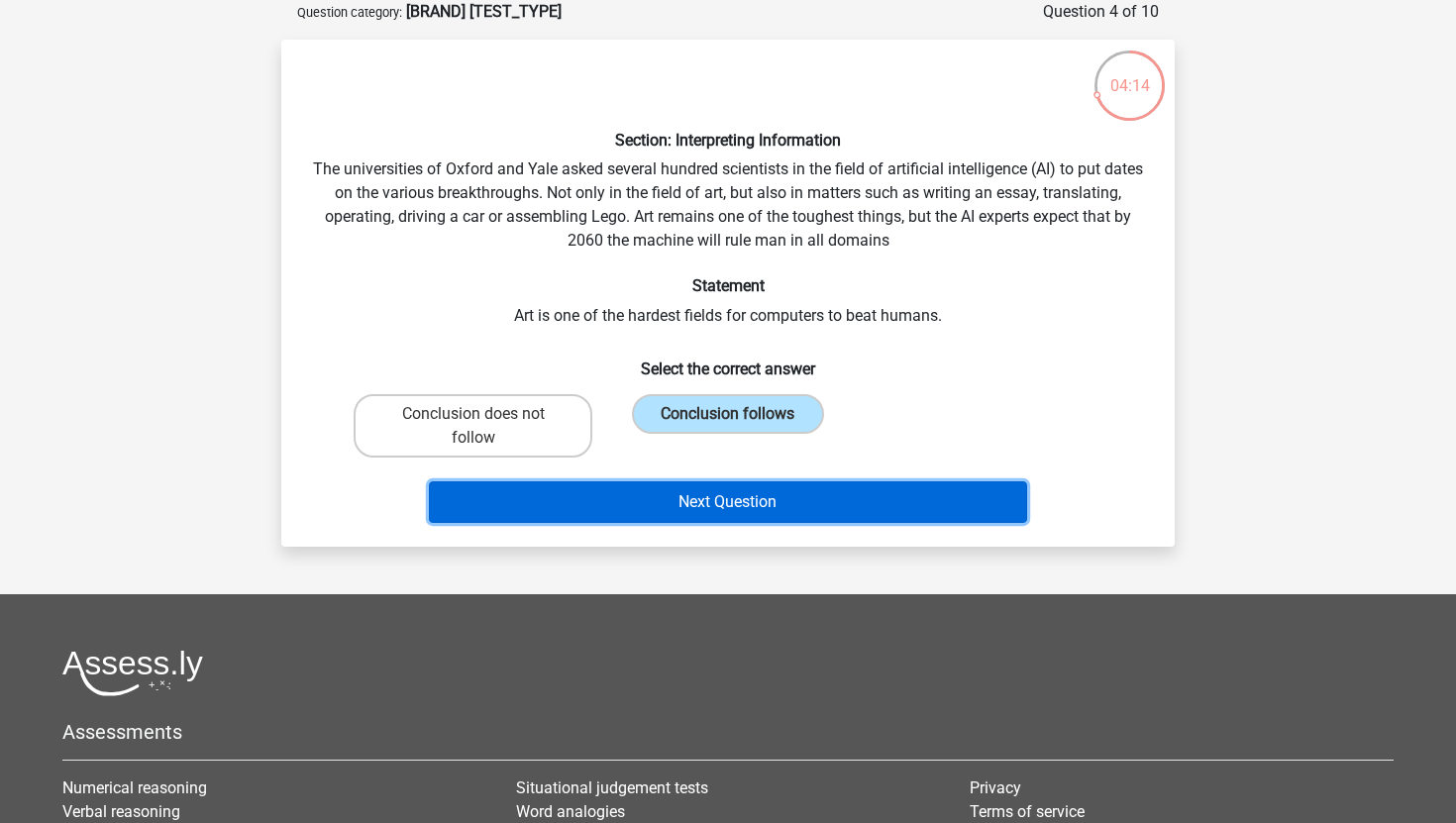 click on "Next Question" at bounding box center (728, 502) 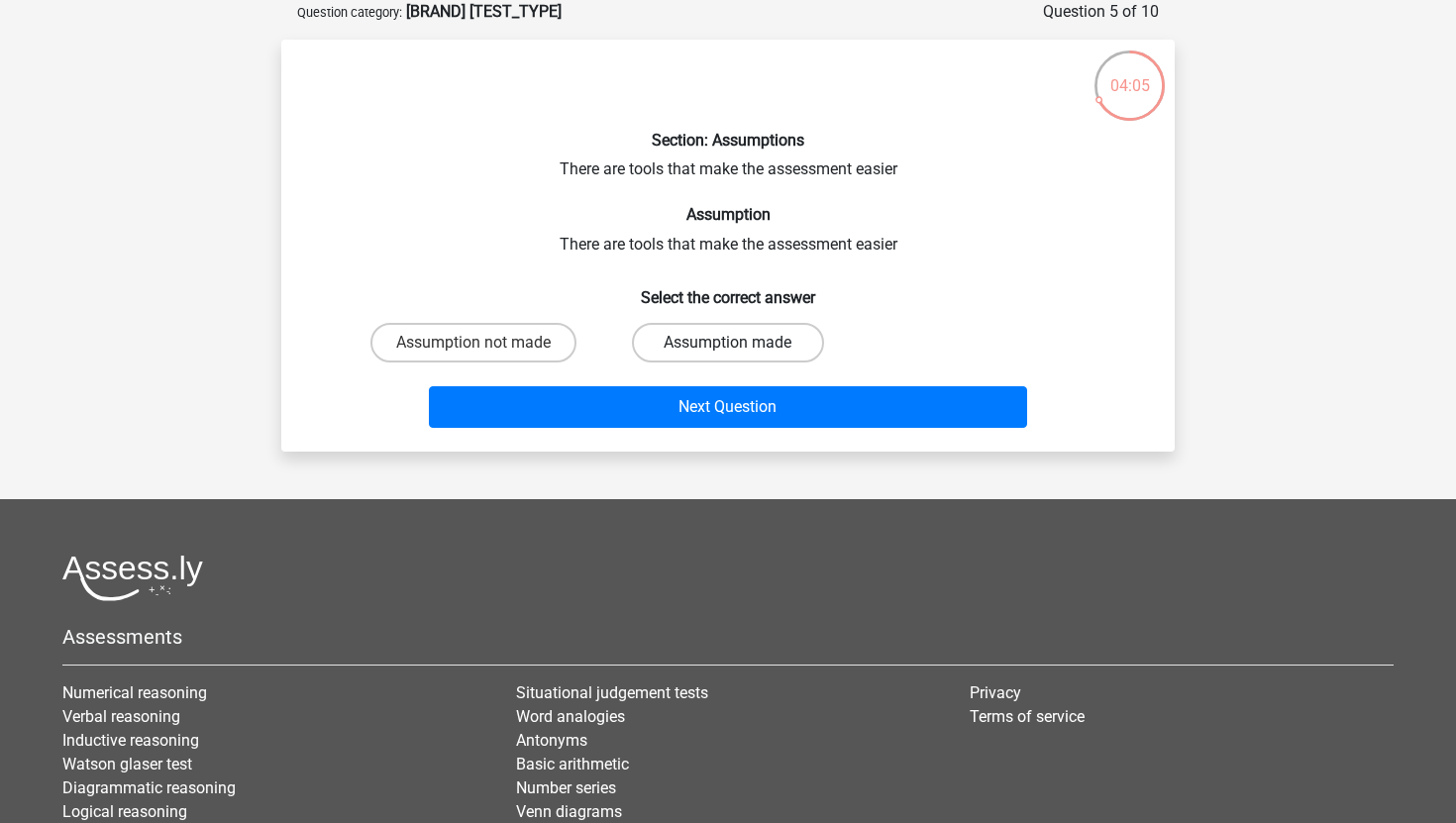 click on "Assumption made" at bounding box center [727, 343] 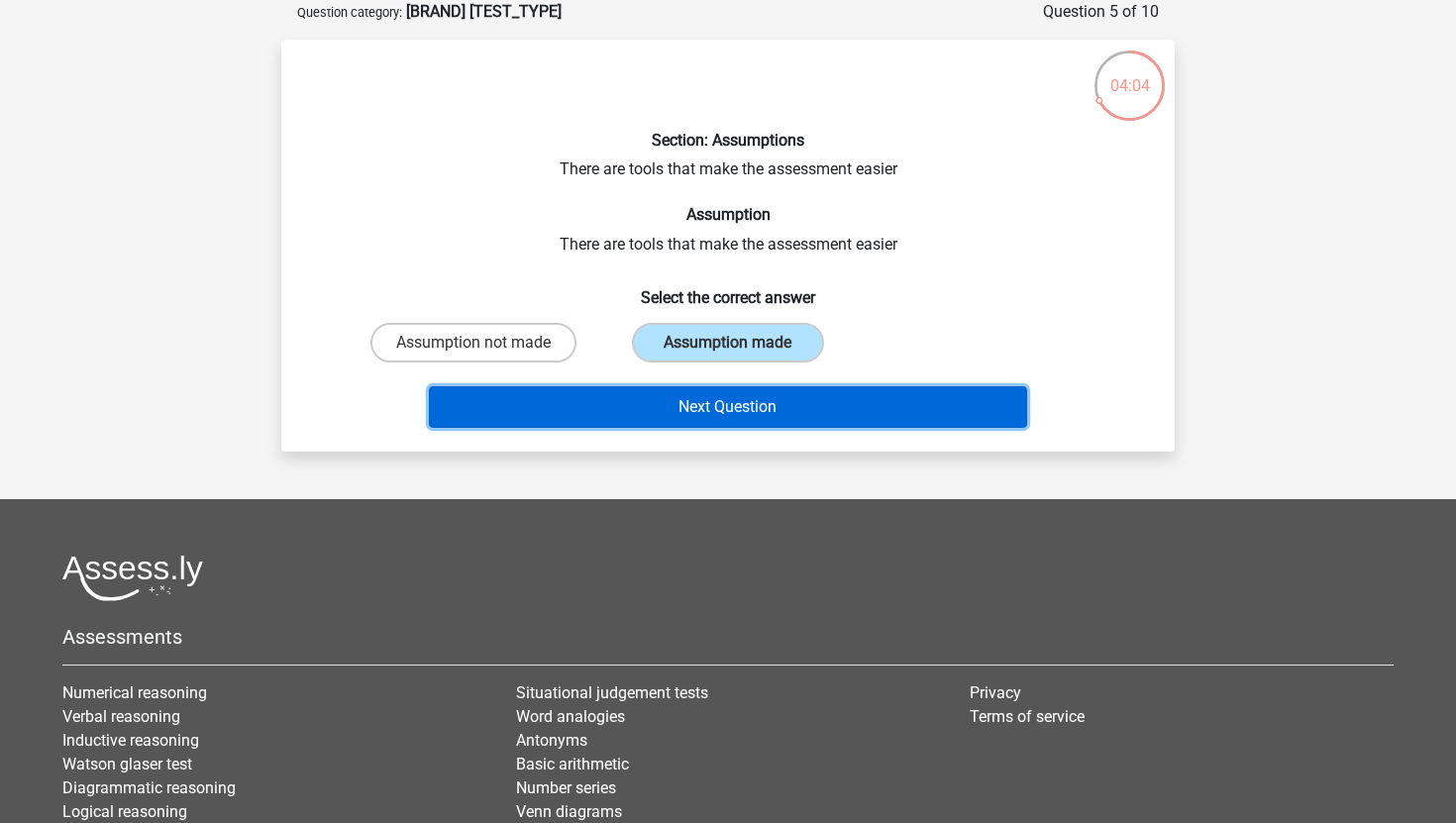 click on "Next Question" at bounding box center (728, 407) 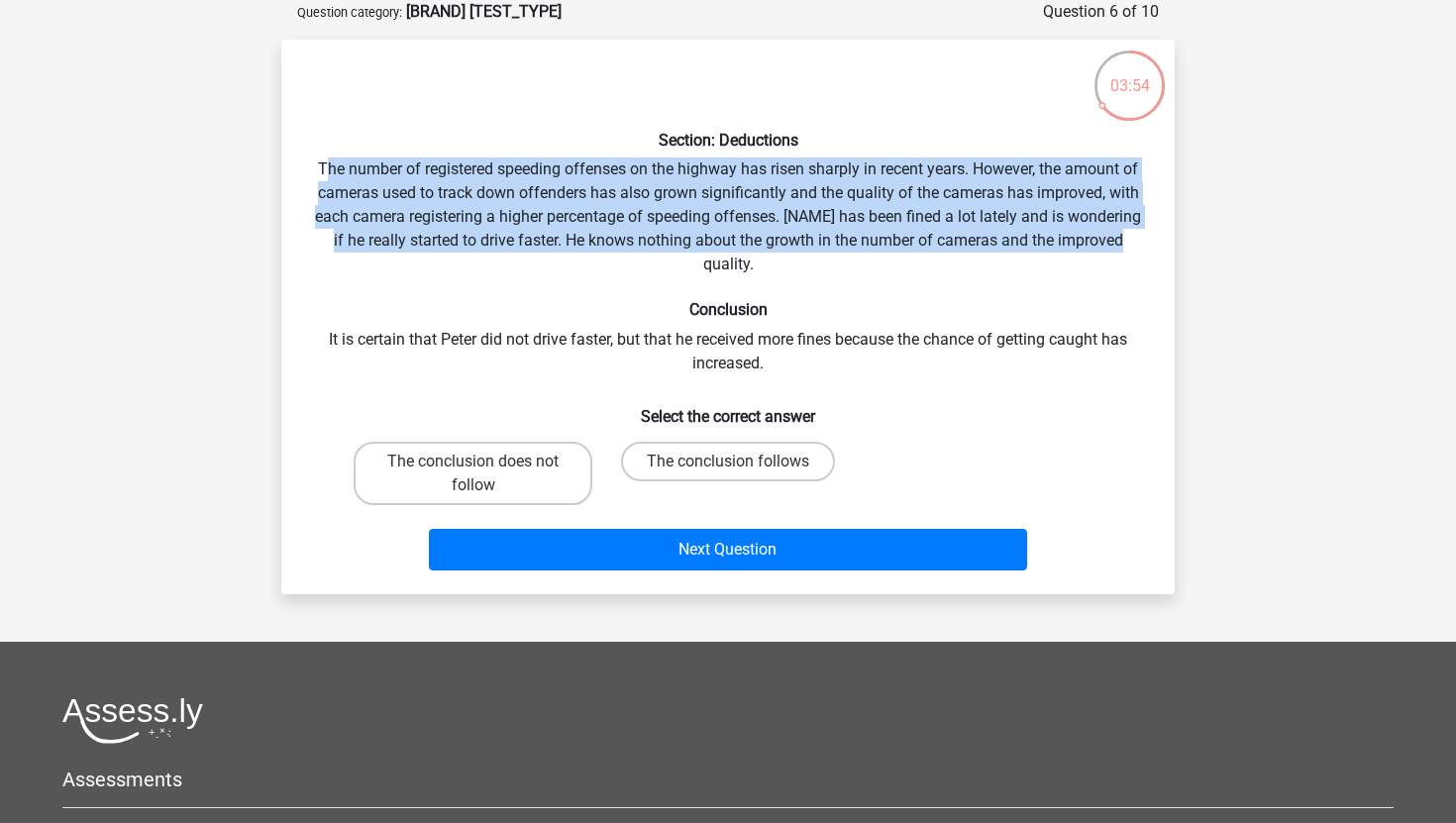 drag, startPoint x: 321, startPoint y: 162, endPoint x: 497, endPoint y: 258, distance: 200.47943 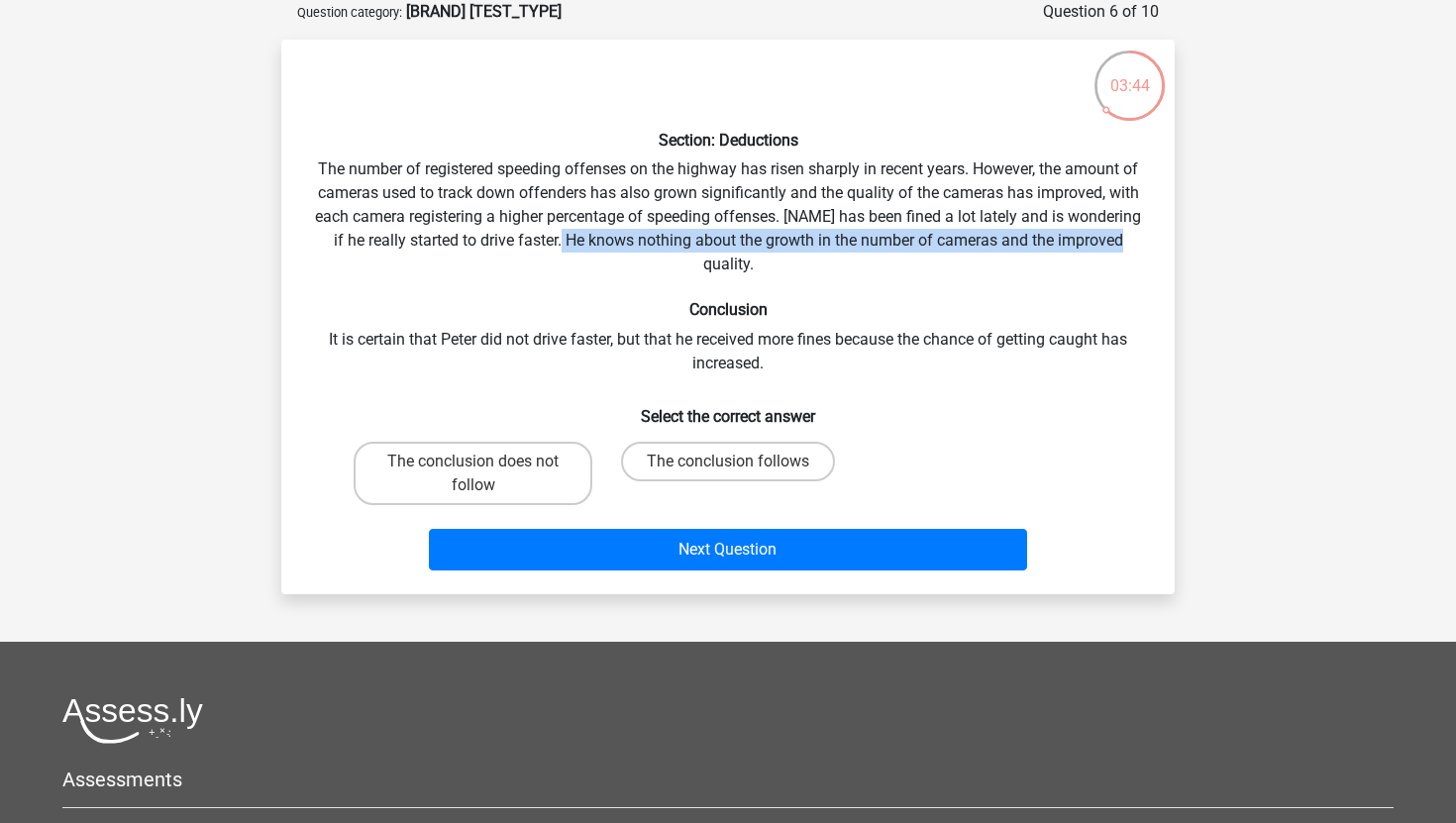 drag, startPoint x: 567, startPoint y: 237, endPoint x: 705, endPoint y: 254, distance: 139.04316 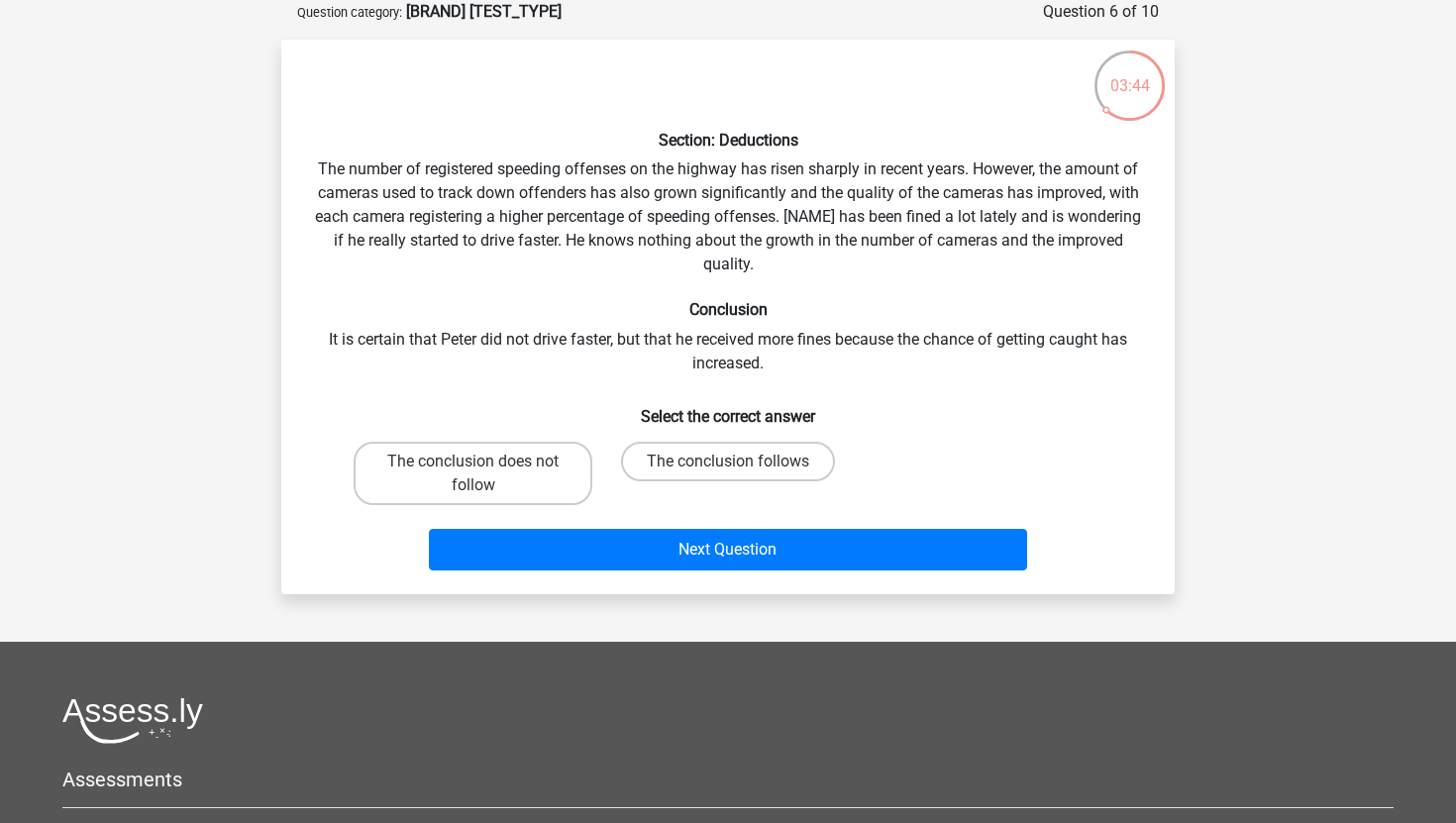 click on "Section: Deductions The number of registered speeding offenses on the highway has risen sharply in recent years. However, the amount of cameras used to track down offenders has also grown significantly and the quality of the cameras has improved, with each camera registering a higher percentage of speeding offenses. Peter has been fined a lot lately and is wondering if he really started to drive faster. He knows nothing about the growth in the number of cameras and the improved quality. Conclusion It is certain that Peter did not drive faster, but that he received more fines because the chance of getting caught has increased.
Select the correct answer" at bounding box center [728, 317] 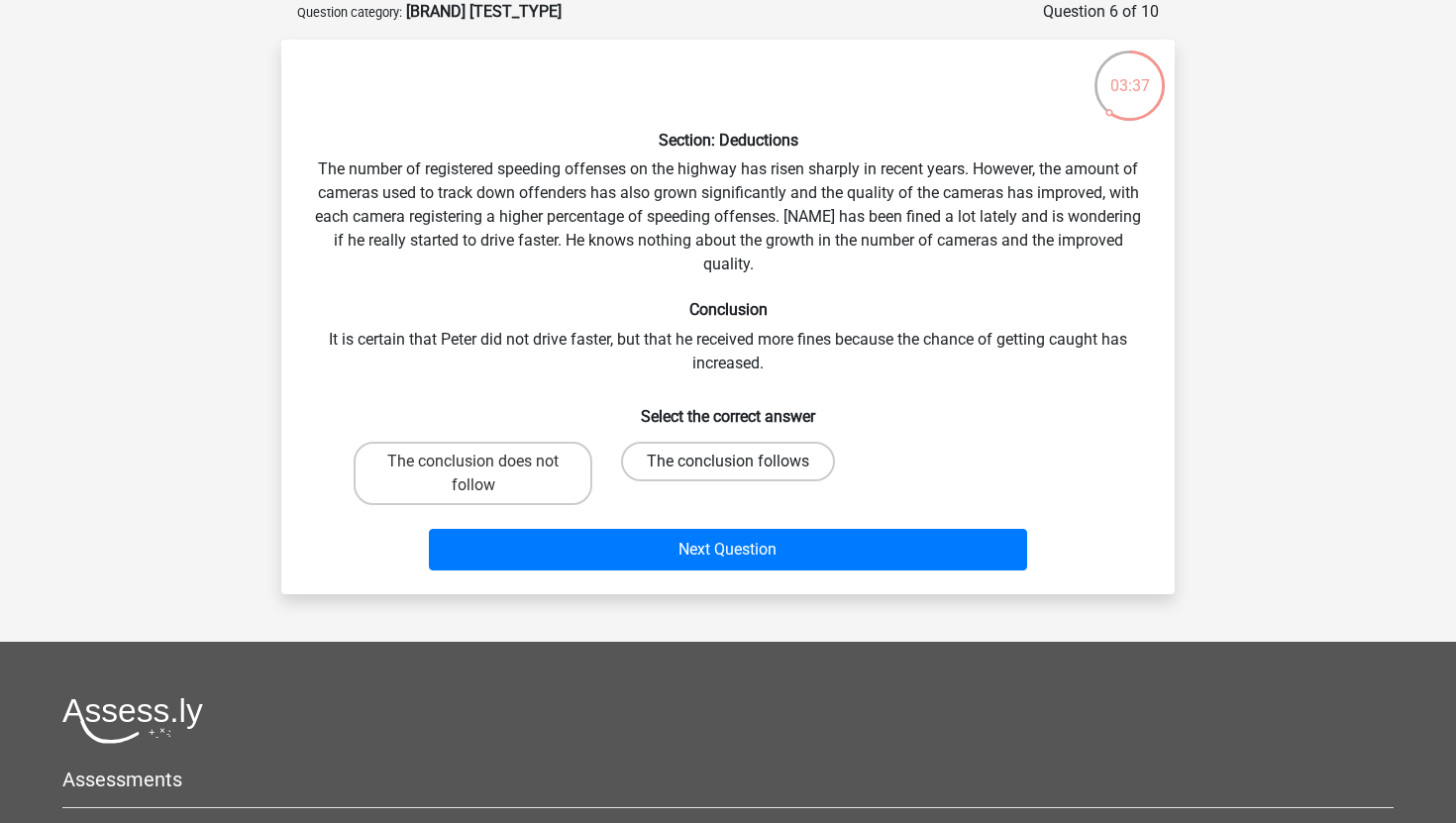 click on "The conclusion follows" at bounding box center [728, 462] 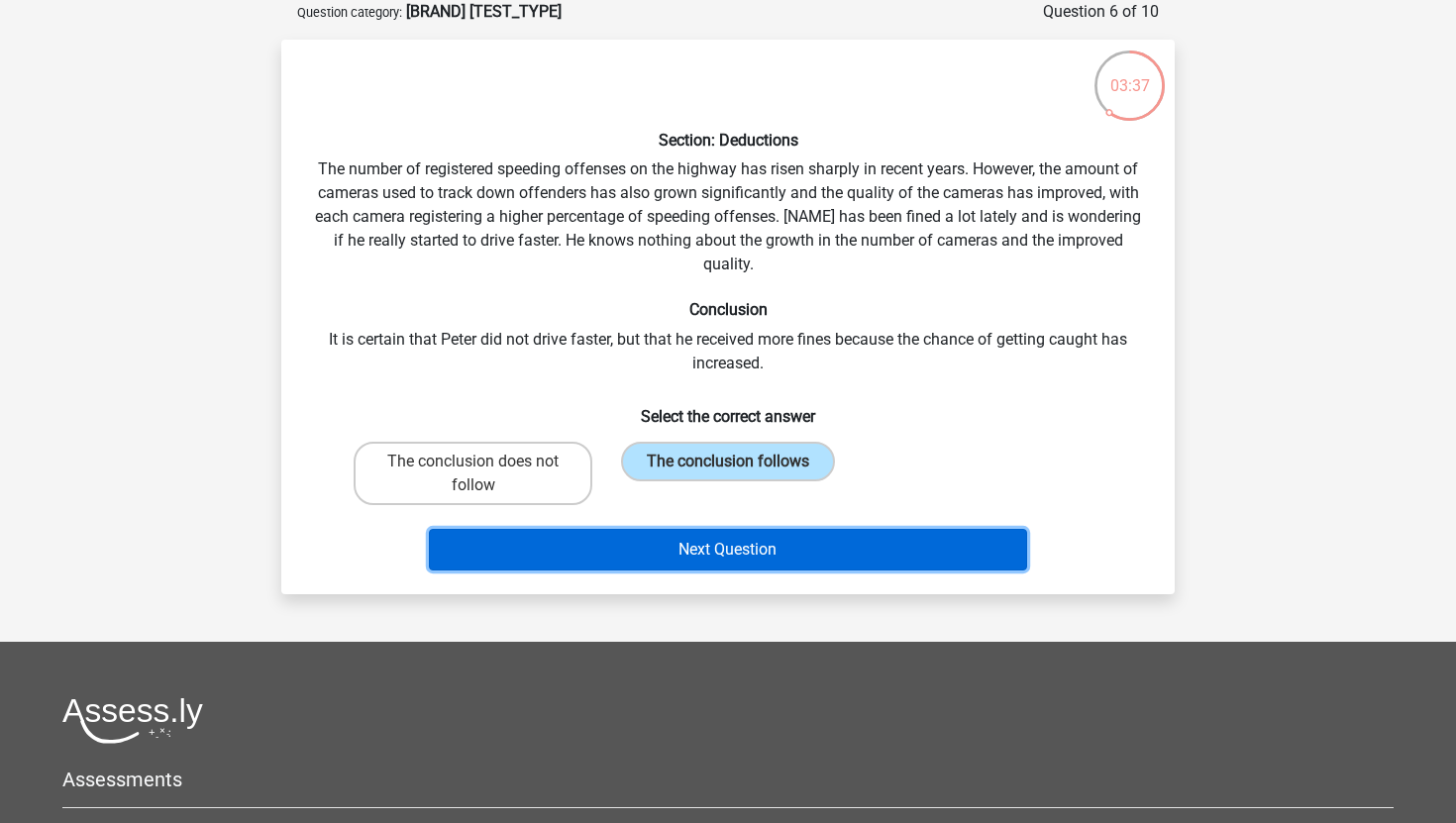 click on "Next Question" at bounding box center (728, 550) 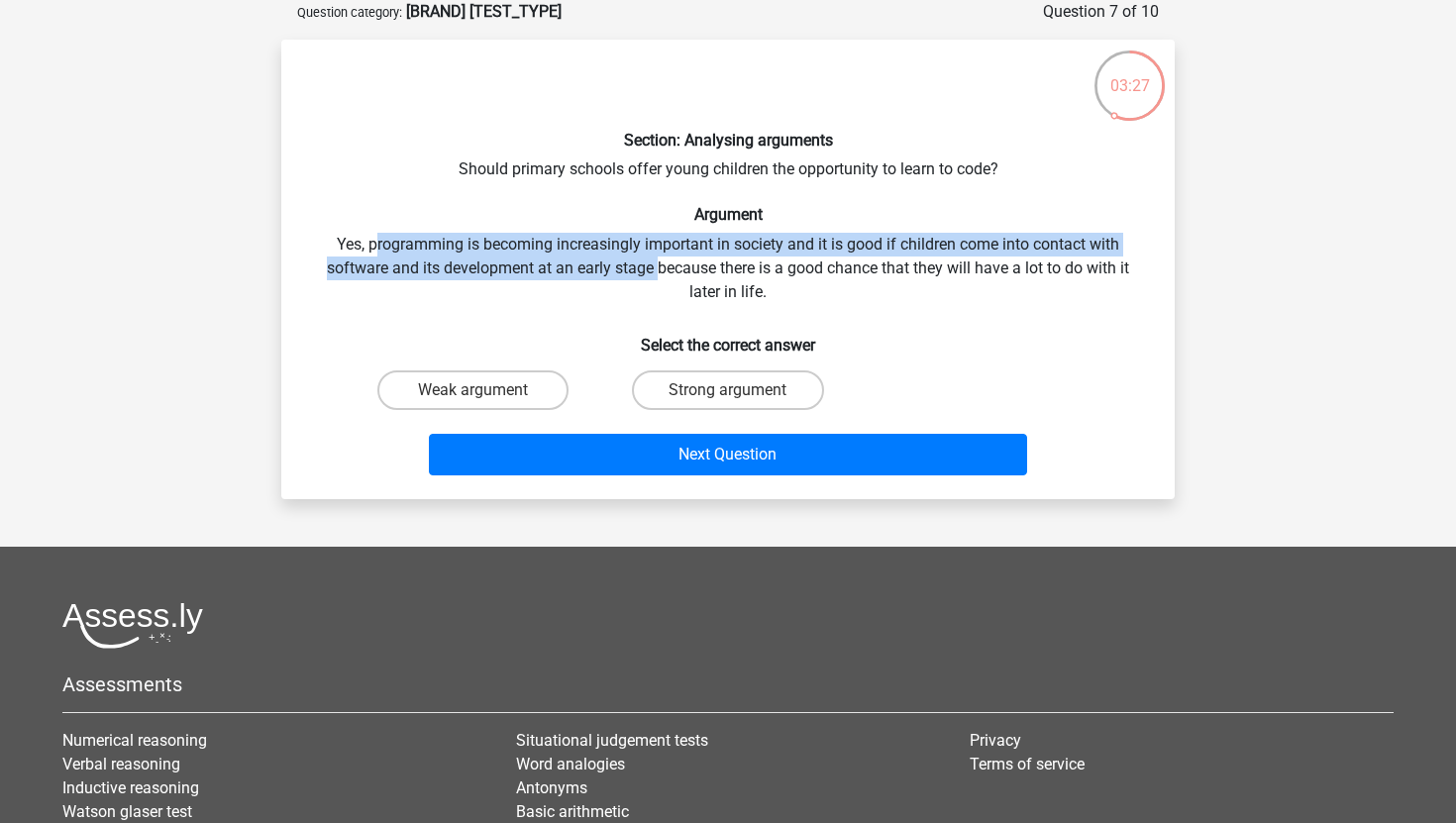 drag, startPoint x: 371, startPoint y: 245, endPoint x: 657, endPoint y: 267, distance: 286.84491 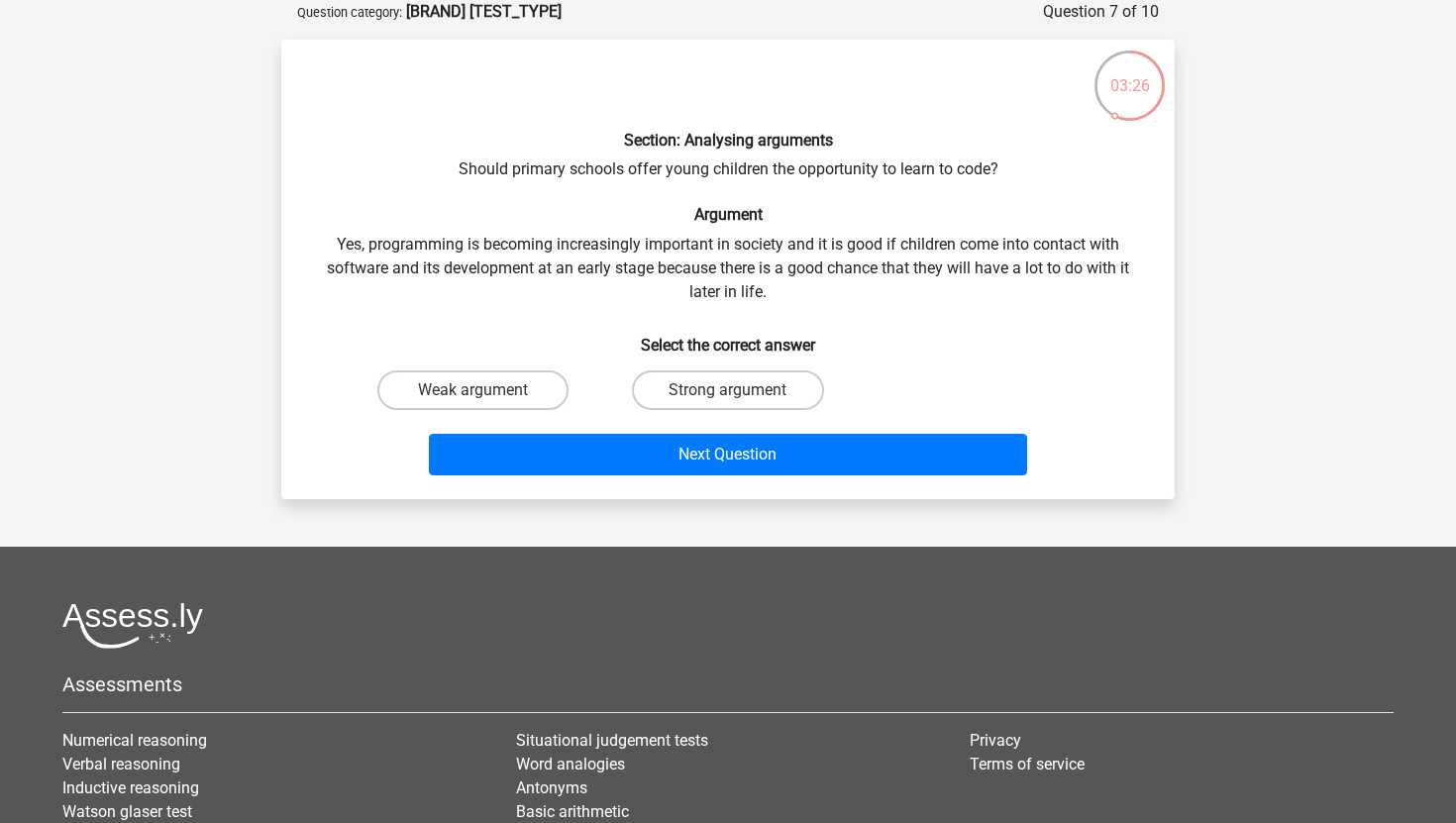 click on "Section: Analysing arguments Should primary schools offer young children the opportunity to learn to code? Argument Yes, programming is becoming increasingly important in society and it is good if children come into contact with software and its development at an early stage because there is a good chance that they will have a lot to do with it later in life.
Select the correct answer
Weak argument
Strong argument" at bounding box center [728, 269] 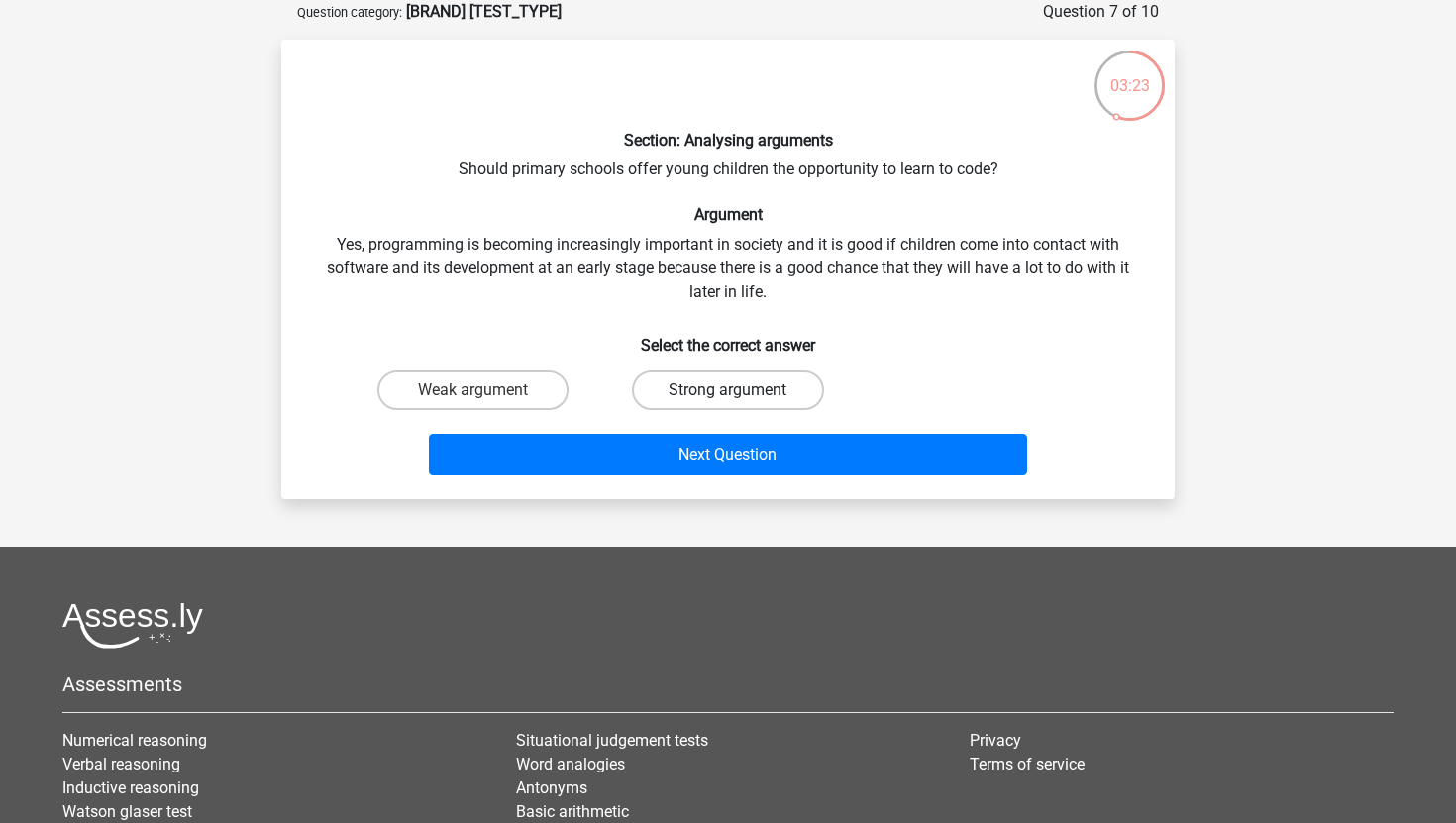 click on "Strong argument" at bounding box center [727, 390] 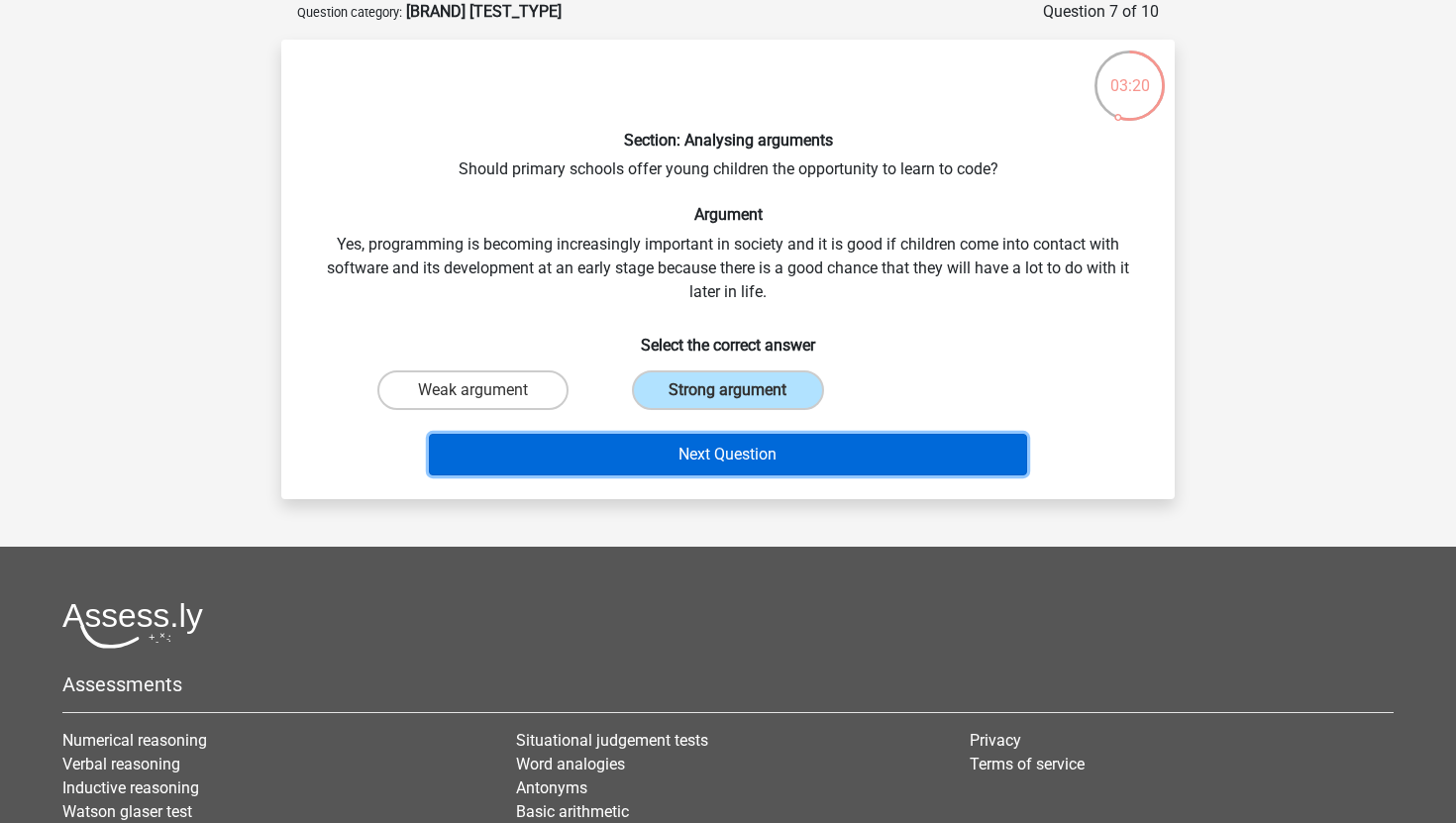 click on "Next Question" at bounding box center [728, 455] 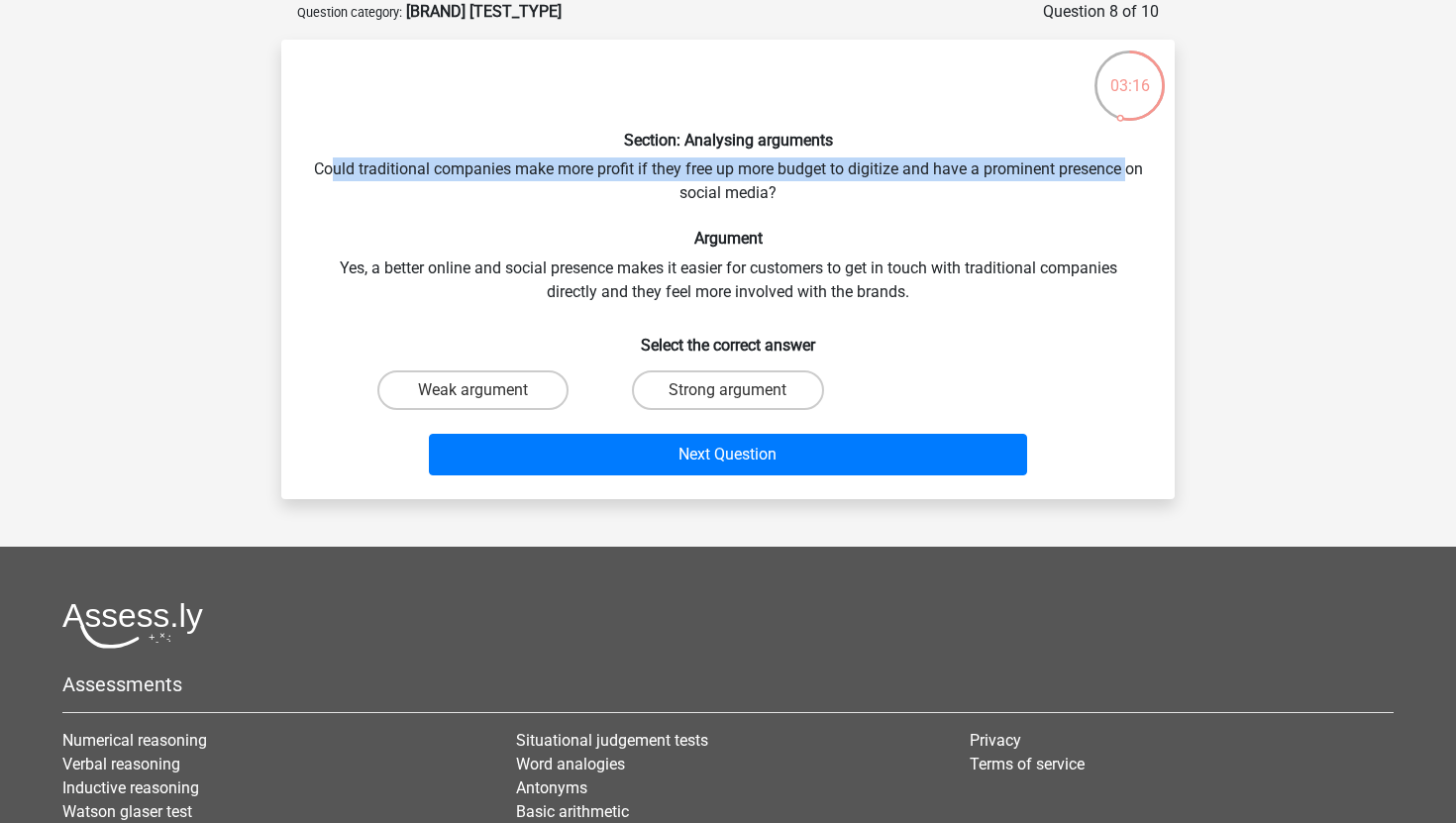 drag, startPoint x: 343, startPoint y: 171, endPoint x: 586, endPoint y: 182, distance: 243.24884 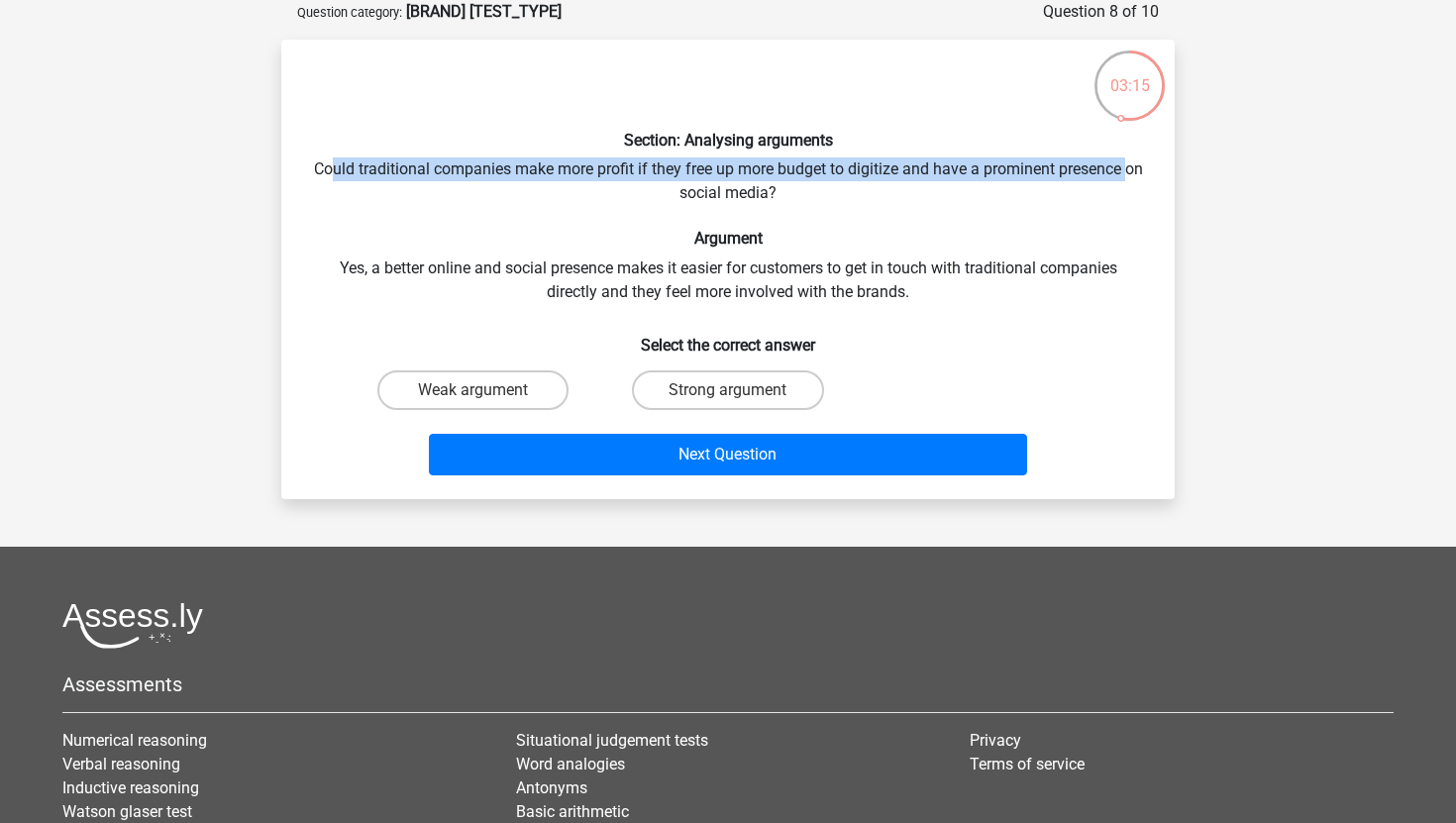 click on "Section: Analysing arguments Could traditional companies make more profit if they free up more budget to digitize and have a prominent presence on social media? Argument Yes, a better online and social presence makes it easier for customers to get in touch with traditional companies directly and they feel more involved with the brands.
Select the correct answer
Weak argument
Strong argument" at bounding box center [728, 269] 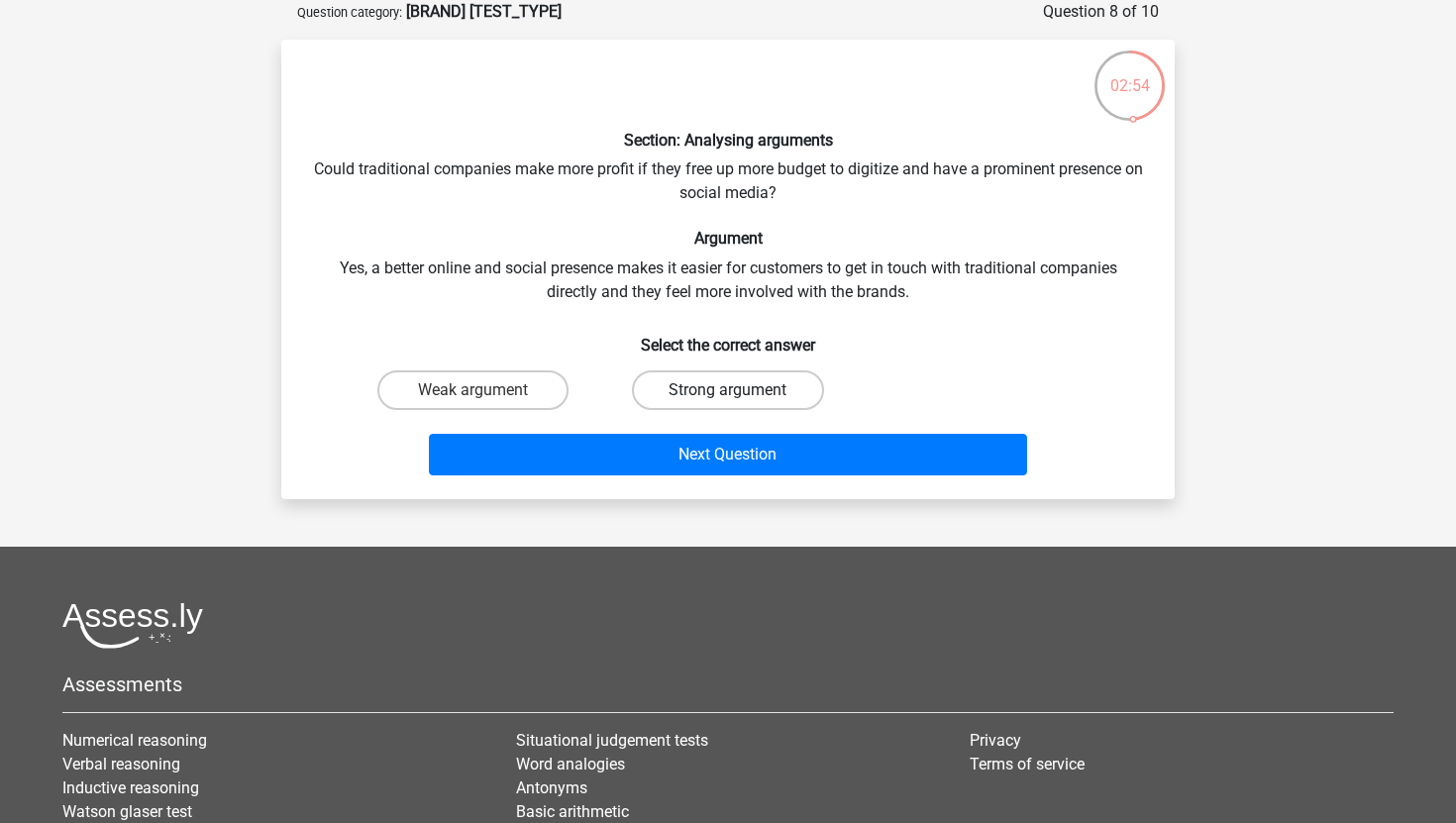 click on "Strong argument" at bounding box center [727, 390] 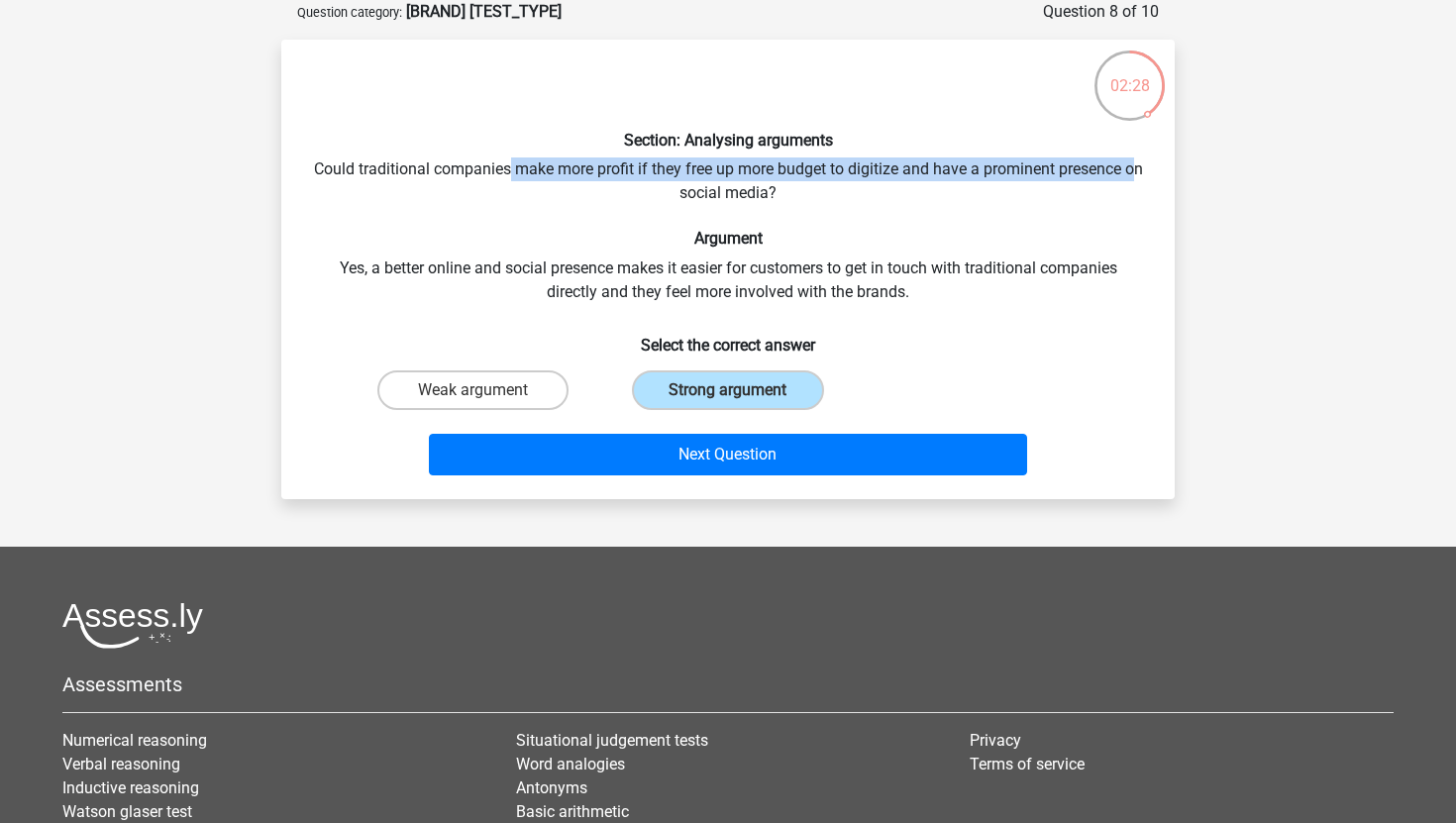 drag, startPoint x: 518, startPoint y: 166, endPoint x: 681, endPoint y: 190, distance: 164.7574 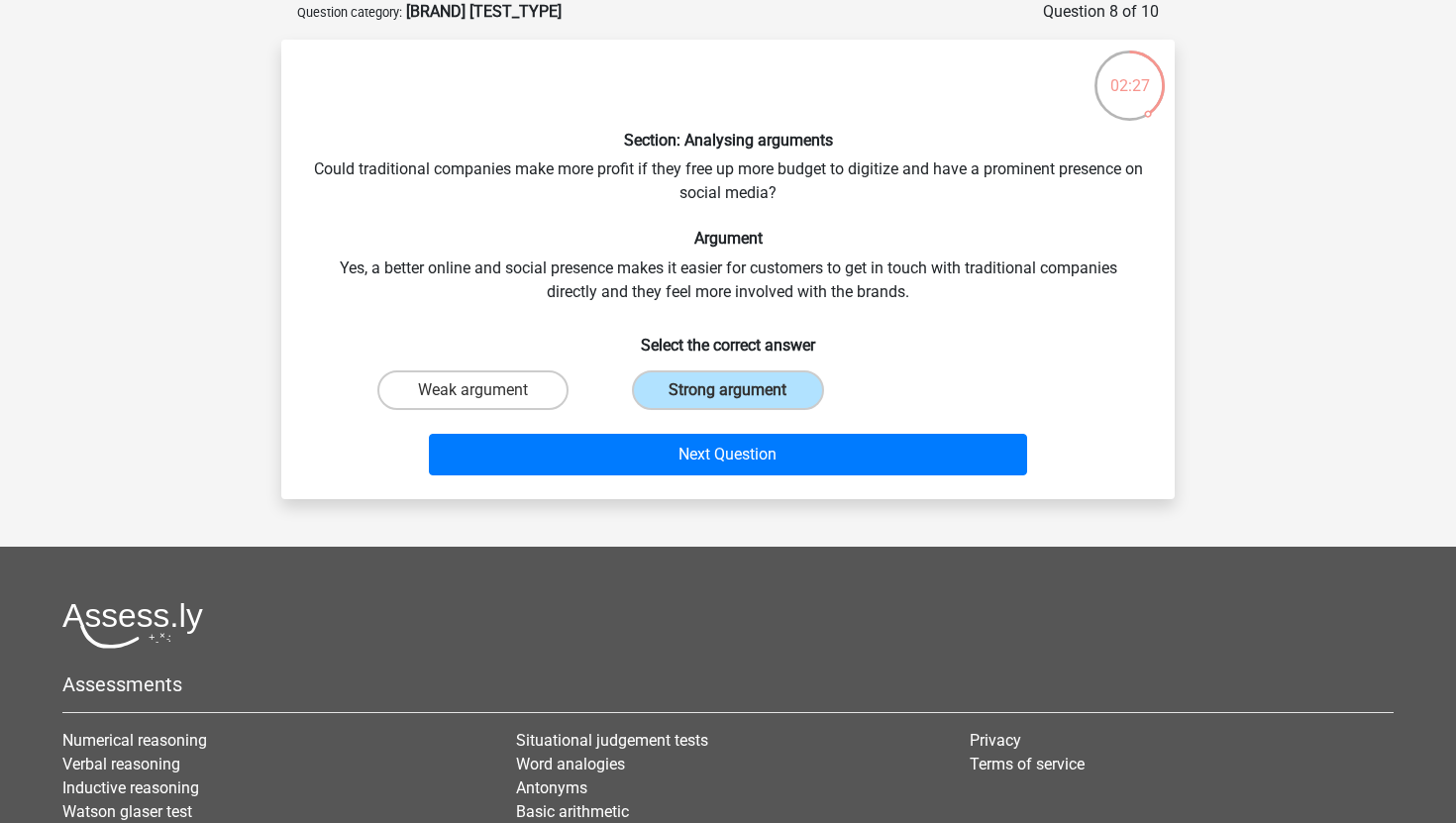 click on "Section: Analysing arguments Could traditional companies make more profit if they free up more budget to digitize and have a prominent presence on social media? Argument Yes, a better online and social presence makes it easier for customers to get in touch with traditional companies directly and they feel more involved with the brands.
Select the correct answer
Weak argument
Strong argument" at bounding box center [728, 269] 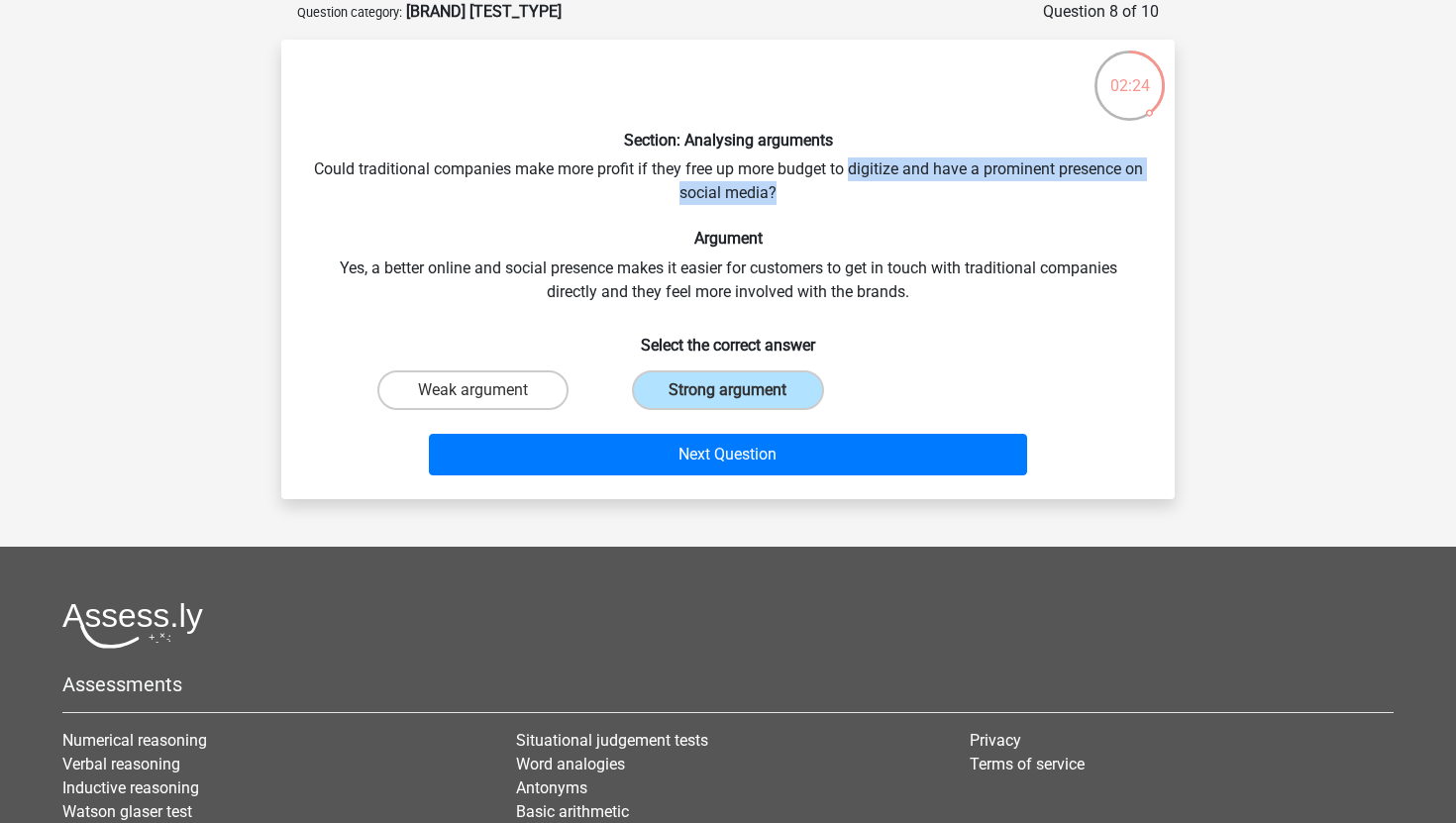 drag, startPoint x: 861, startPoint y: 169, endPoint x: 919, endPoint y: 182, distance: 59.43904 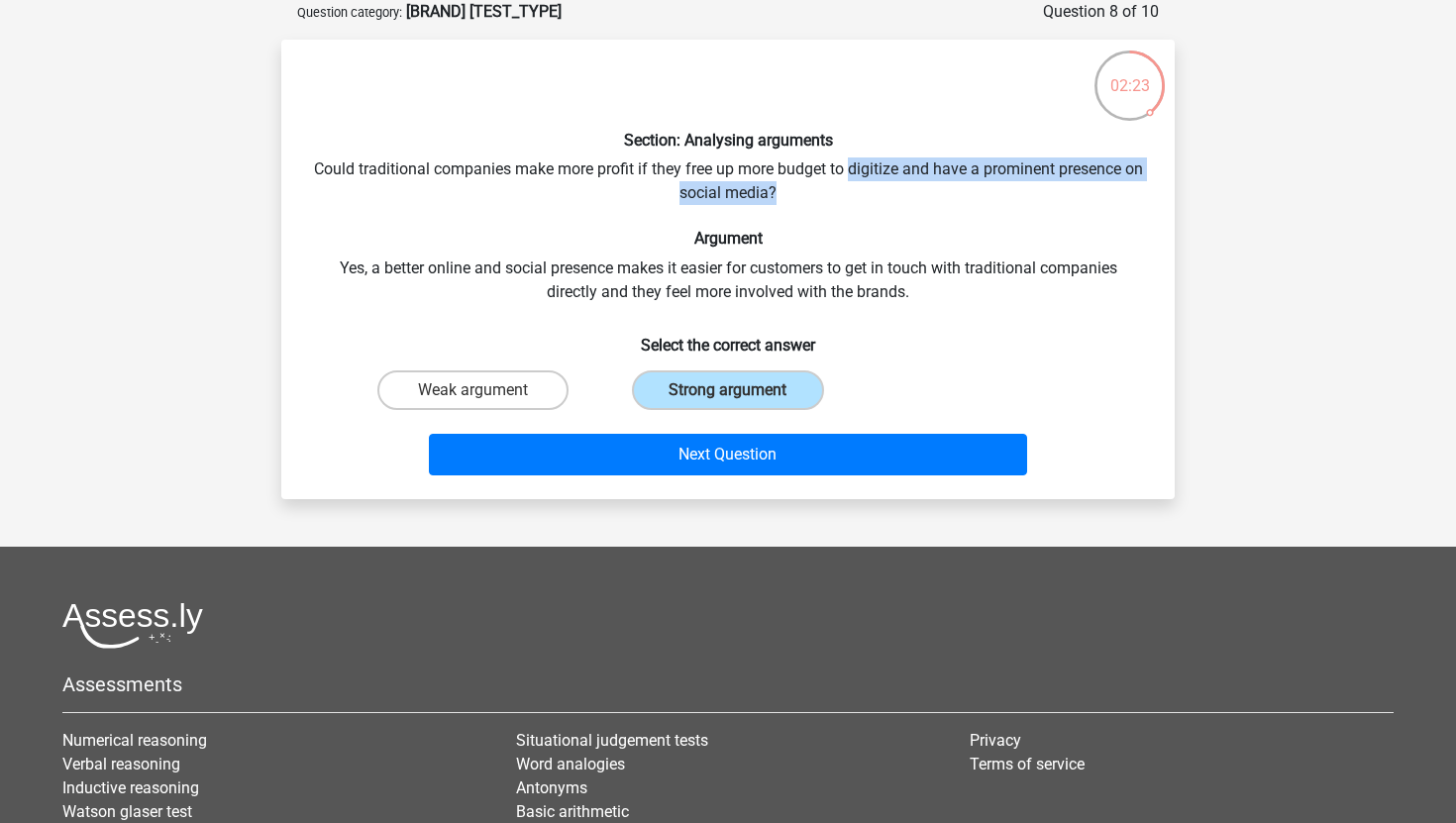 click on "Section: Analysing arguments Could traditional companies make more profit if they free up more budget to digitize and have a prominent presence on social media? Argument Yes, a better online and social presence makes it easier for customers to get in touch with traditional companies directly and they feel more involved with the brands.
Select the correct answer
Weak argument
Strong argument" at bounding box center [728, 269] 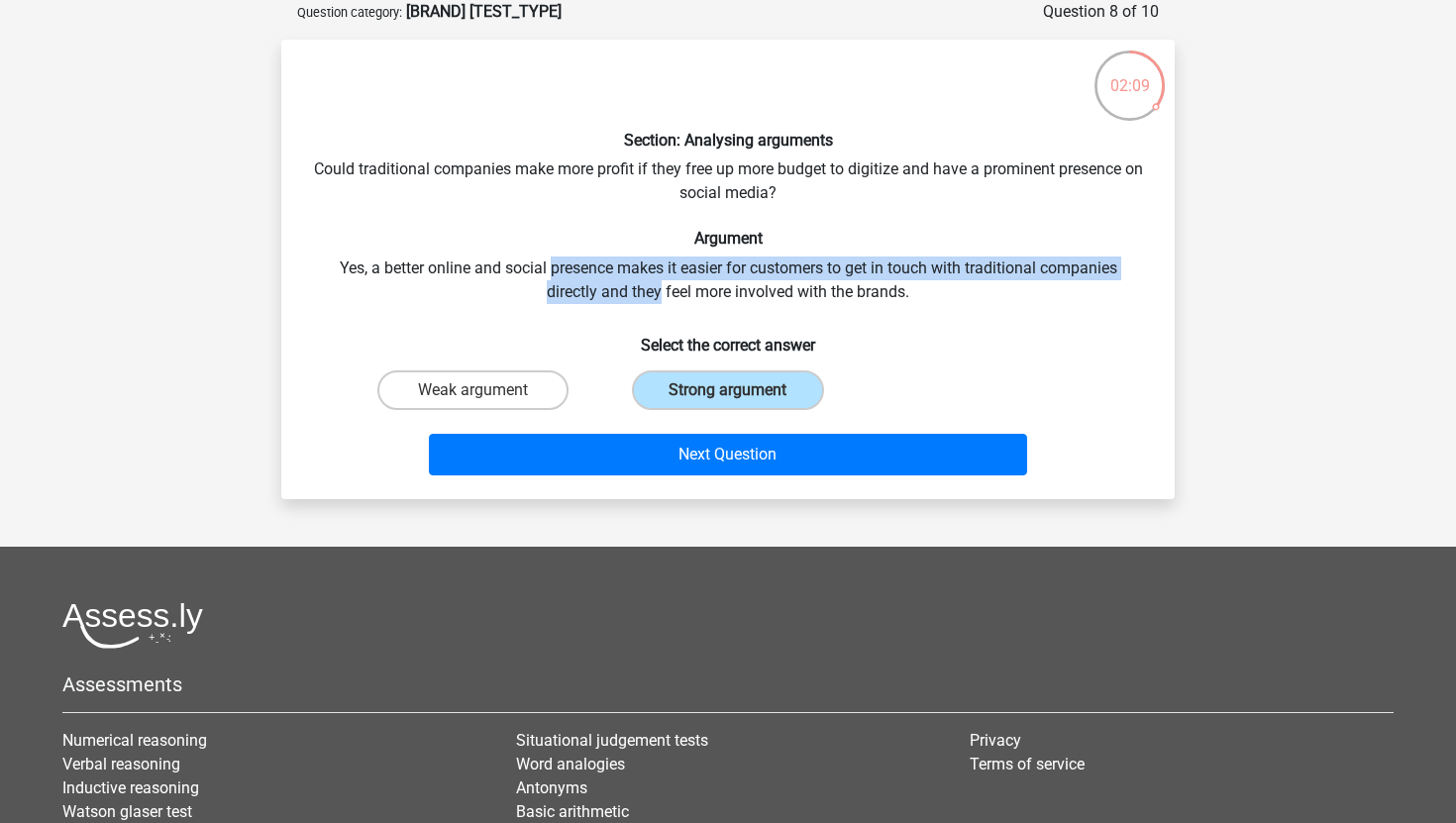 drag, startPoint x: 551, startPoint y: 266, endPoint x: 658, endPoint y: 292, distance: 110.113578 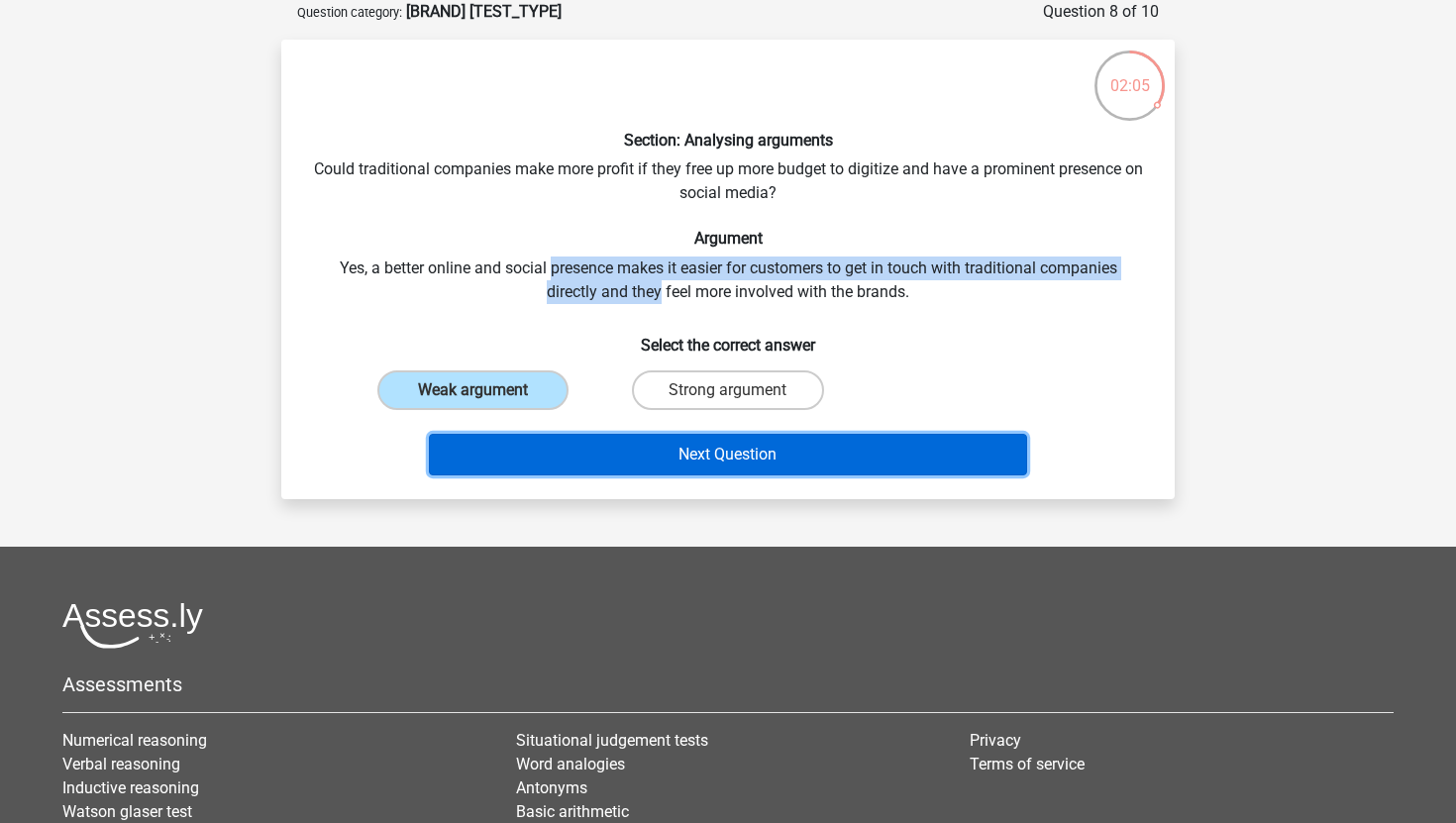 click on "Next Question" at bounding box center (728, 455) 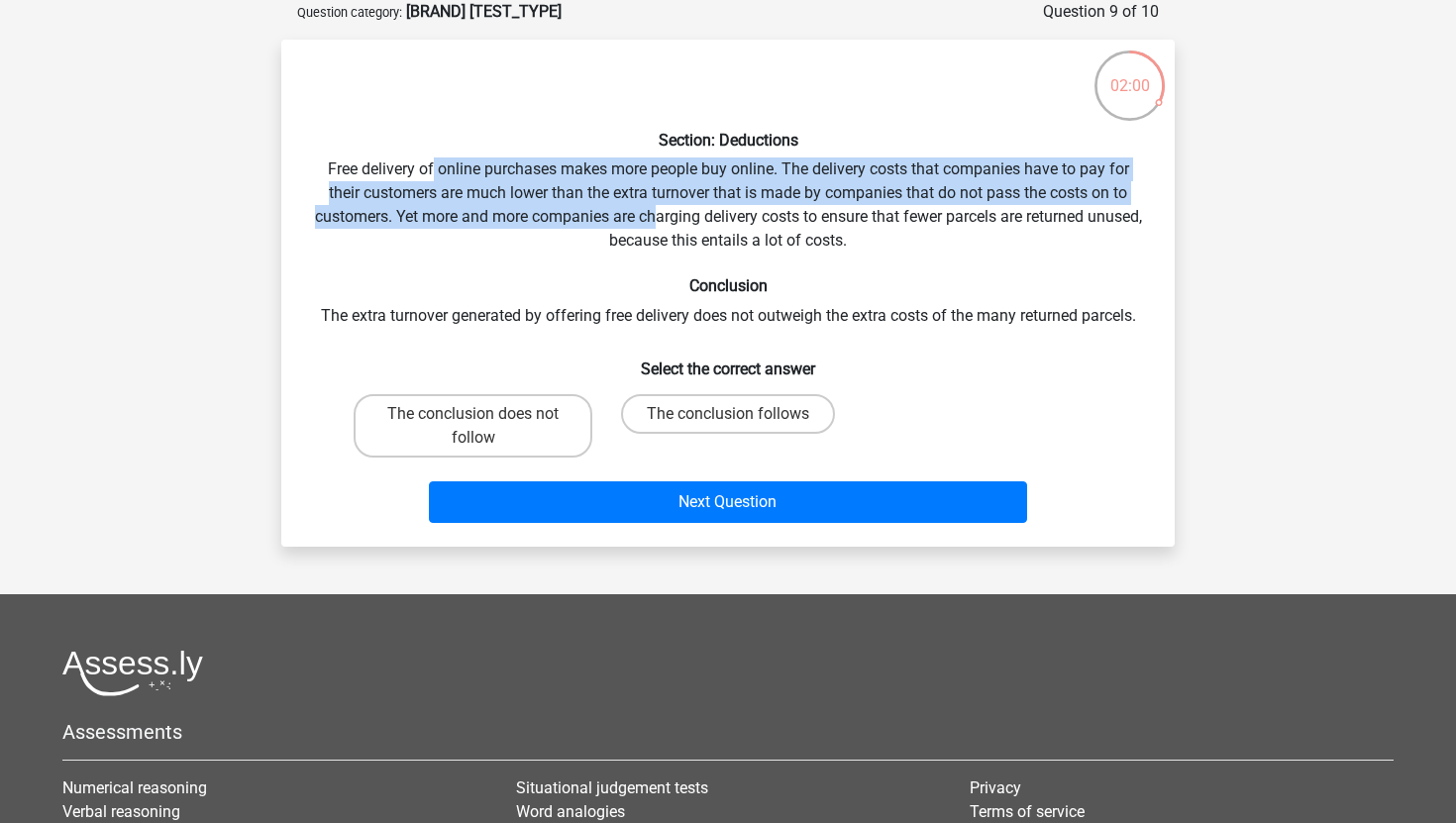 drag, startPoint x: 433, startPoint y: 165, endPoint x: 681, endPoint y: 221, distance: 254.24398 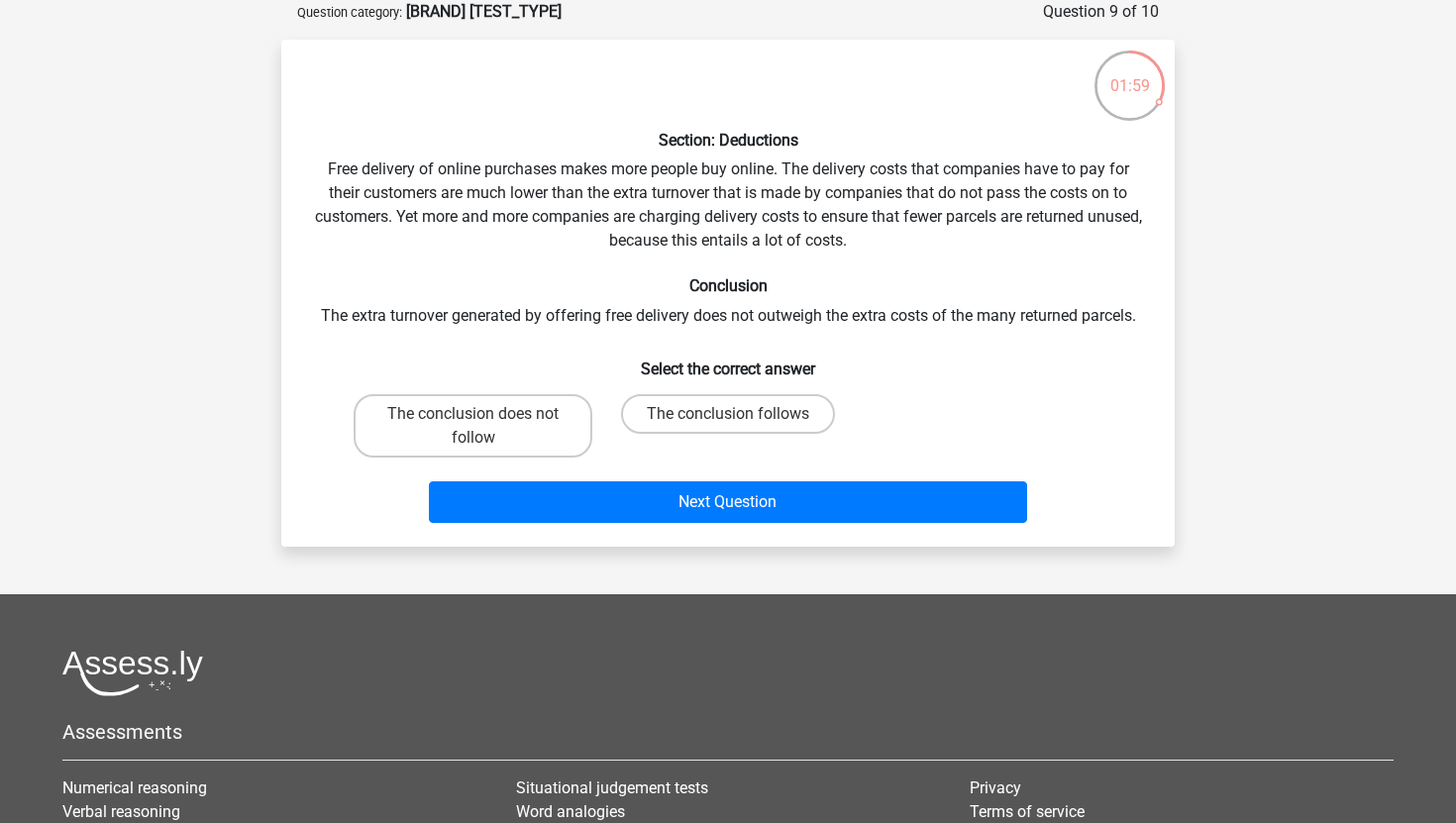 click on "Section: Deductions Free delivery of online purchases makes more people buy online. The delivery costs that companies have to pay for their customers are much lower than the extra turnover that is made by companies that do not pass the costs on to customers. Yet more and more companies are charging delivery costs to ensure that fewer parcels are returned unused, because this entails a lot of costs. Conclusion The extra turnover generated by offering free delivery does not outweigh the extra costs of the many returned parcels.
Select the correct answer
The conclusion does not follow" at bounding box center [728, 293] 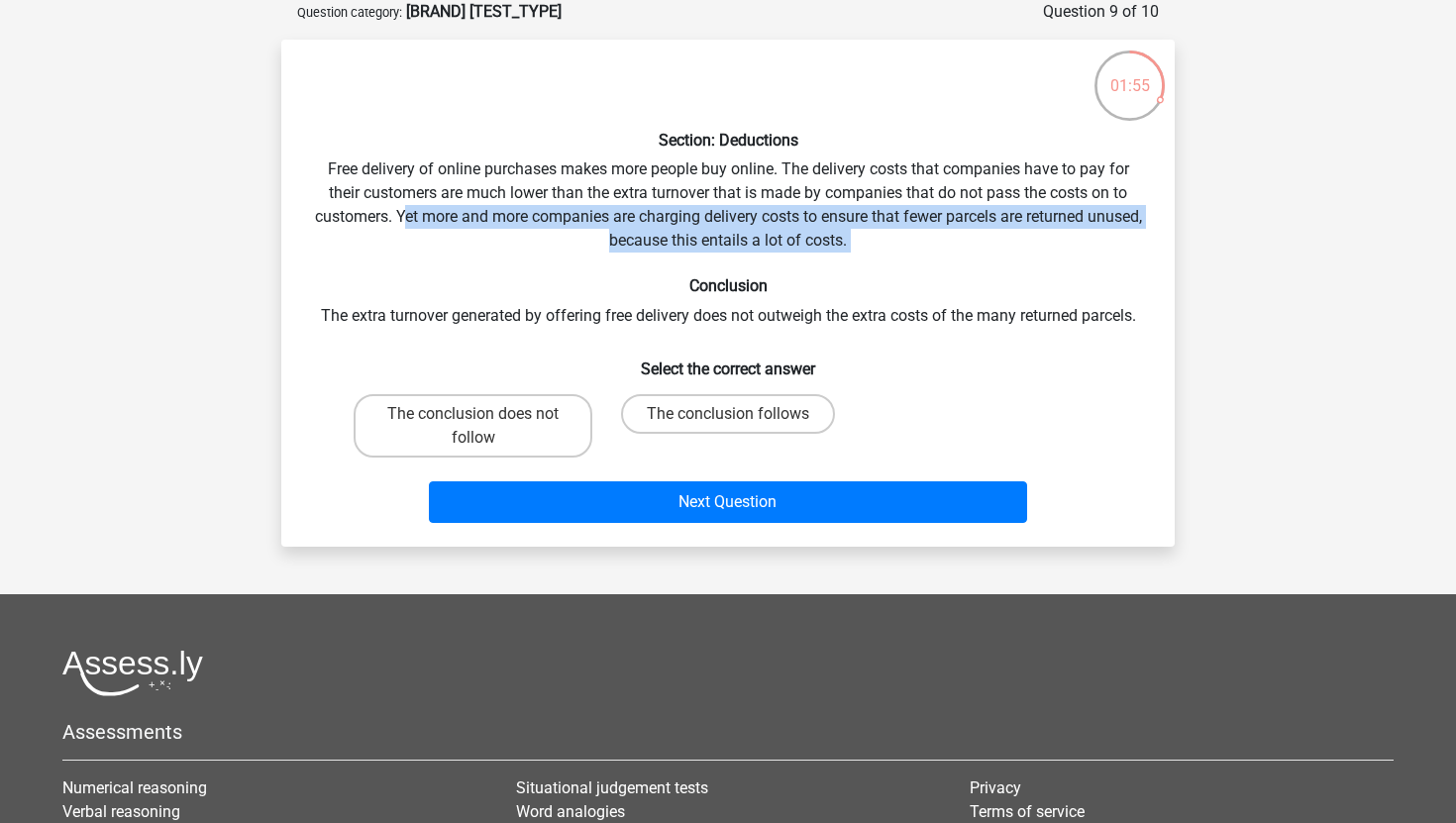 drag, startPoint x: 427, startPoint y: 220, endPoint x: 714, endPoint y: 256, distance: 289.24903 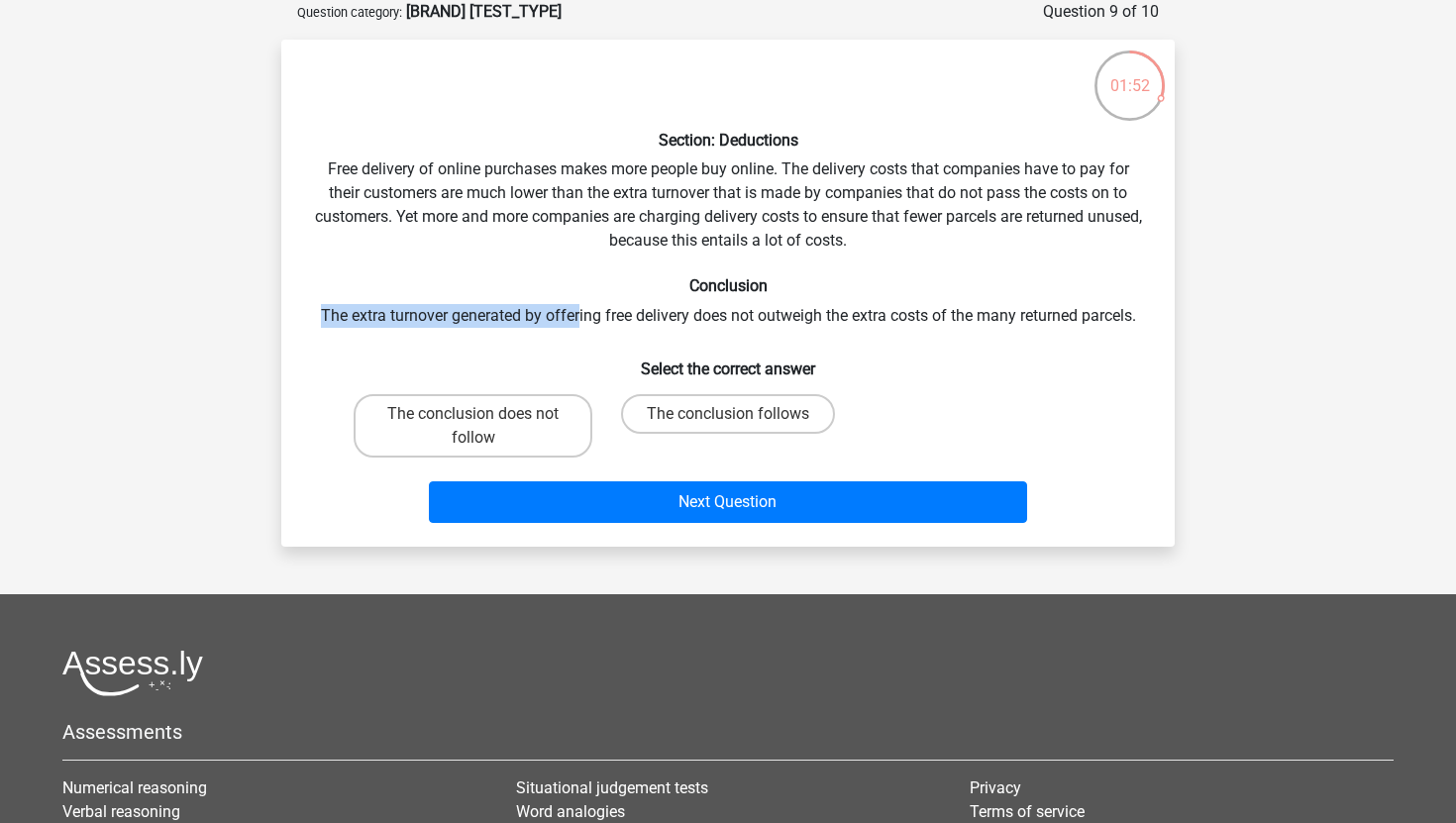 drag, startPoint x: 314, startPoint y: 315, endPoint x: 577, endPoint y: 325, distance: 263.19 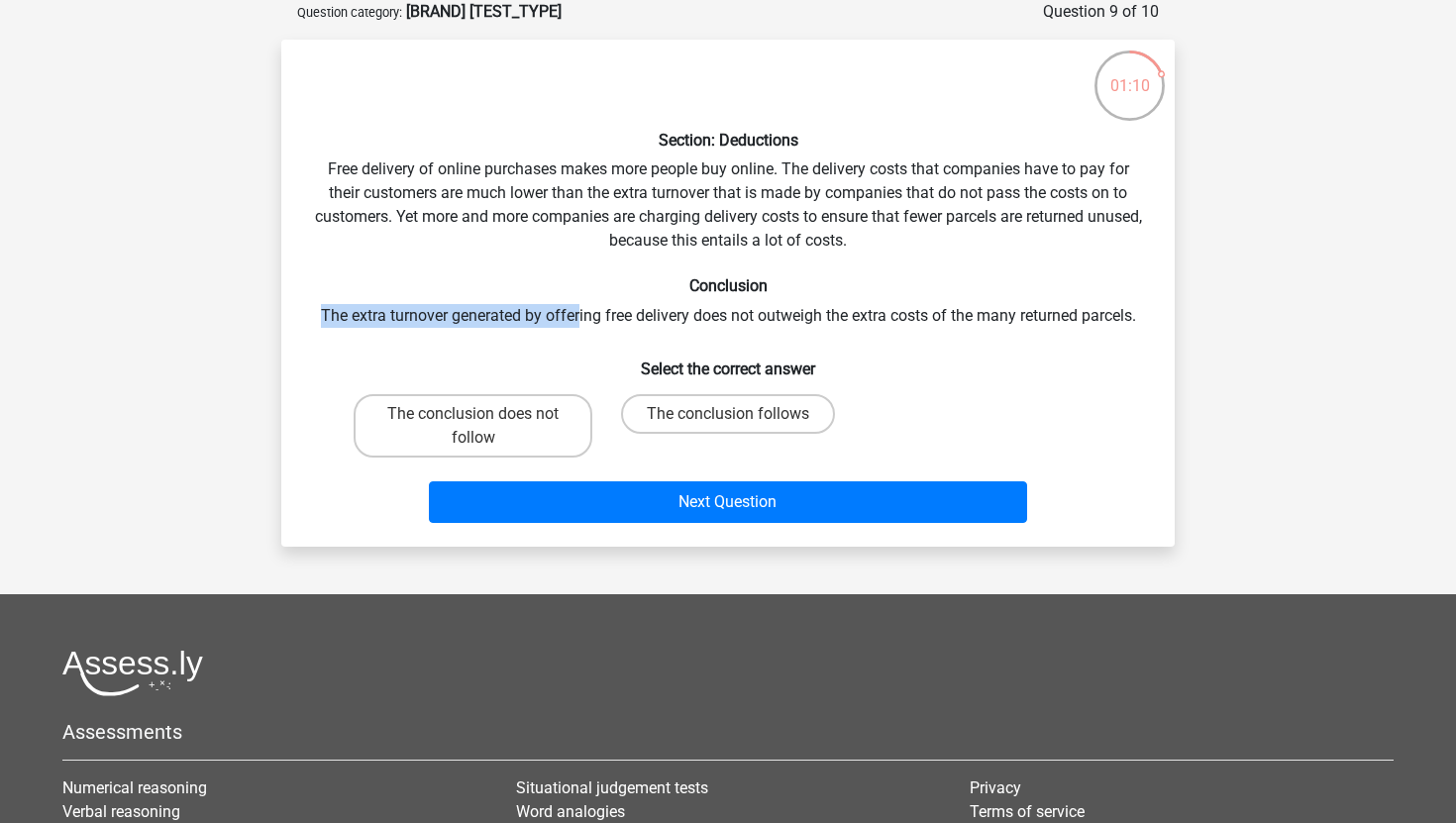 click on "Section: Deductions Free delivery of online purchases makes more people buy online. The delivery costs that companies have to pay for their customers are much lower than the extra turnover that is made by companies that do not pass the costs on to customers. Yet more and more companies are charging delivery costs to ensure that fewer parcels are returned unused, because this entails a lot of costs. Conclusion The extra turnover generated by offering free delivery does not outweigh the extra costs of the many returned parcels.
Select the correct answer
The conclusion does not follow" at bounding box center (728, 293) 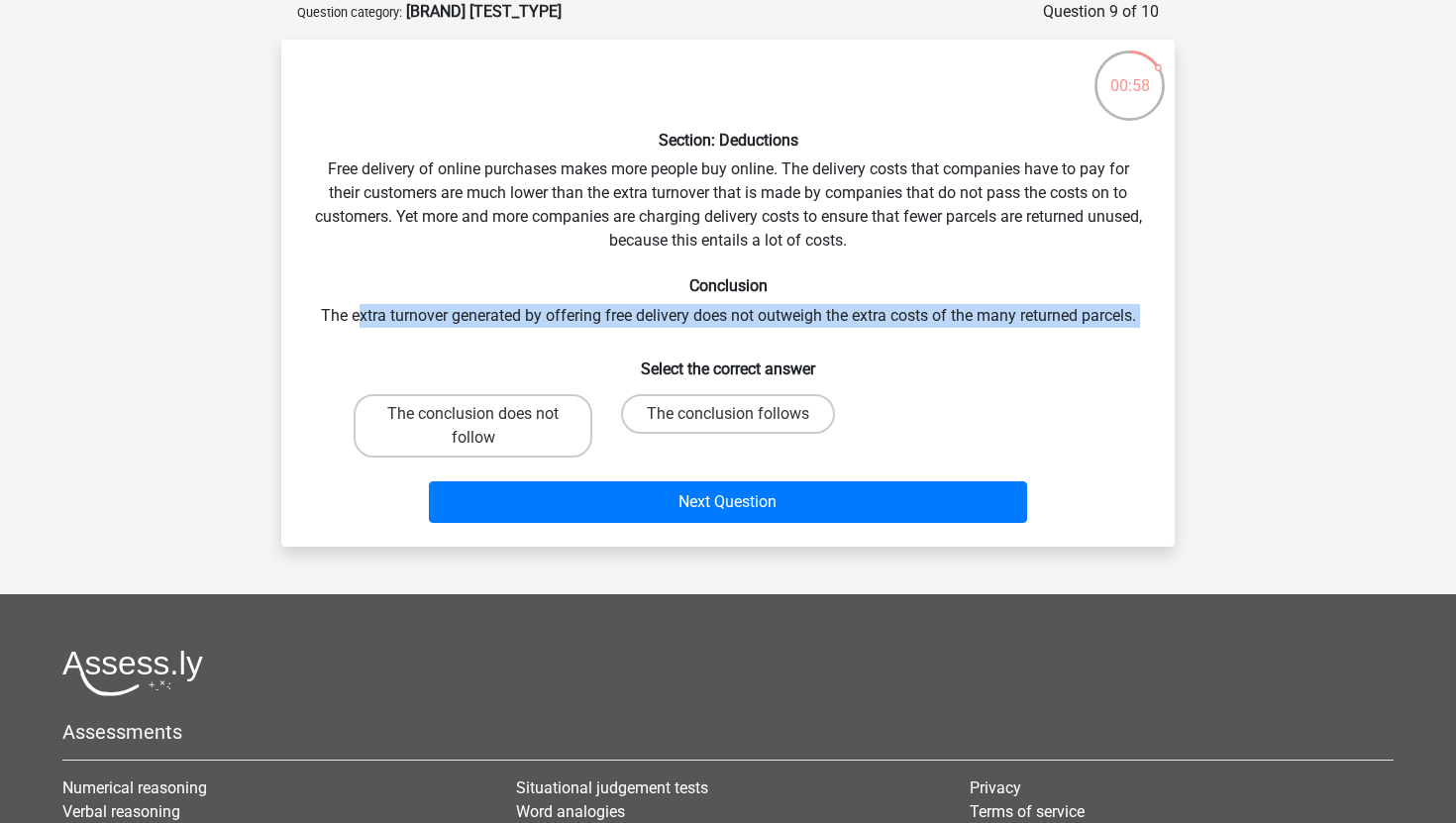 drag, startPoint x: 353, startPoint y: 313, endPoint x: 838, endPoint y: 335, distance: 485.49871 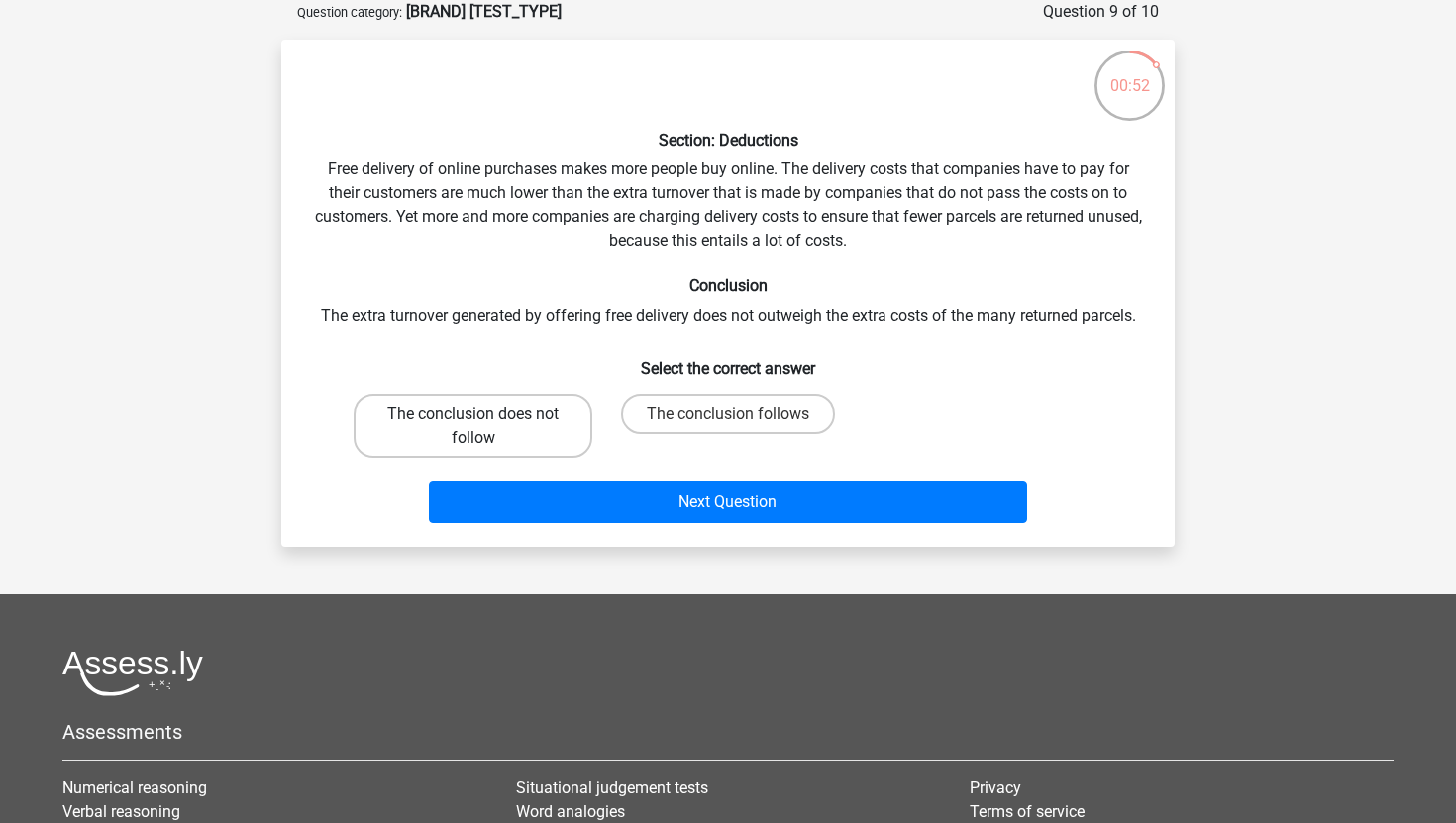 click on "The conclusion does not follow" at bounding box center (472, 426) 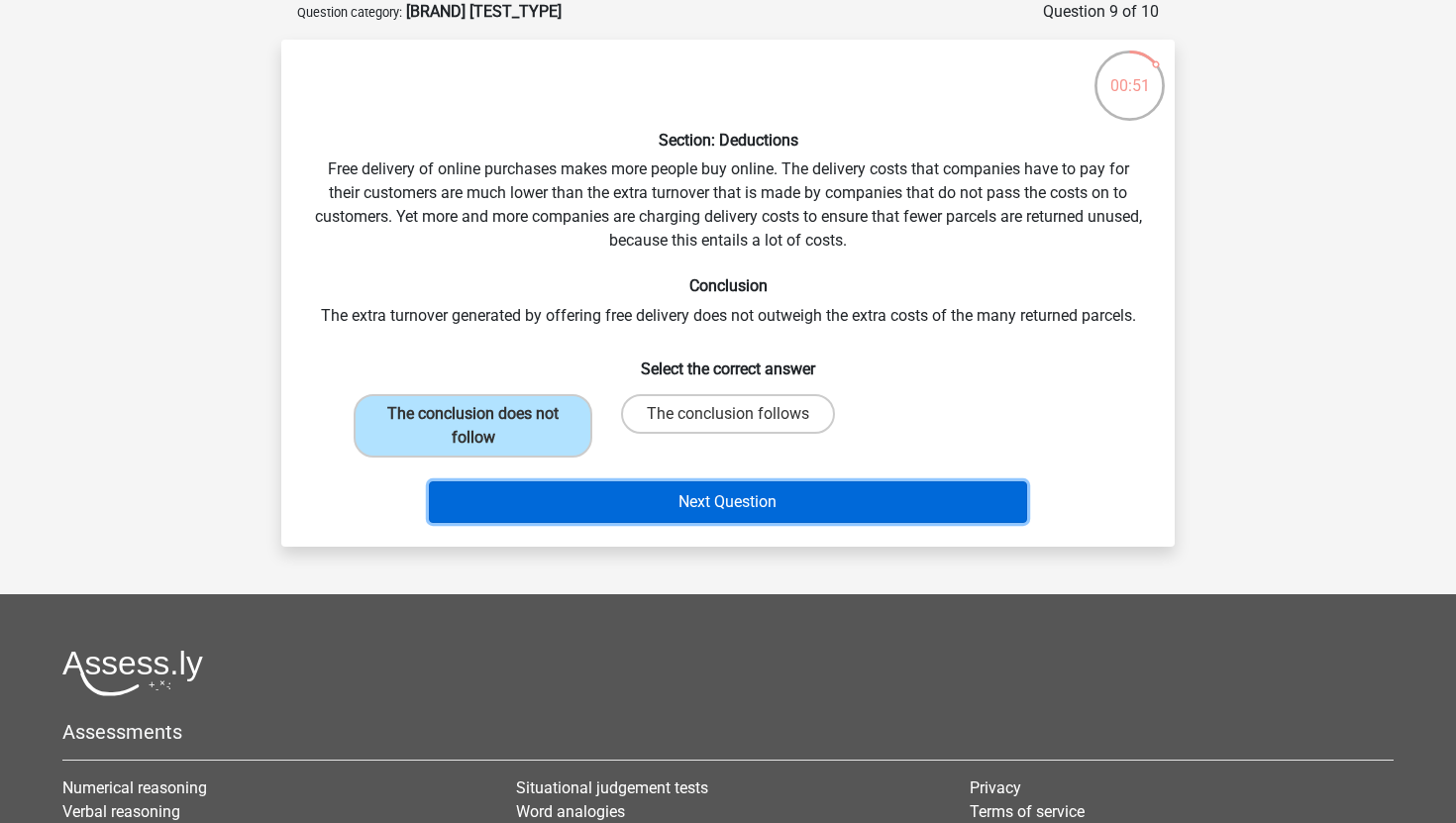 click on "Next Question" at bounding box center (728, 502) 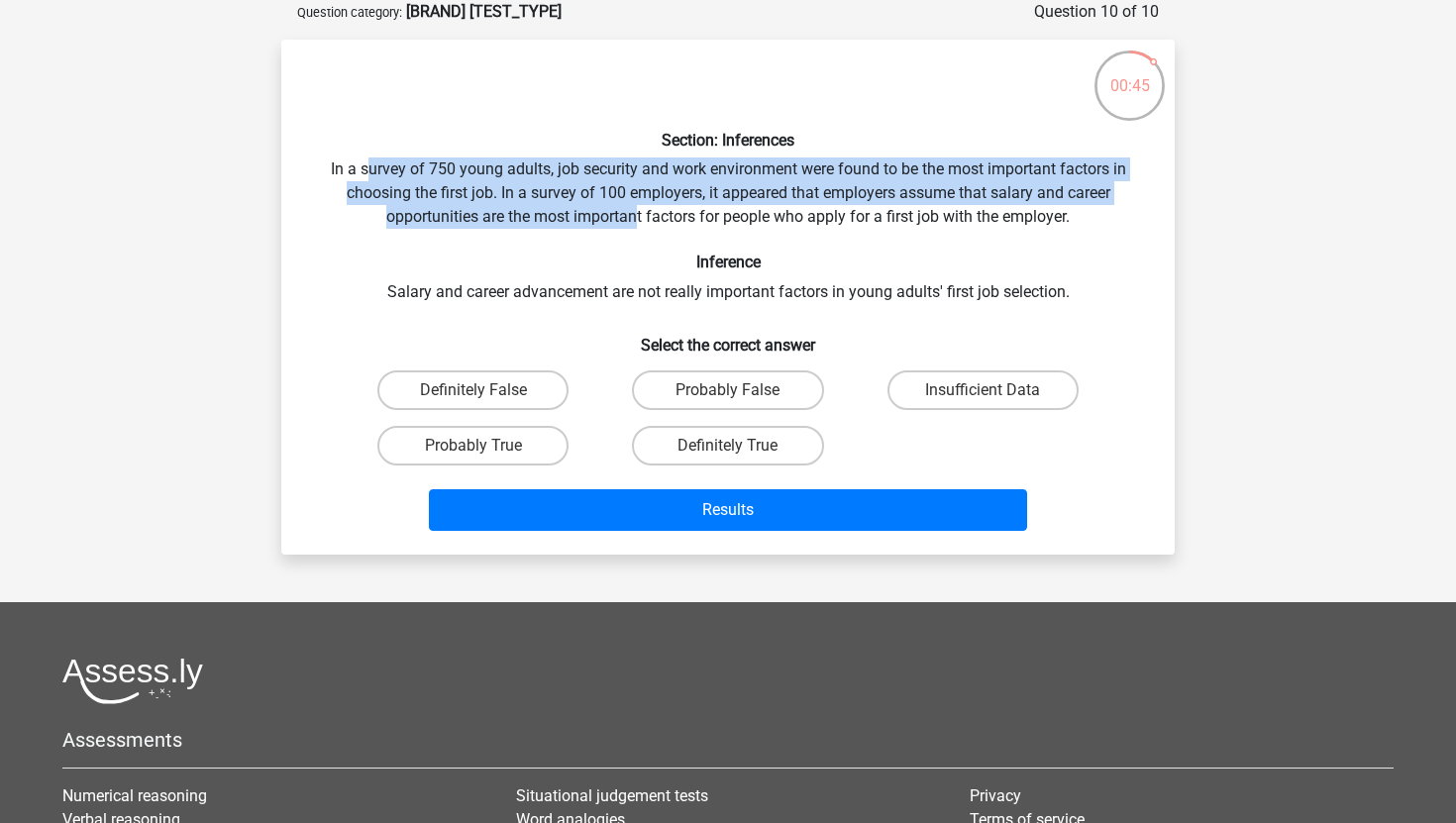 drag, startPoint x: 368, startPoint y: 165, endPoint x: 637, endPoint y: 212, distance: 273.07508 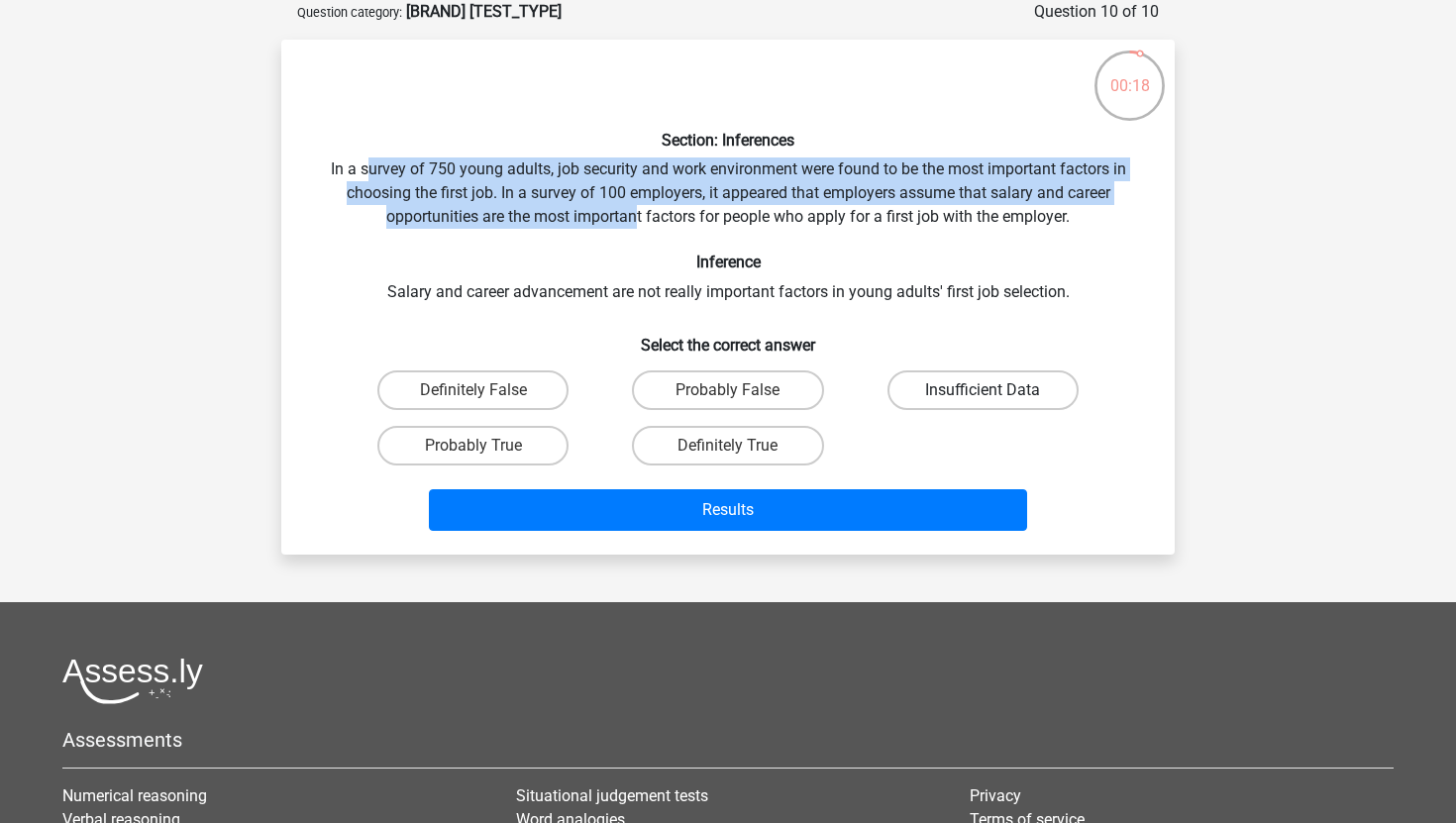 click on "Insufficient Data" at bounding box center (983, 390) 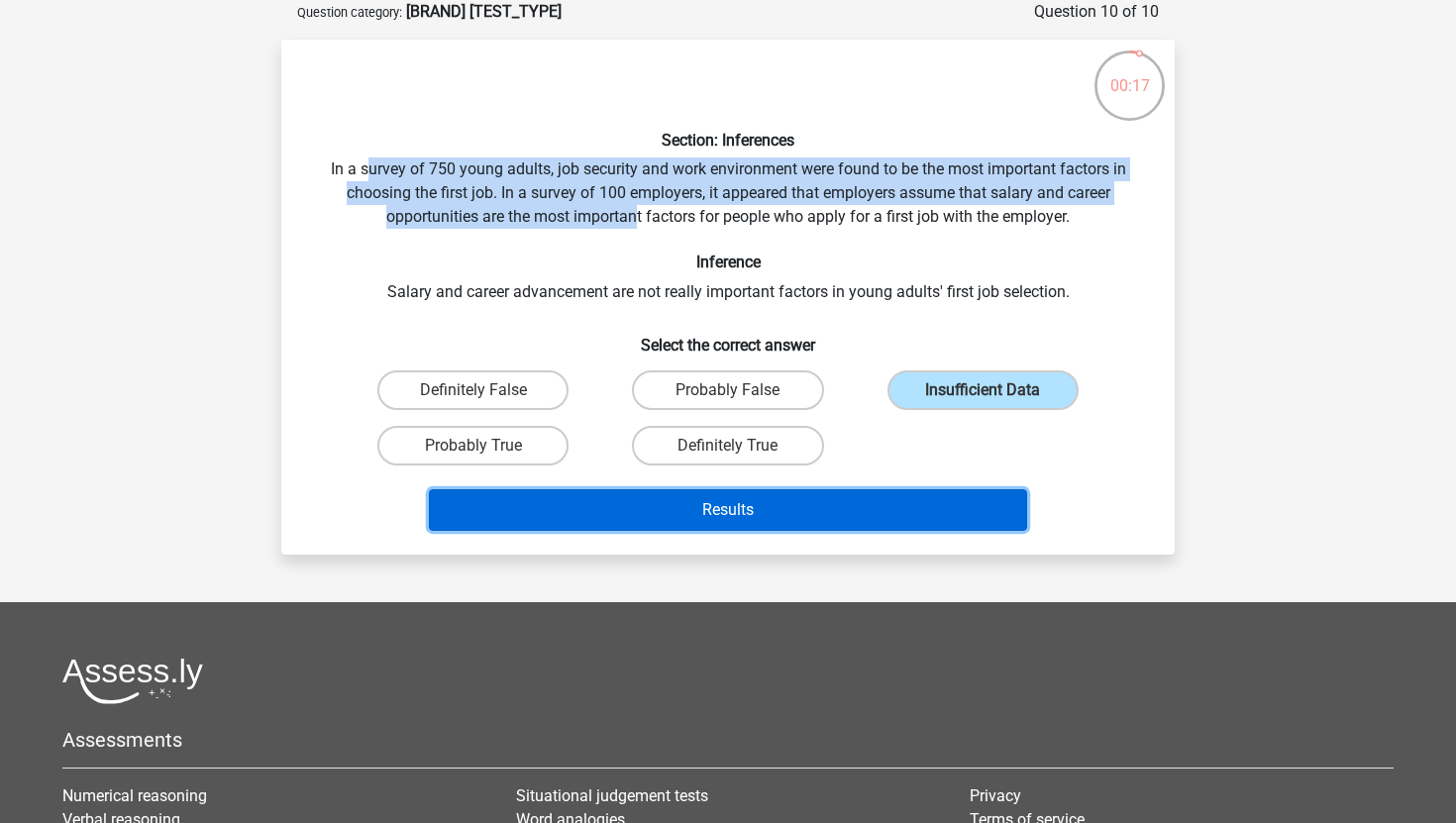 click on "Results" at bounding box center (728, 510) 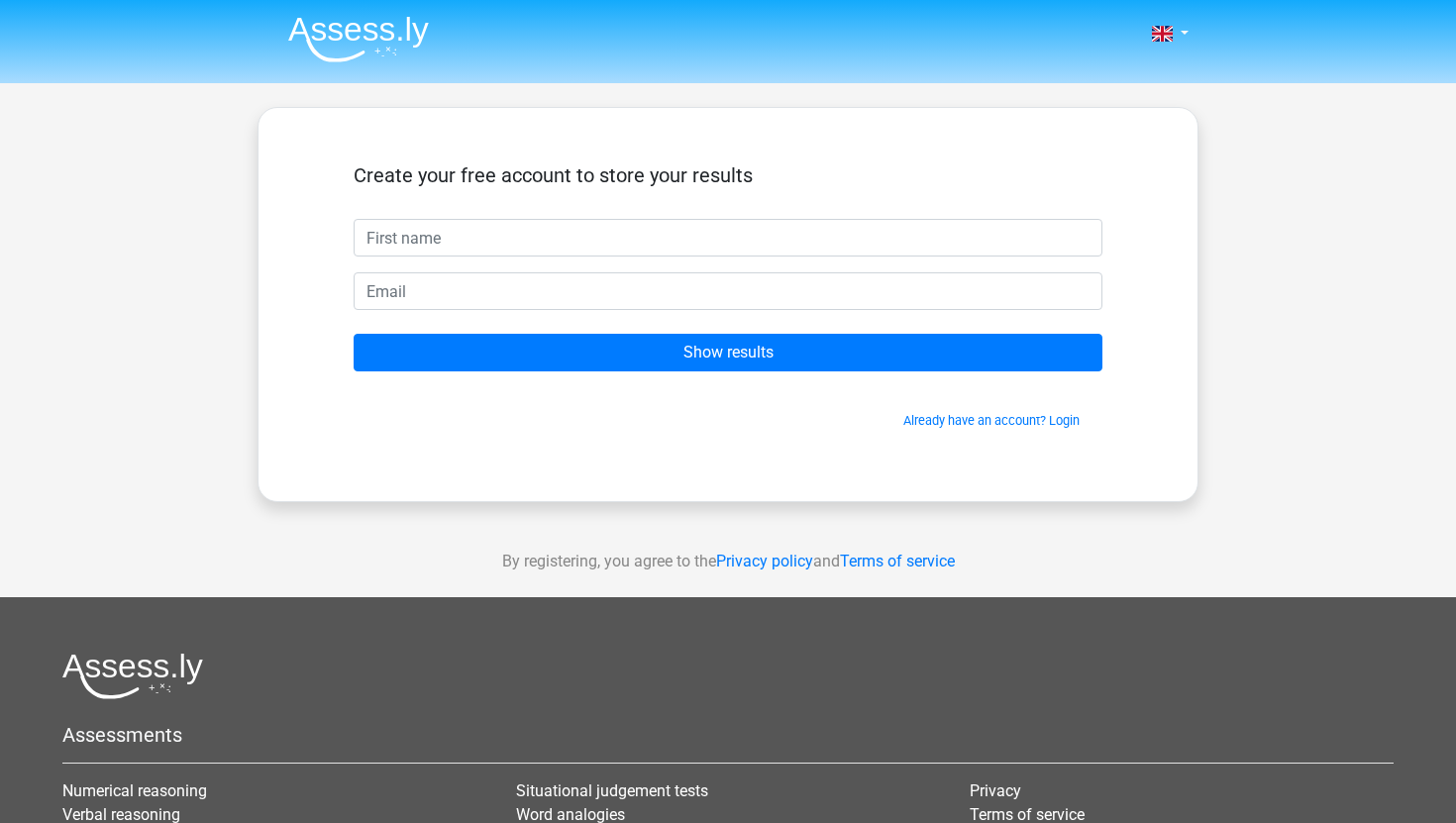 scroll, scrollTop: 0, scrollLeft: 0, axis: both 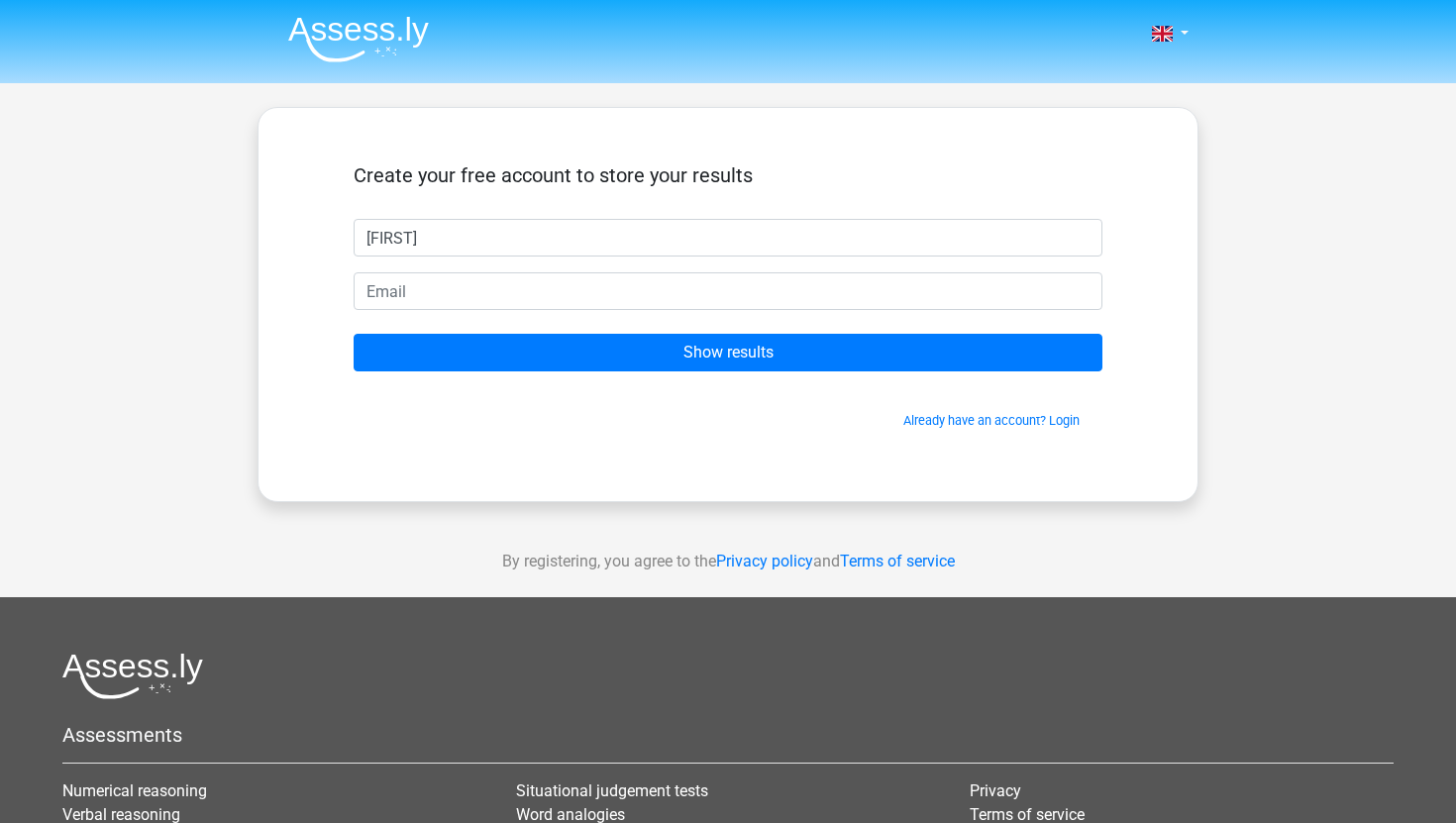 type on "[FIRST]" 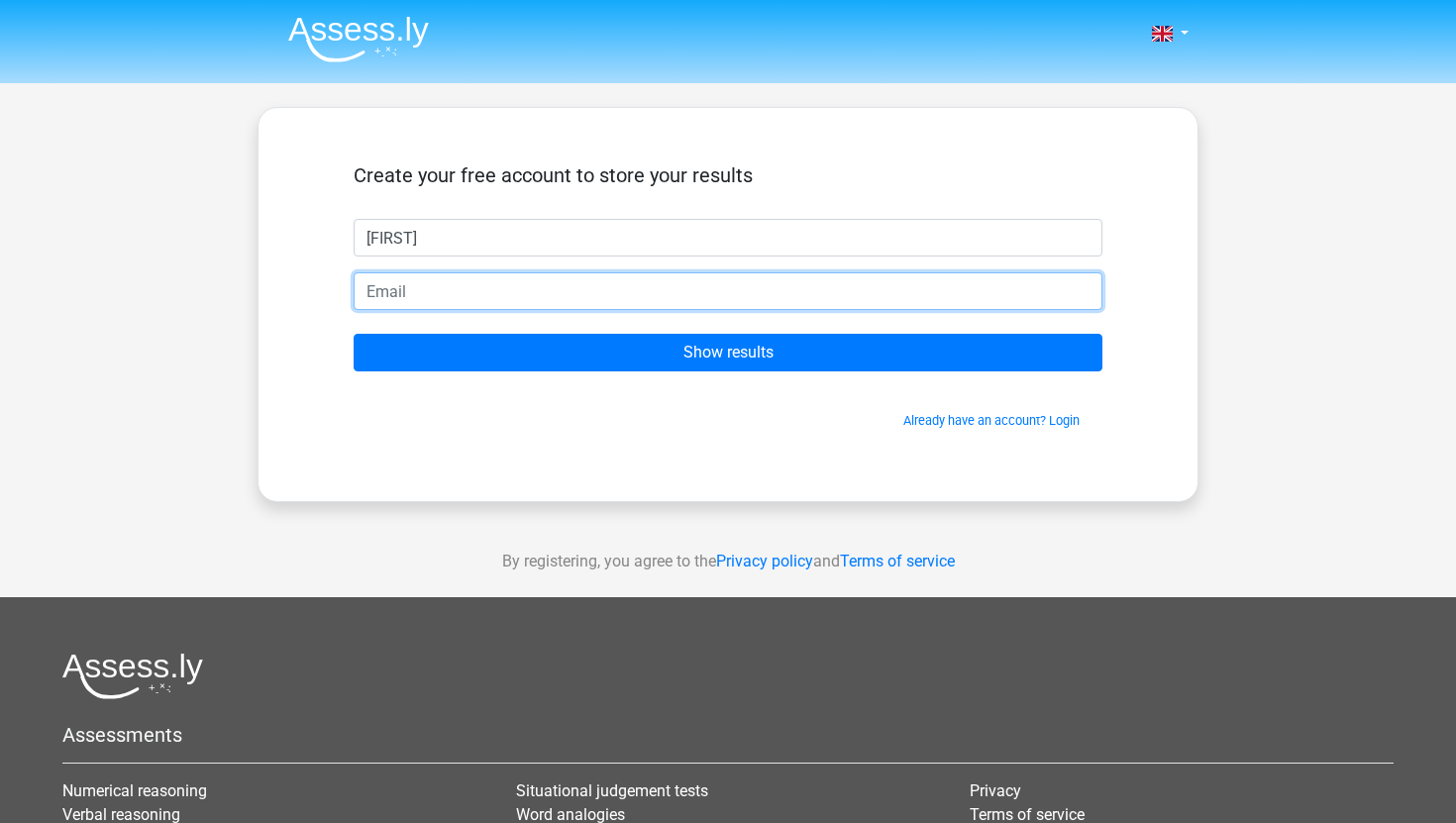 click at bounding box center [728, 291] 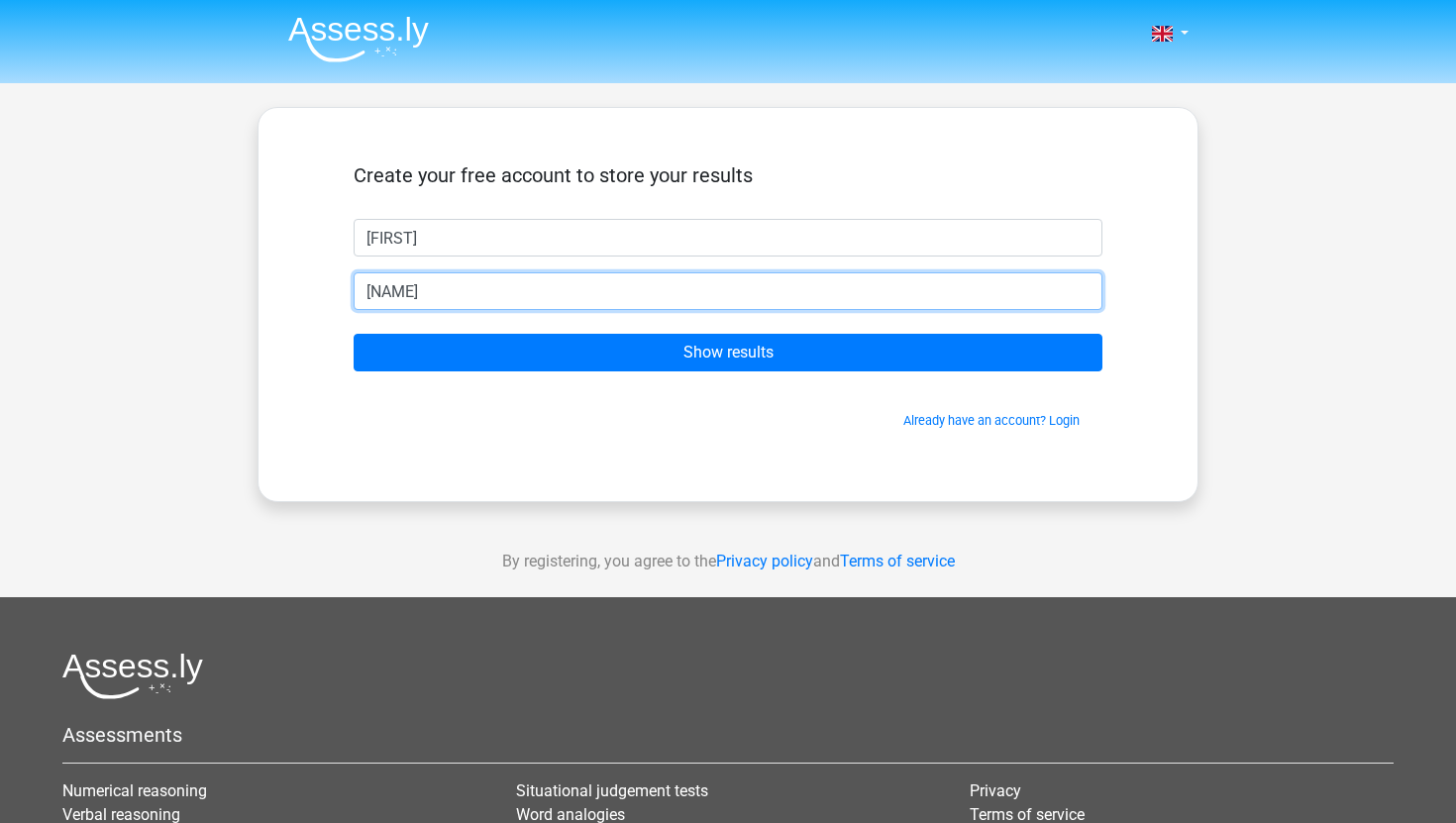 type on "[EMAIL]" 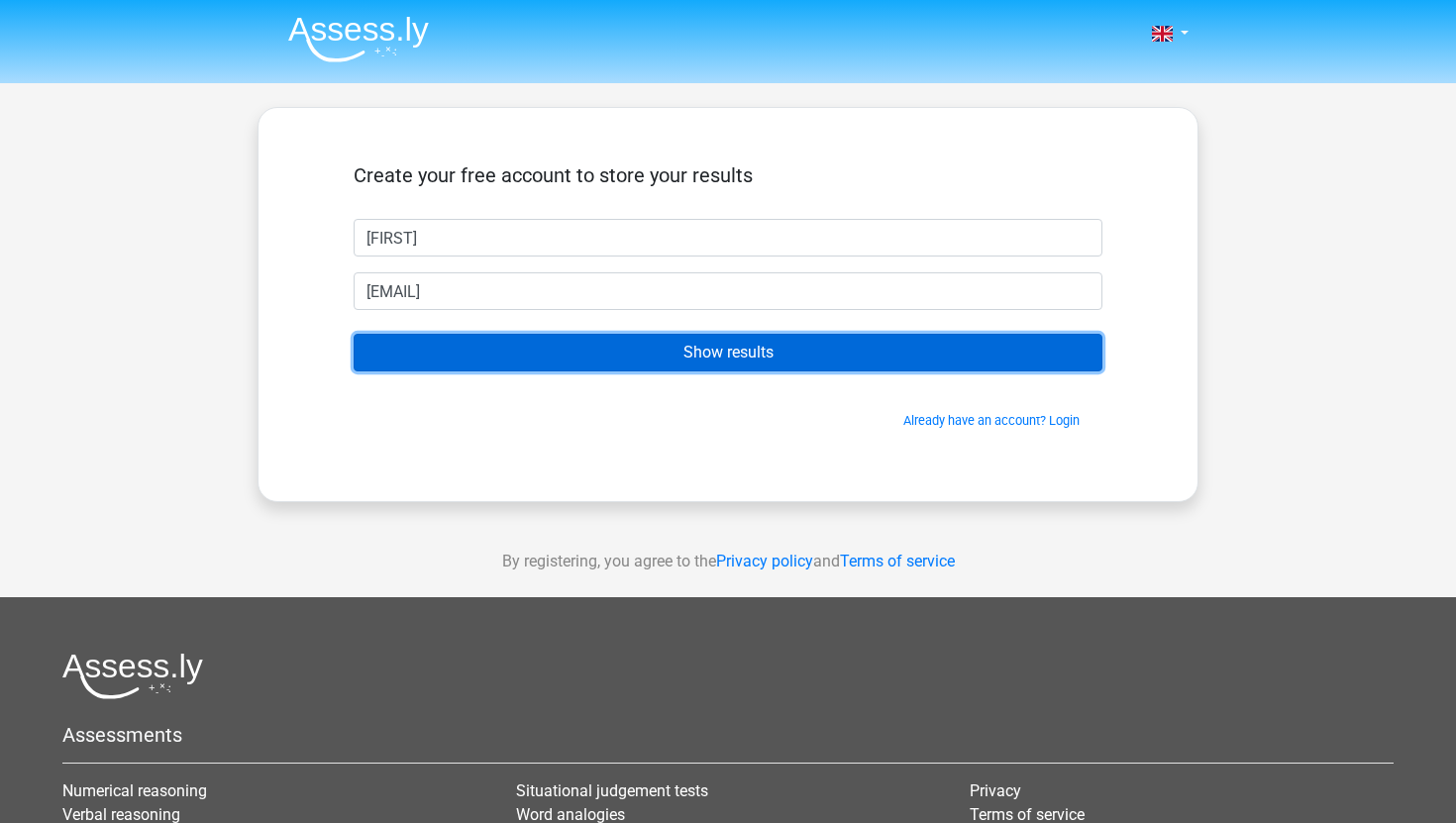 click on "Show results" at bounding box center (728, 353) 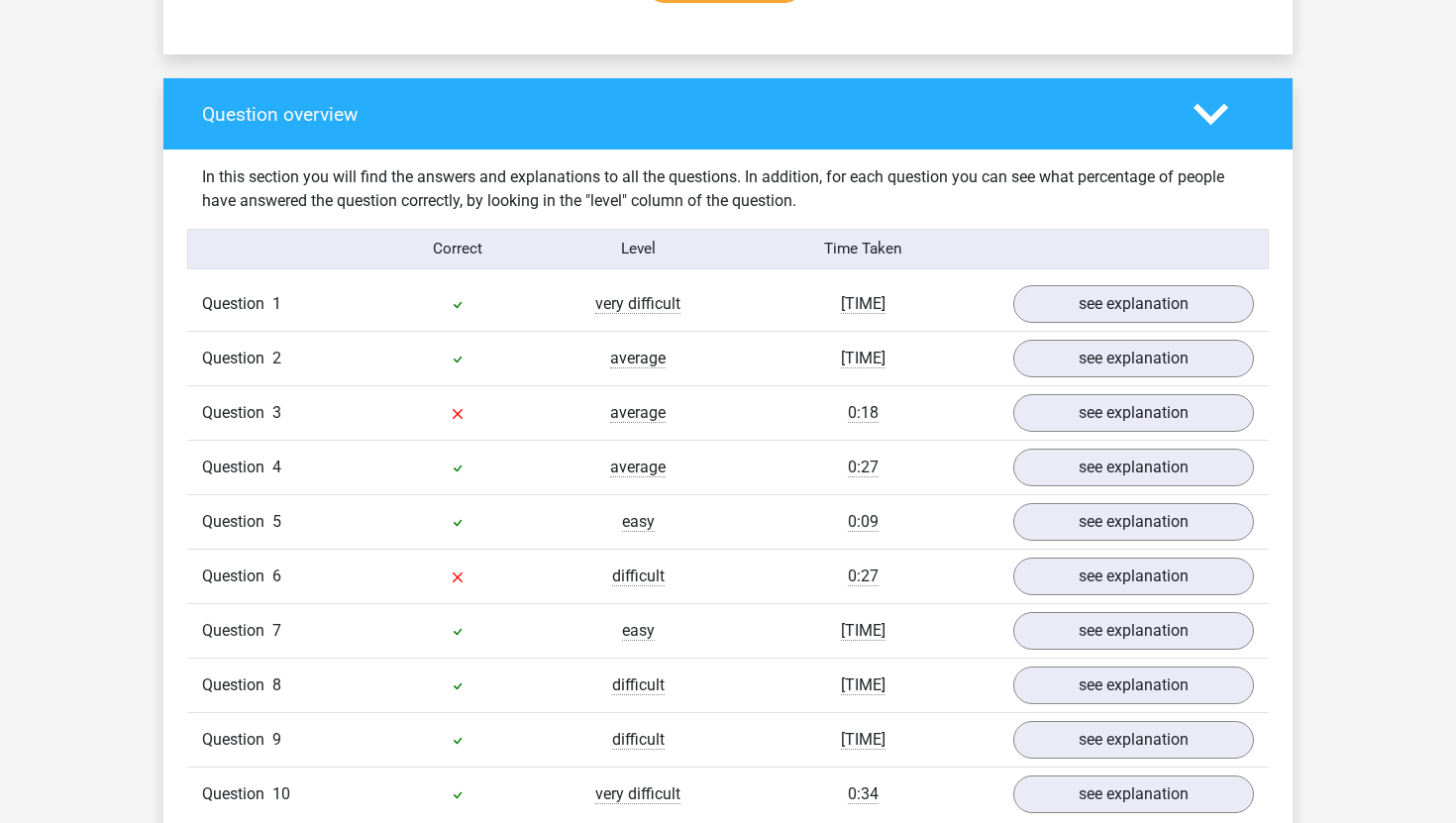 scroll, scrollTop: 1463, scrollLeft: 0, axis: vertical 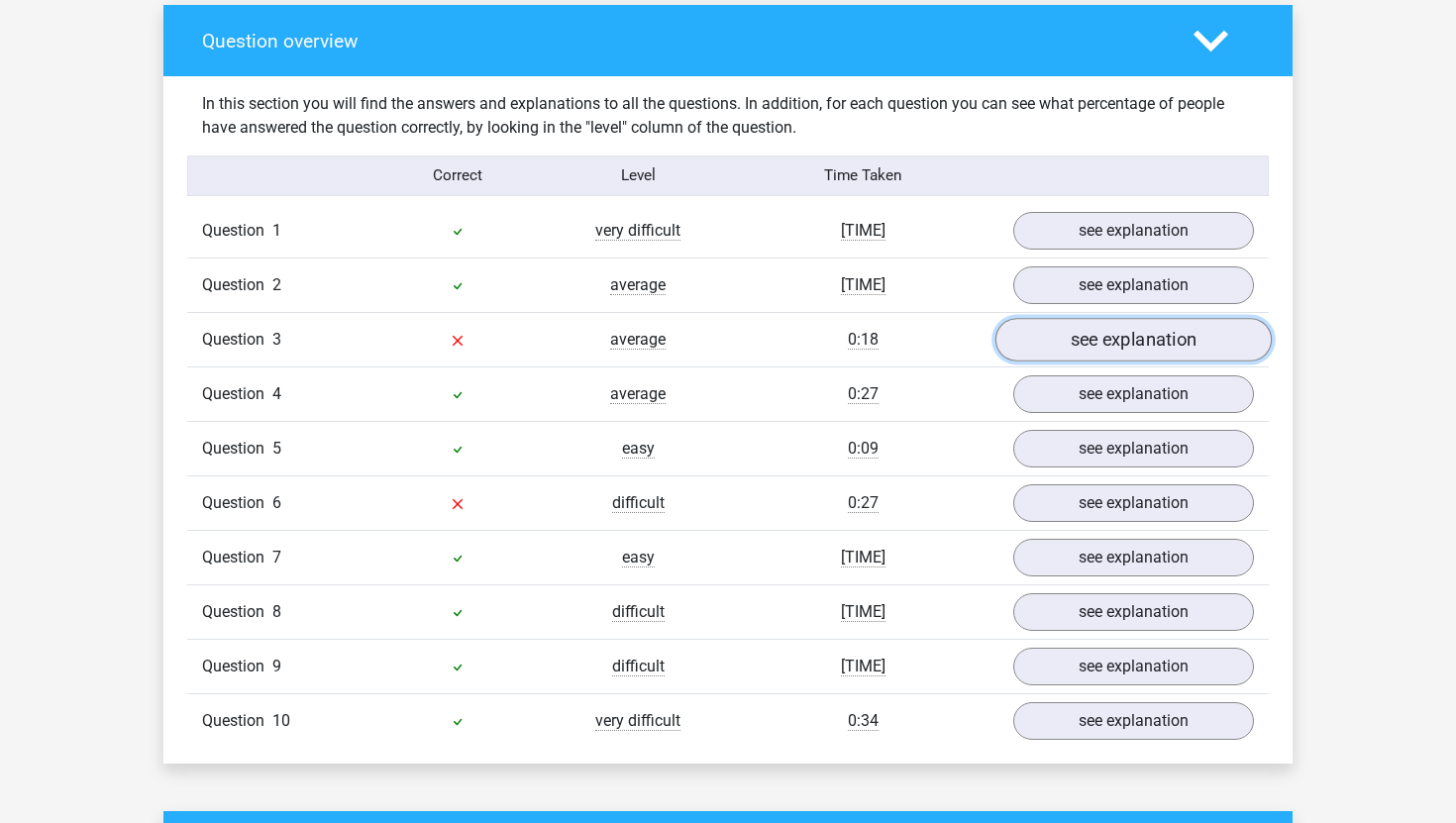 click on "see explanation" at bounding box center (1133, 340) 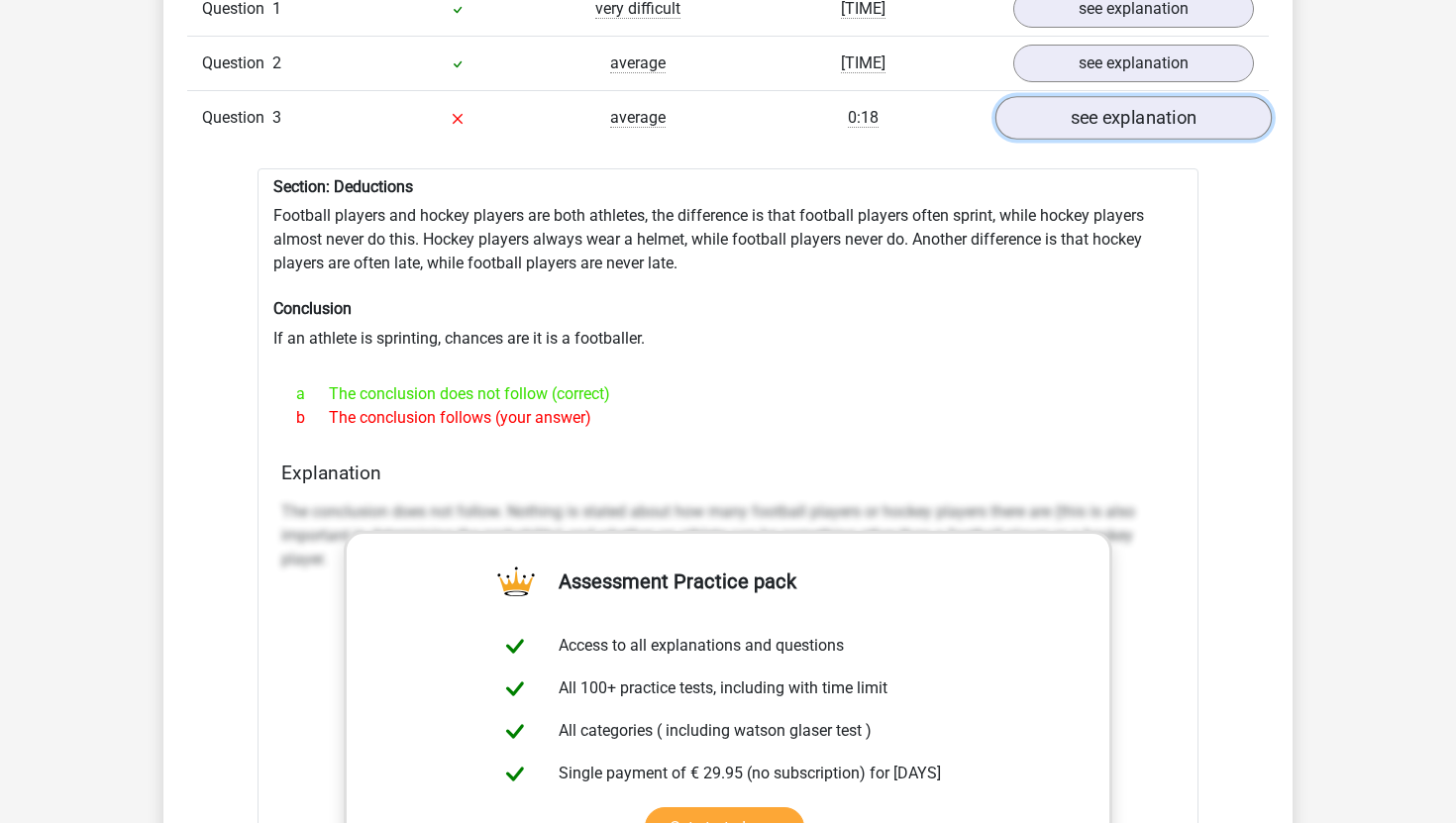 scroll, scrollTop: 1687, scrollLeft: 0, axis: vertical 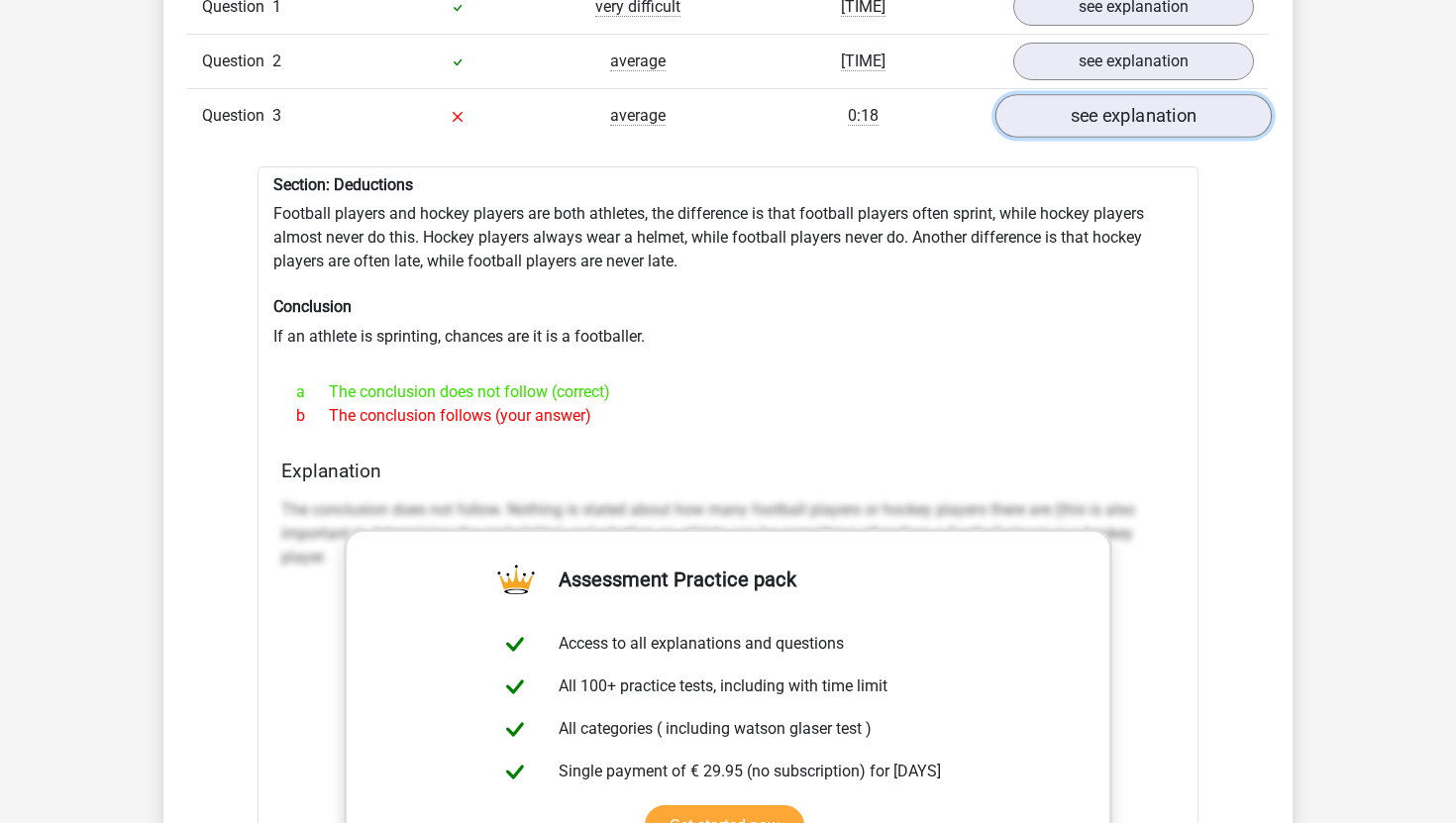 click on "see explanation" at bounding box center [1133, 116] 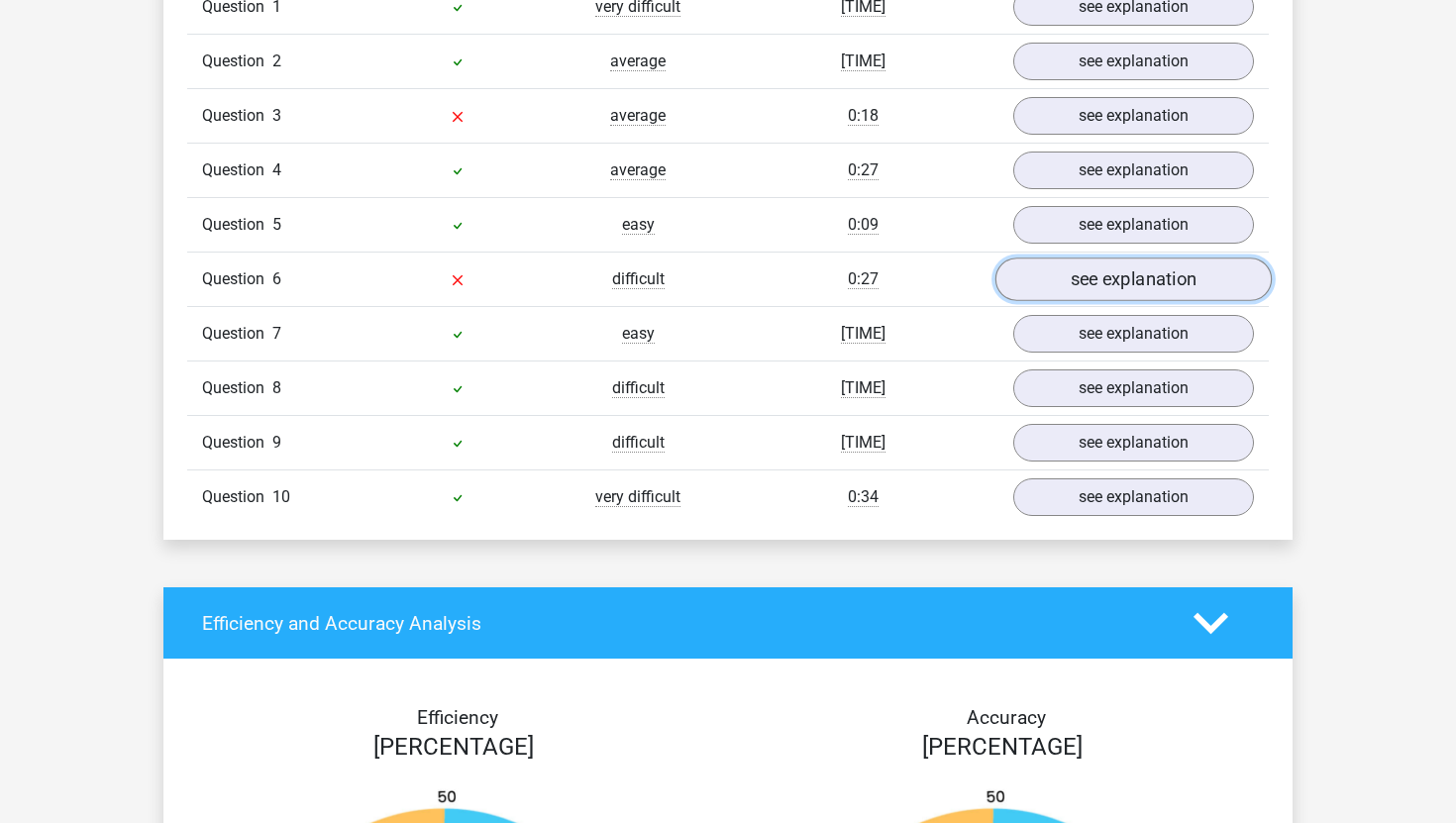 click on "see explanation" at bounding box center (1133, 279) 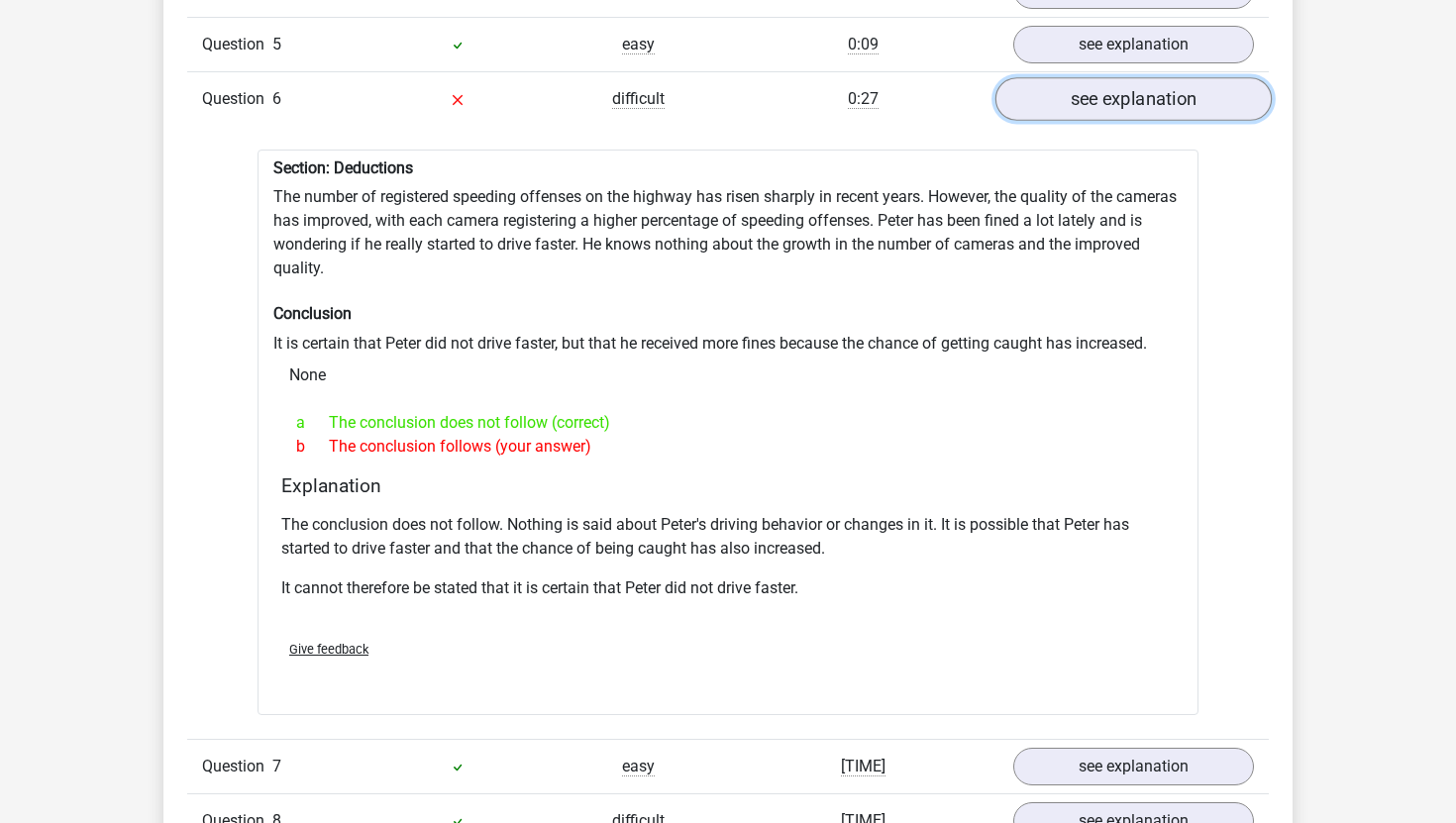 scroll, scrollTop: 1921, scrollLeft: 0, axis: vertical 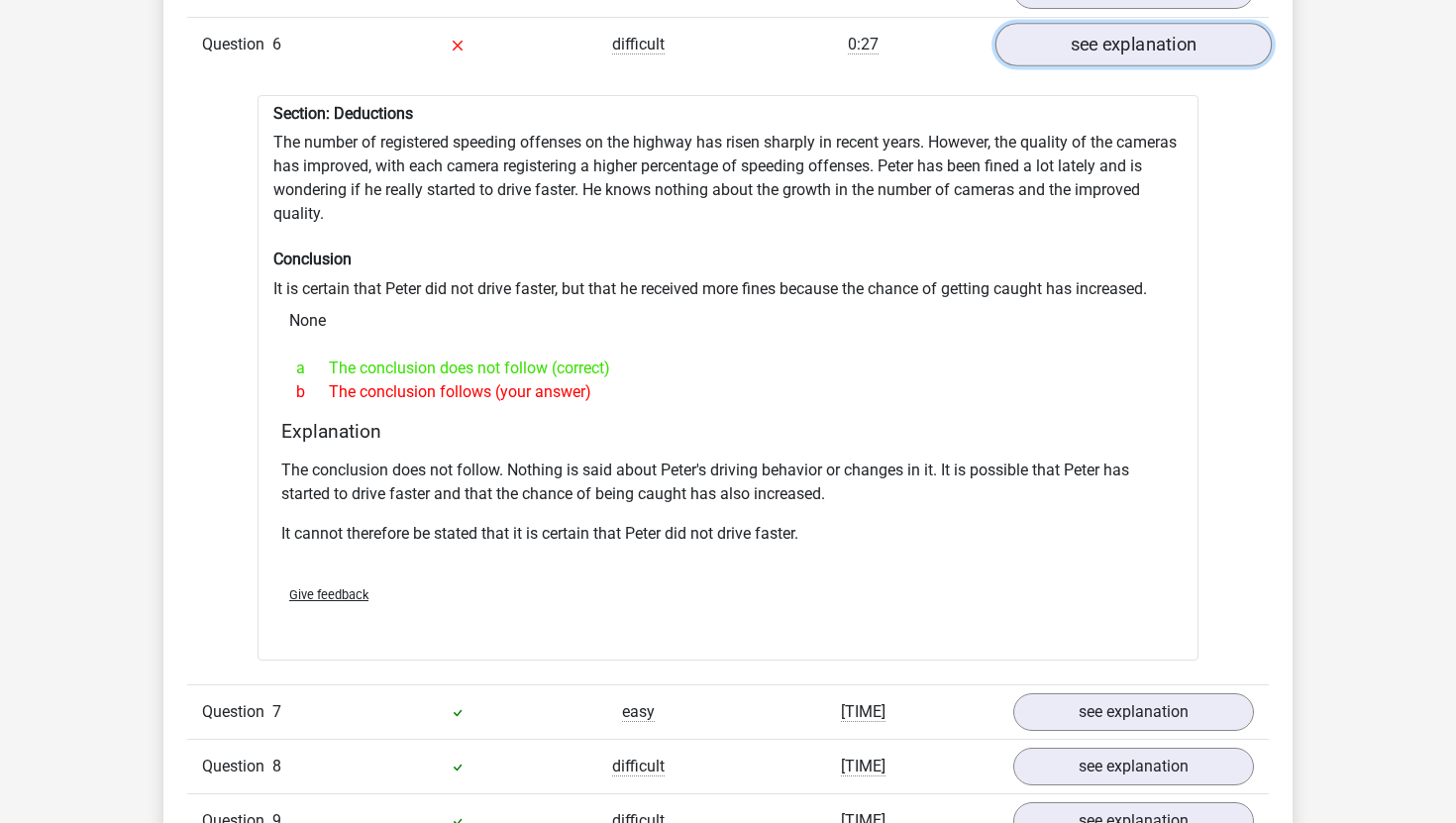 click on "see explanation" at bounding box center [1133, 45] 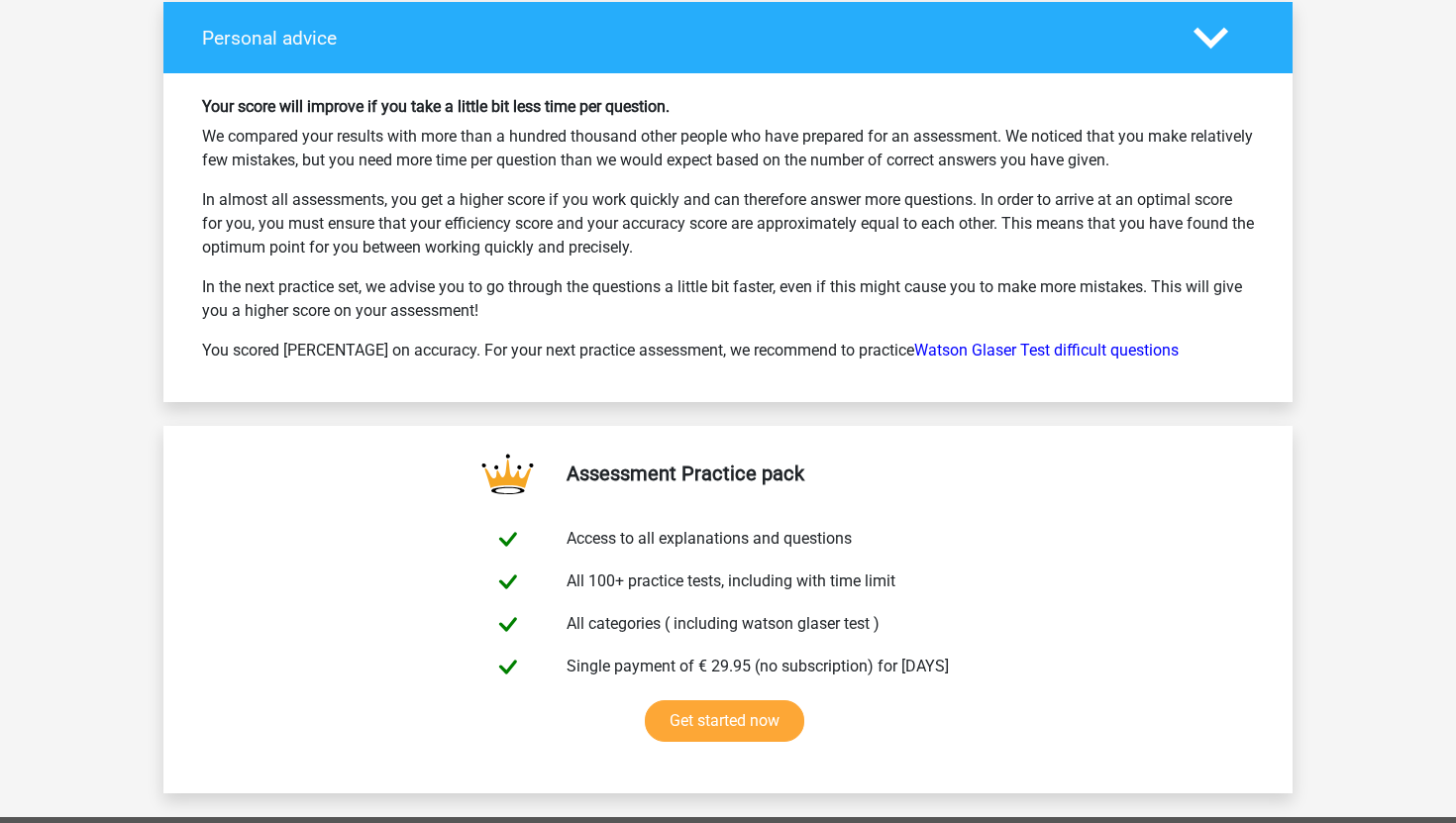 scroll, scrollTop: 2962, scrollLeft: 0, axis: vertical 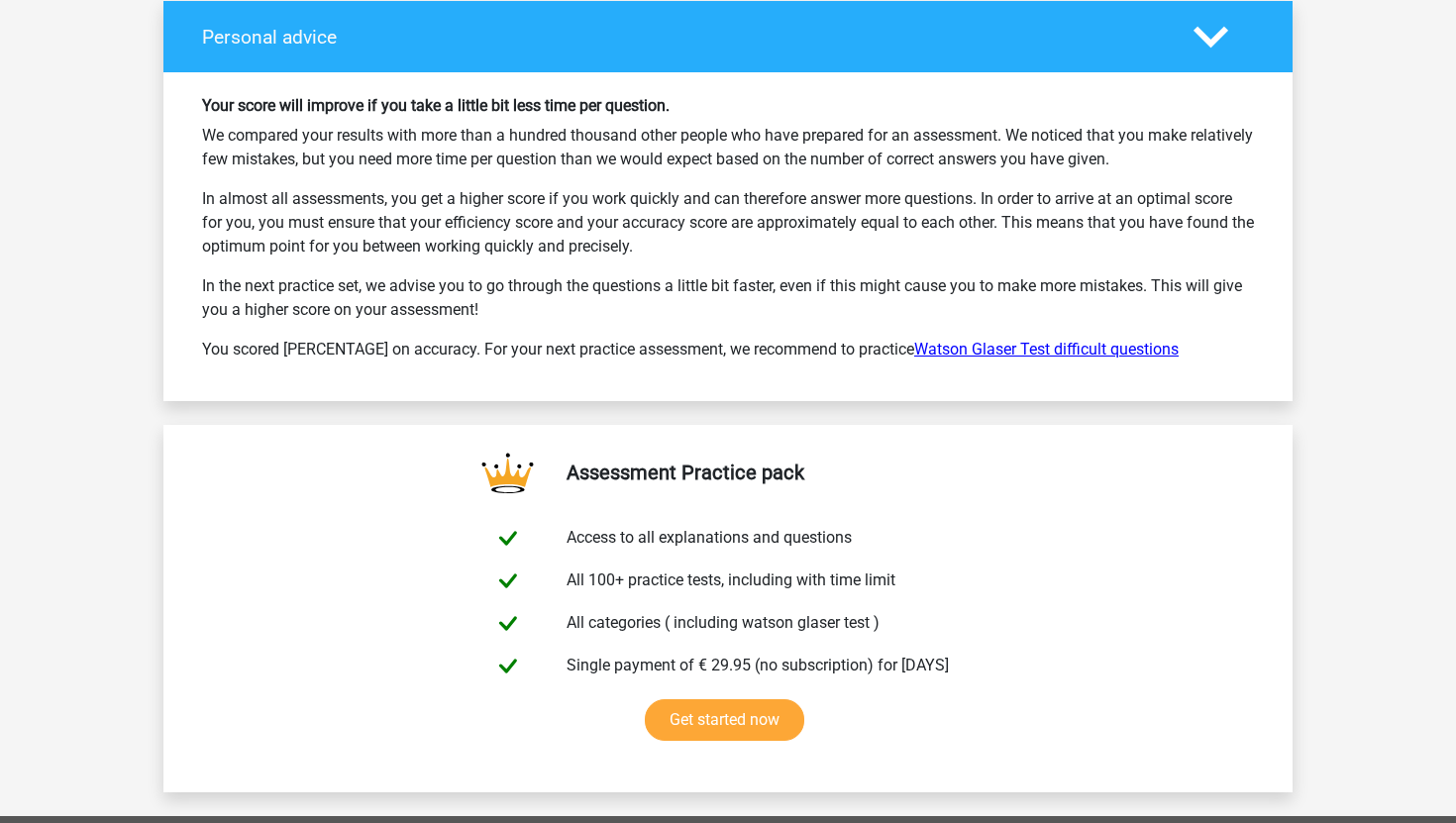 click on "Watson Glaser Test difficult questions" at bounding box center (1046, 349) 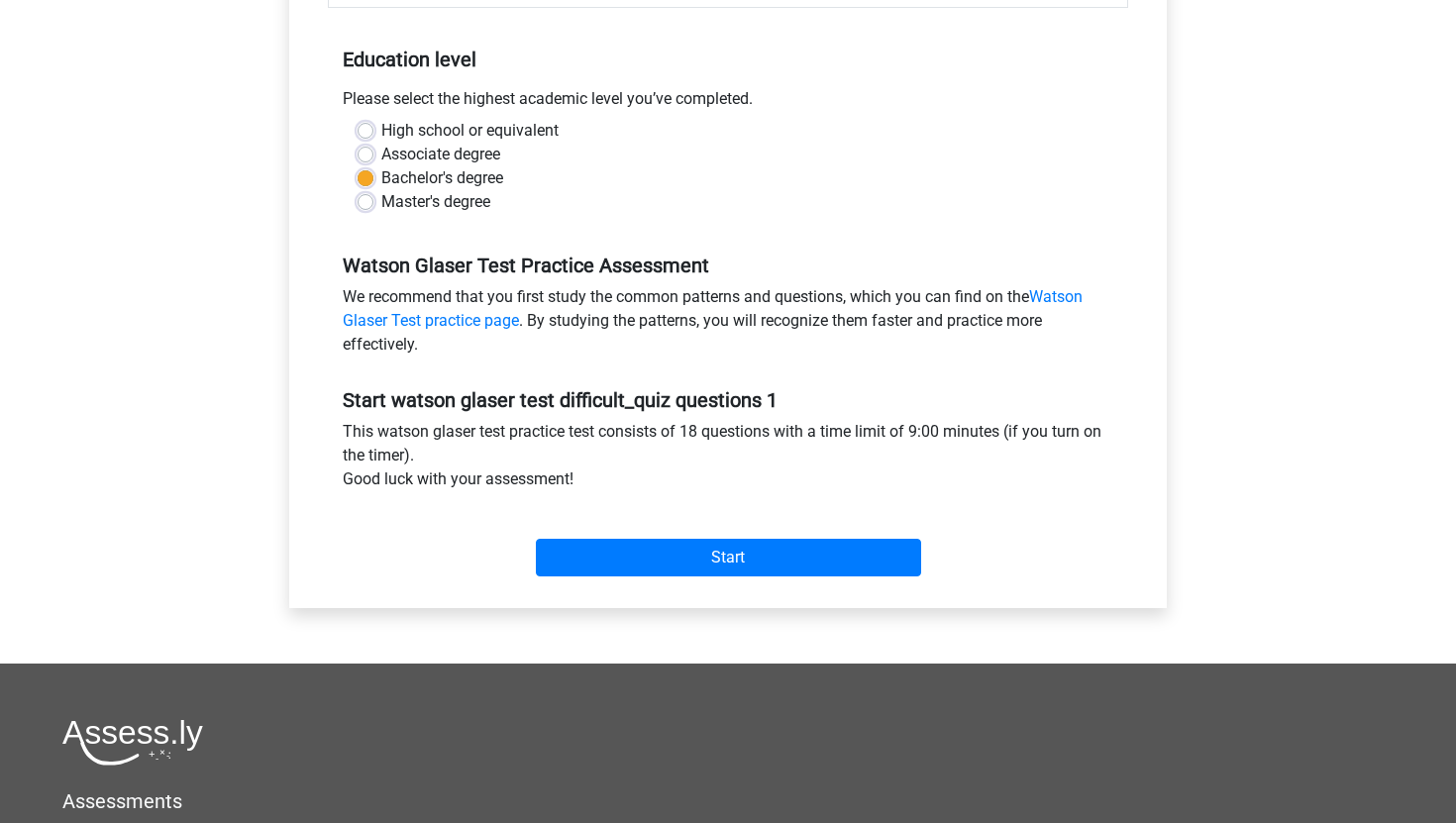 scroll, scrollTop: 379, scrollLeft: 0, axis: vertical 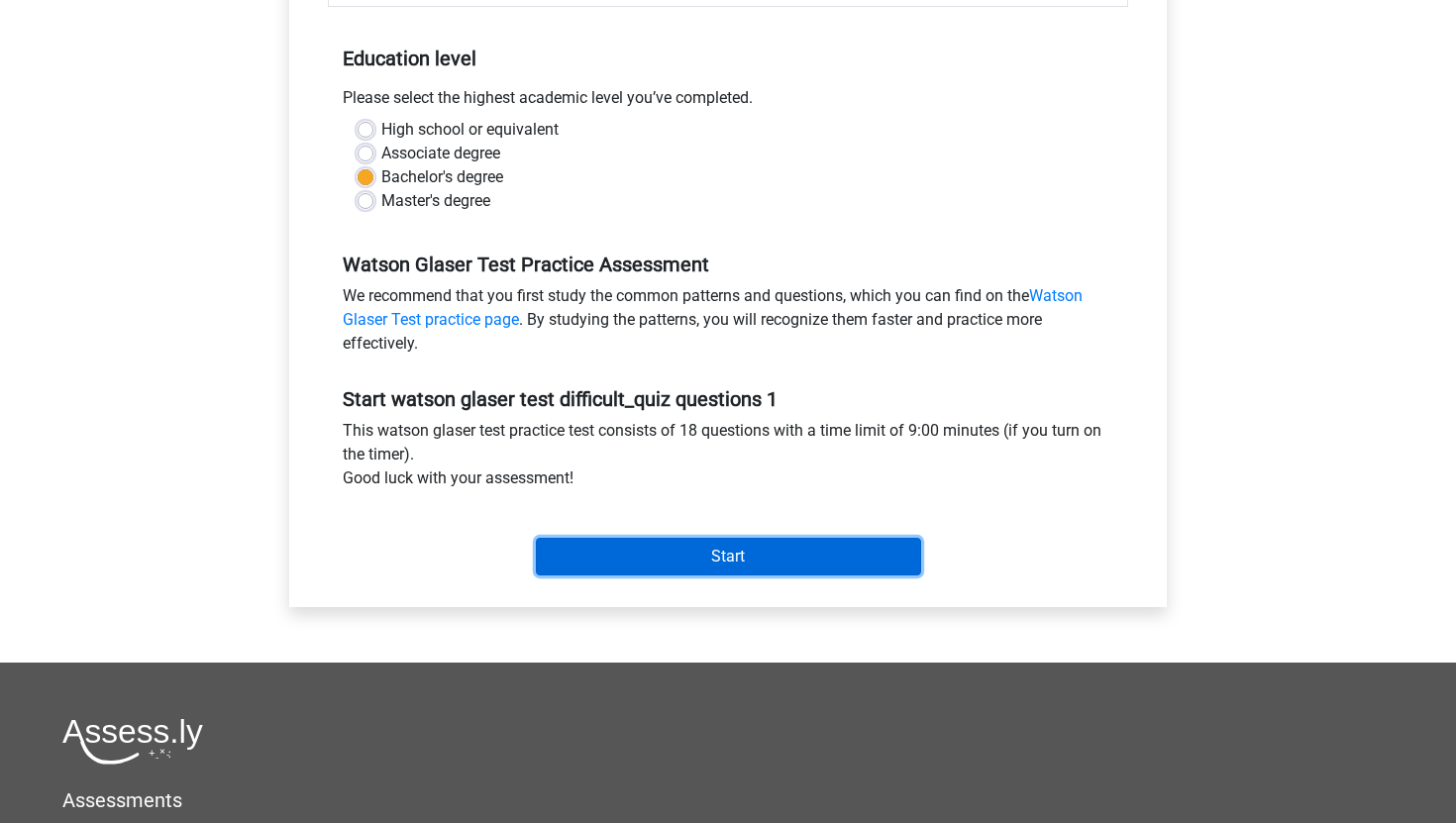 click on "Start" at bounding box center (728, 557) 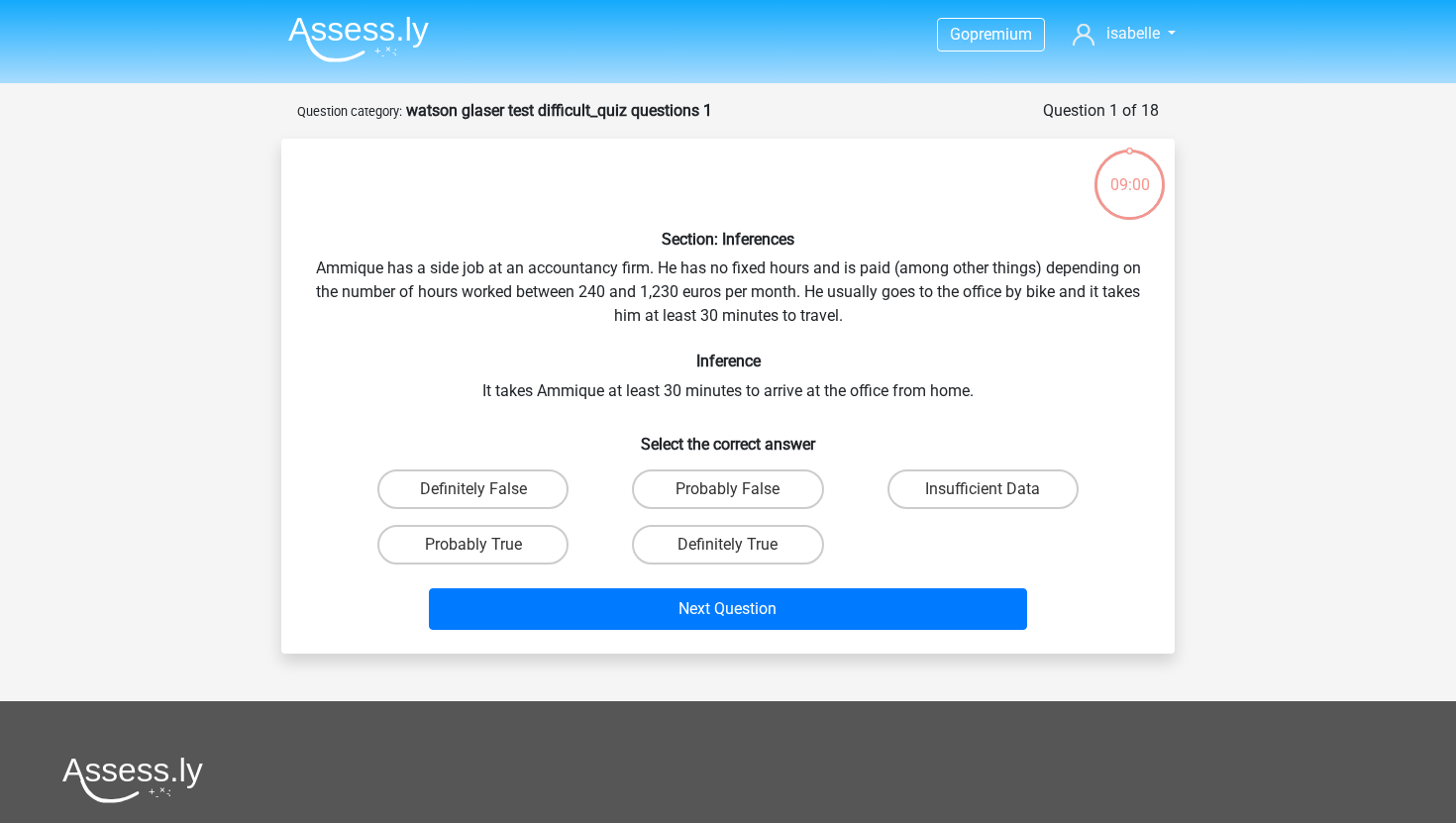 scroll, scrollTop: 0, scrollLeft: 0, axis: both 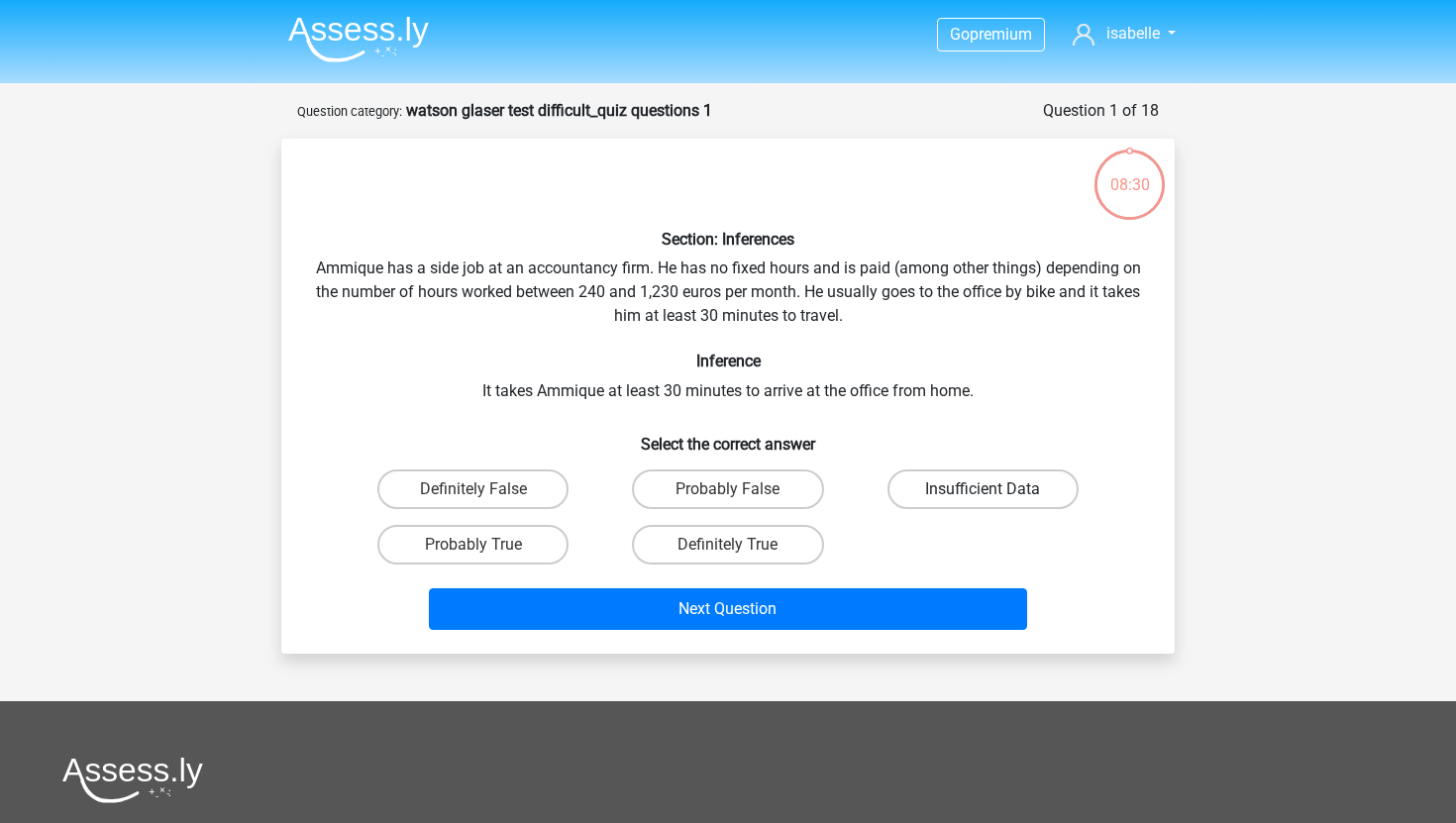 click on "Insufficient Data" at bounding box center [983, 489] 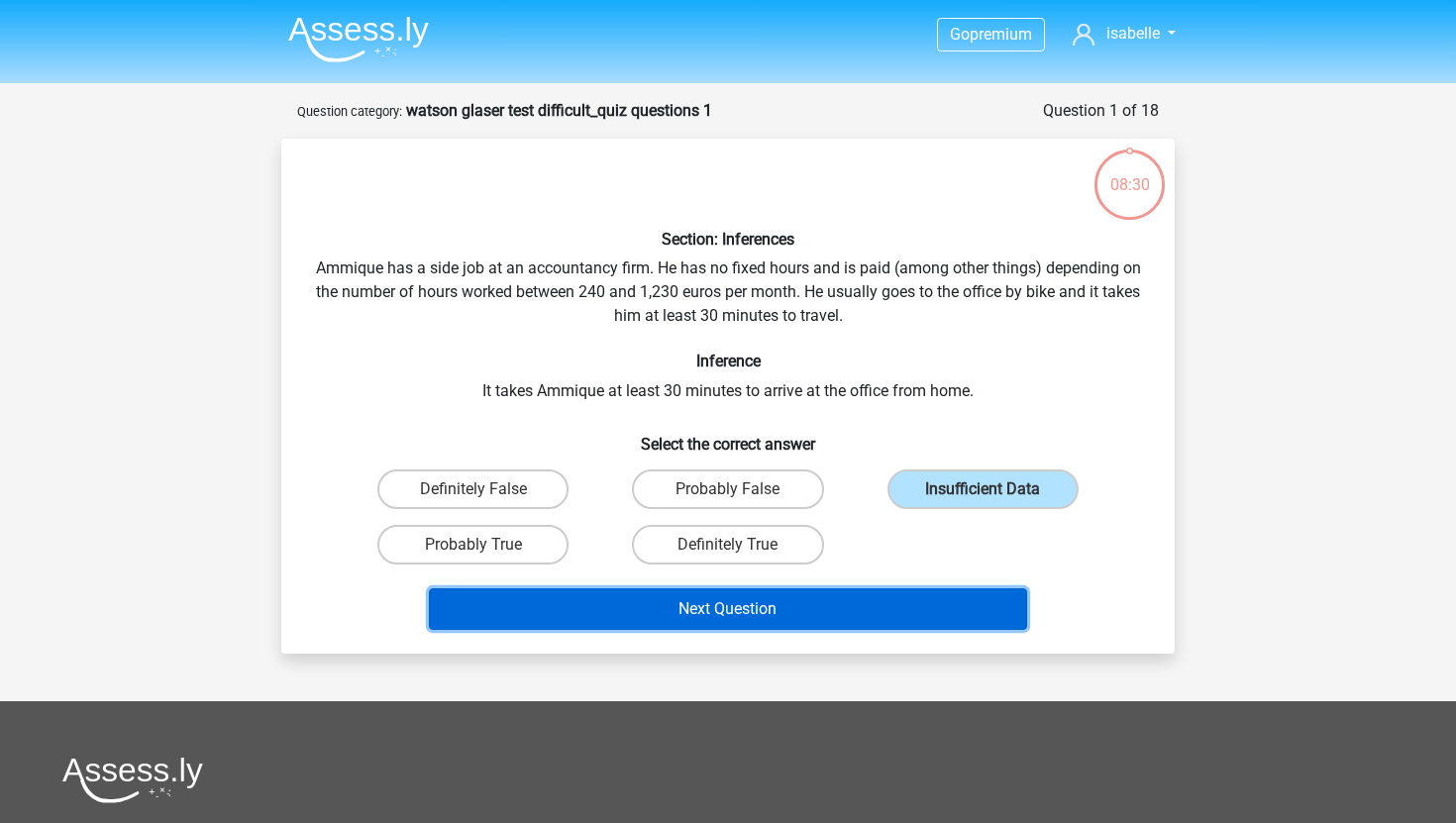 click on "Next Question" at bounding box center [728, 609] 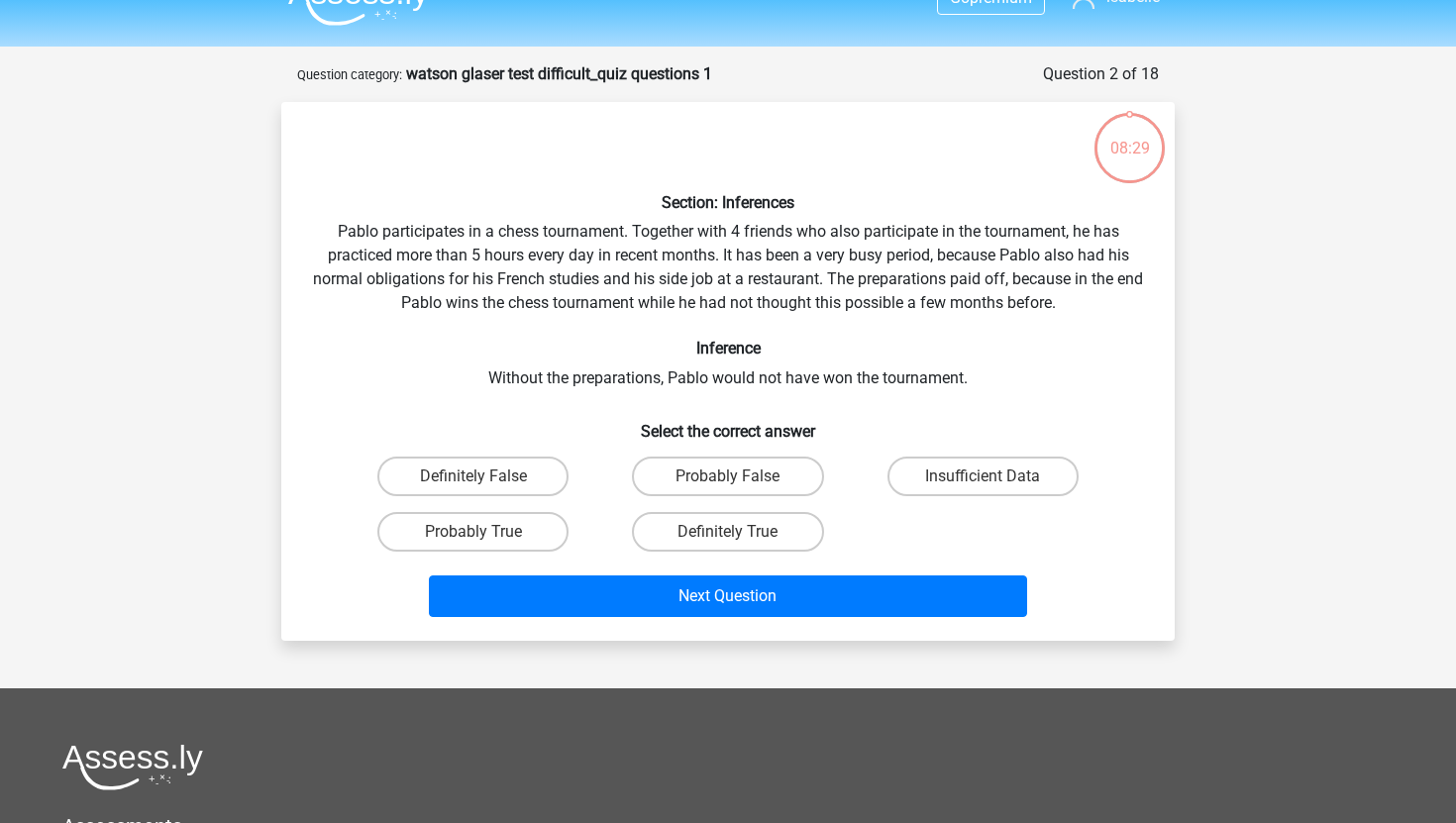 scroll, scrollTop: 99, scrollLeft: 0, axis: vertical 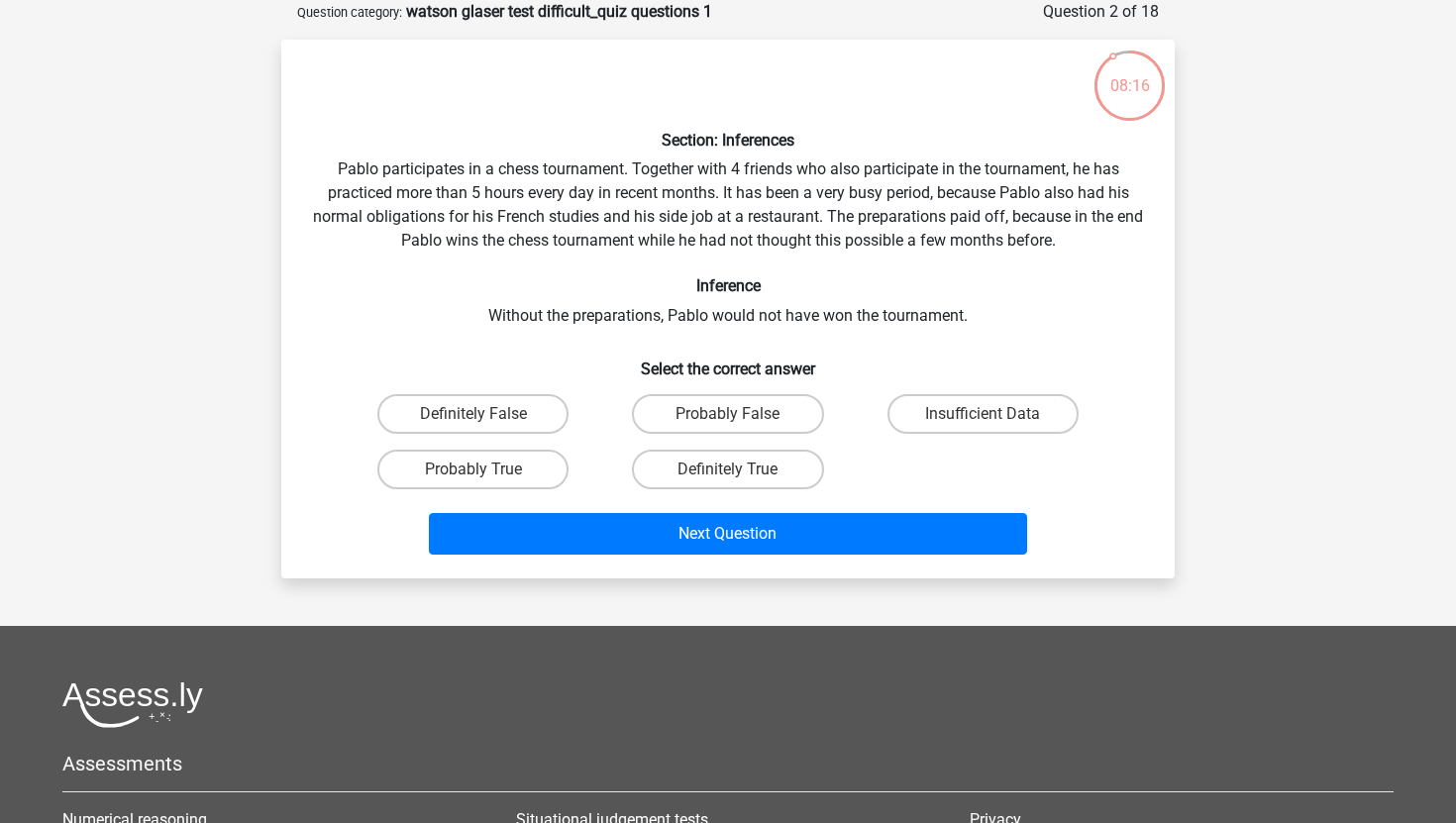 click on "Probably True" at bounding box center (479, 475) 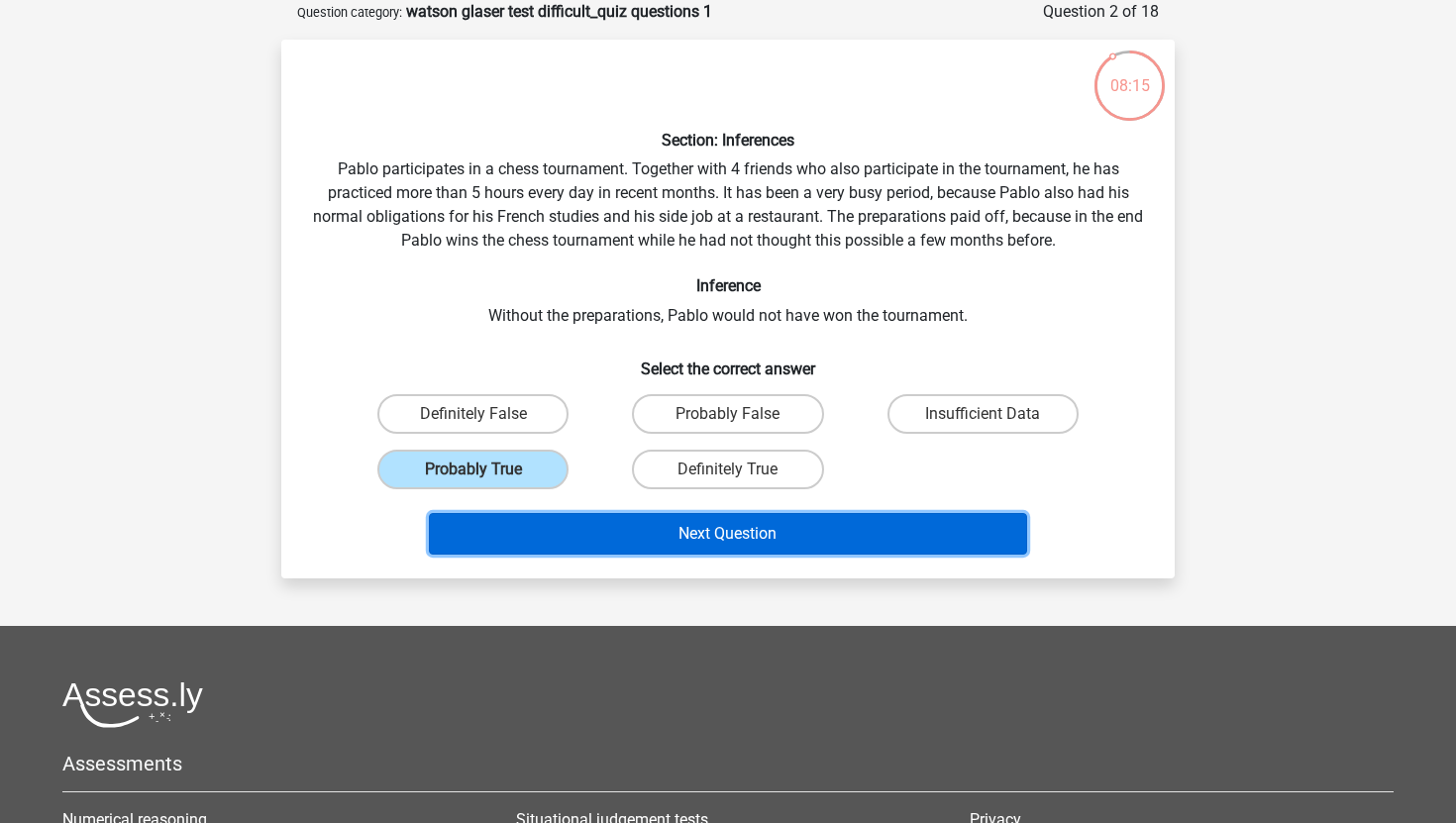 click on "Next Question" at bounding box center (728, 534) 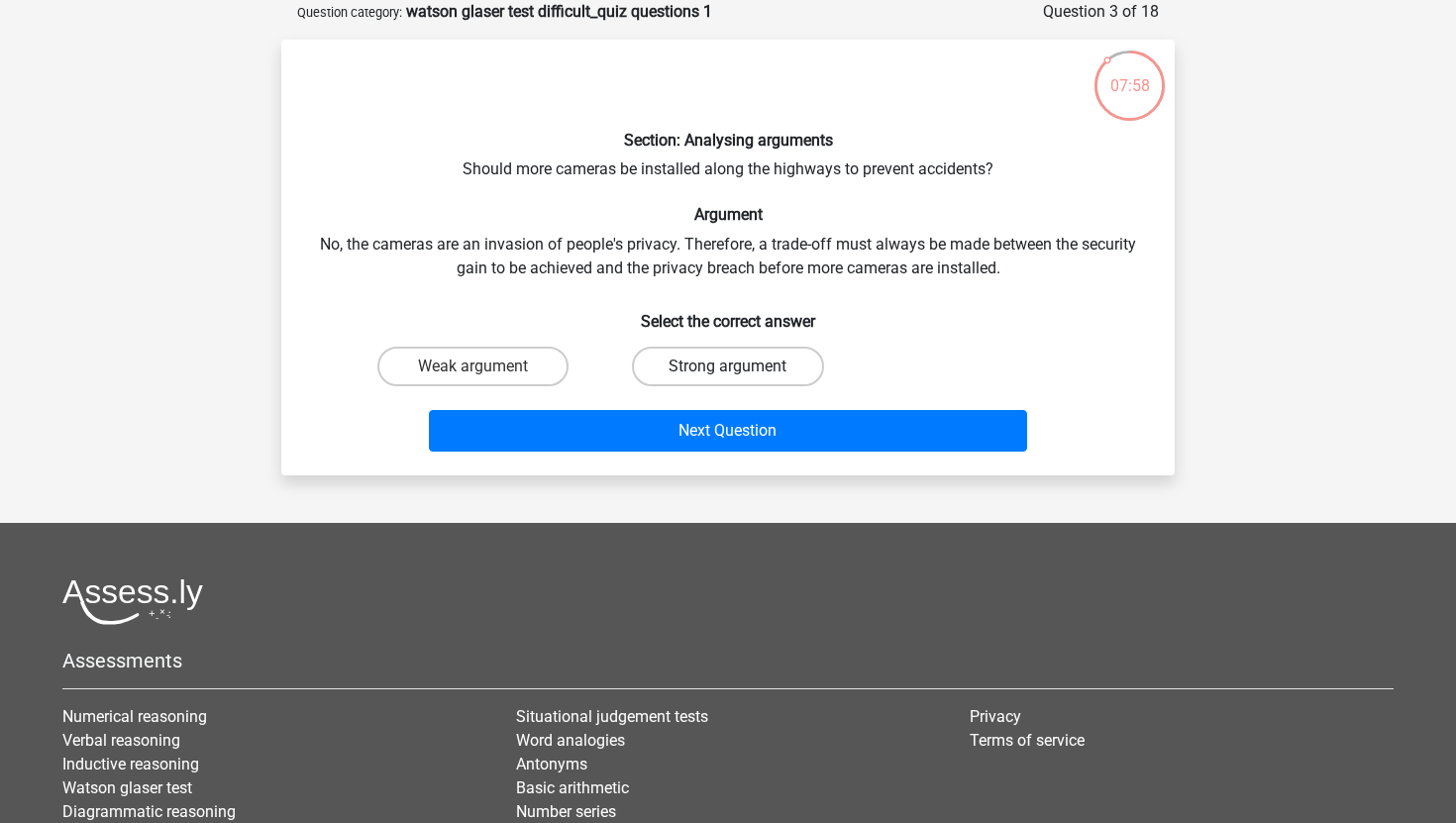 click on "Strong argument" at bounding box center [727, 366] 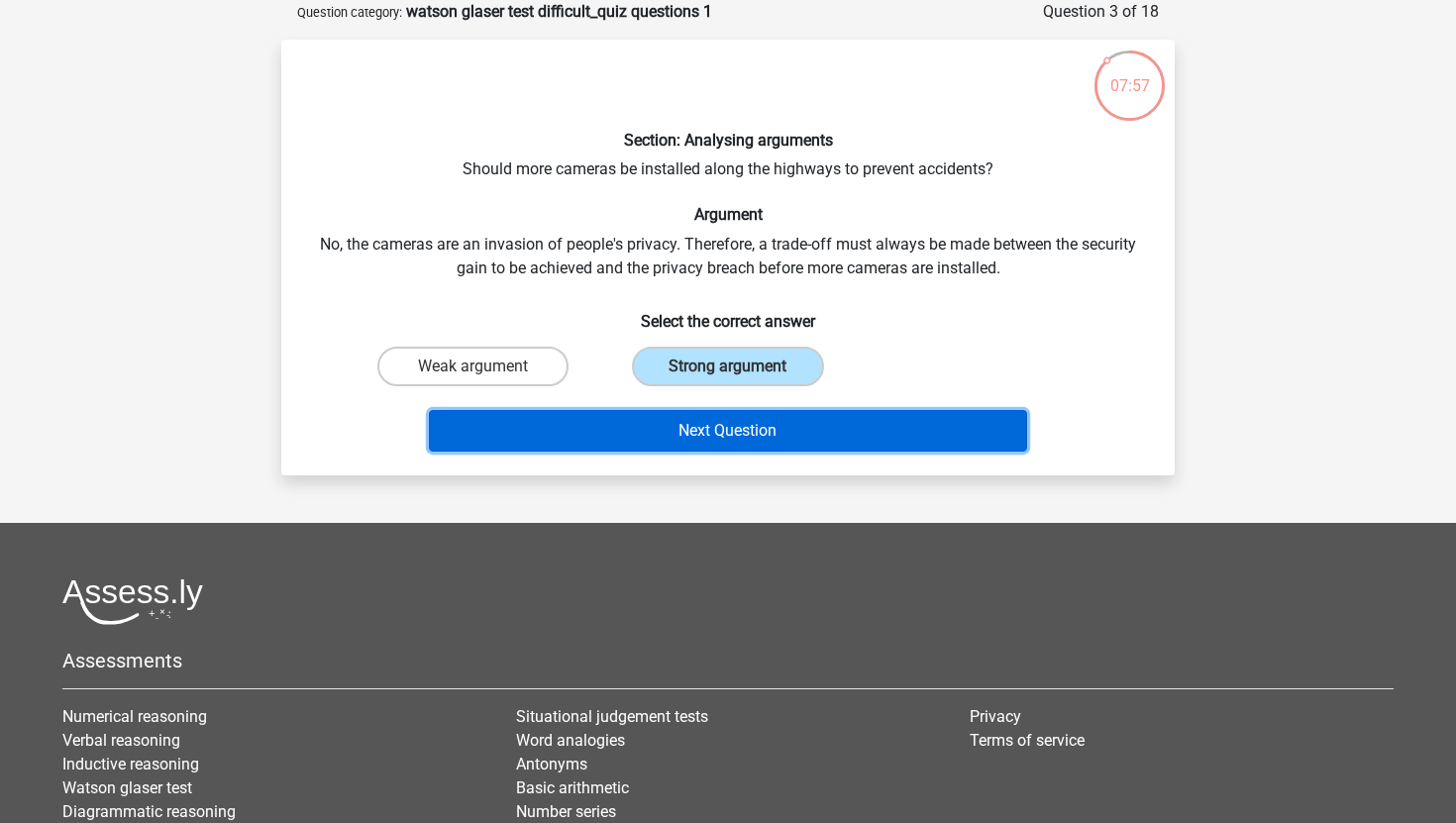 click on "Next Question" at bounding box center (728, 431) 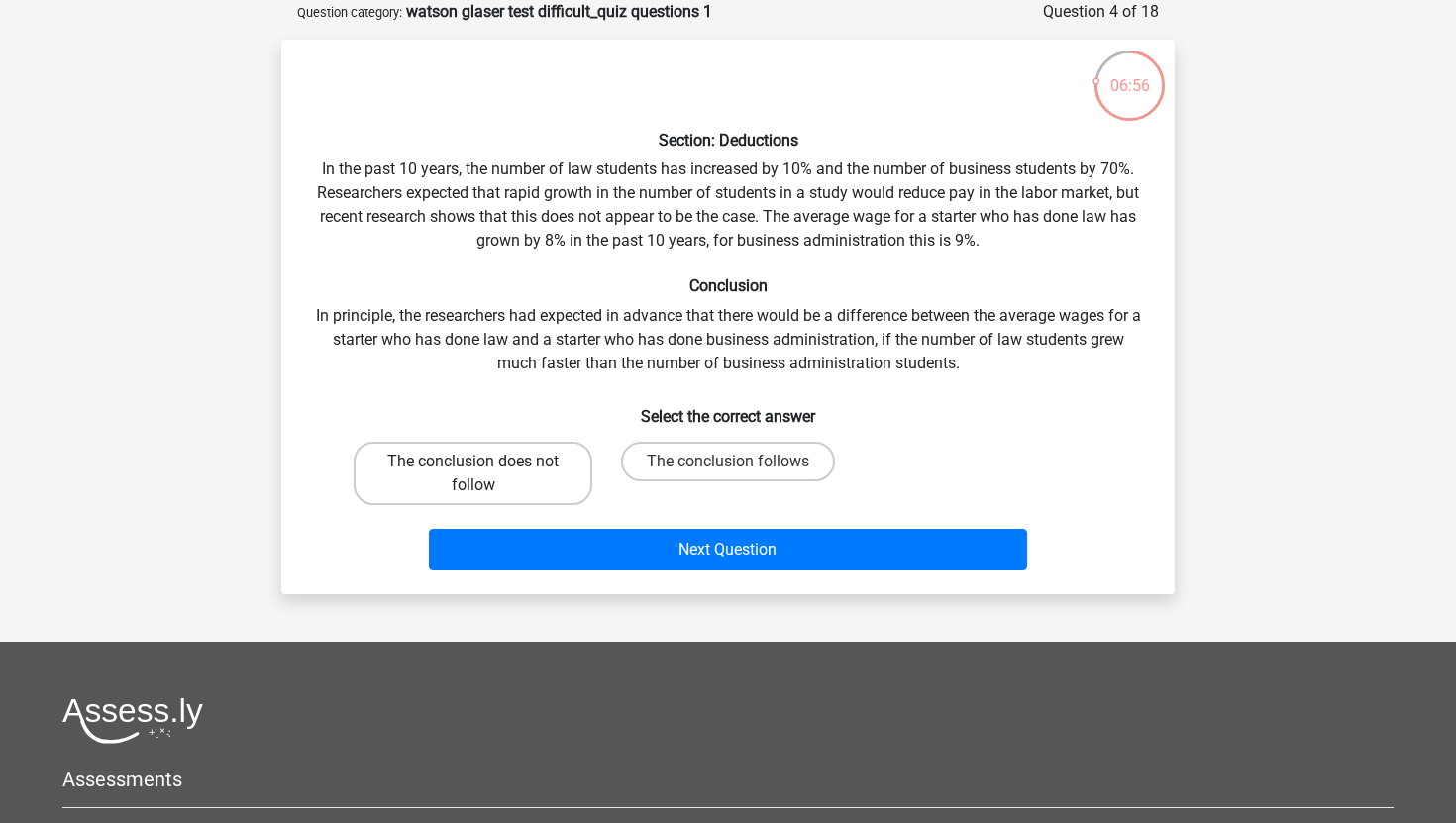 click on "The conclusion does not follow" at bounding box center (472, 473) 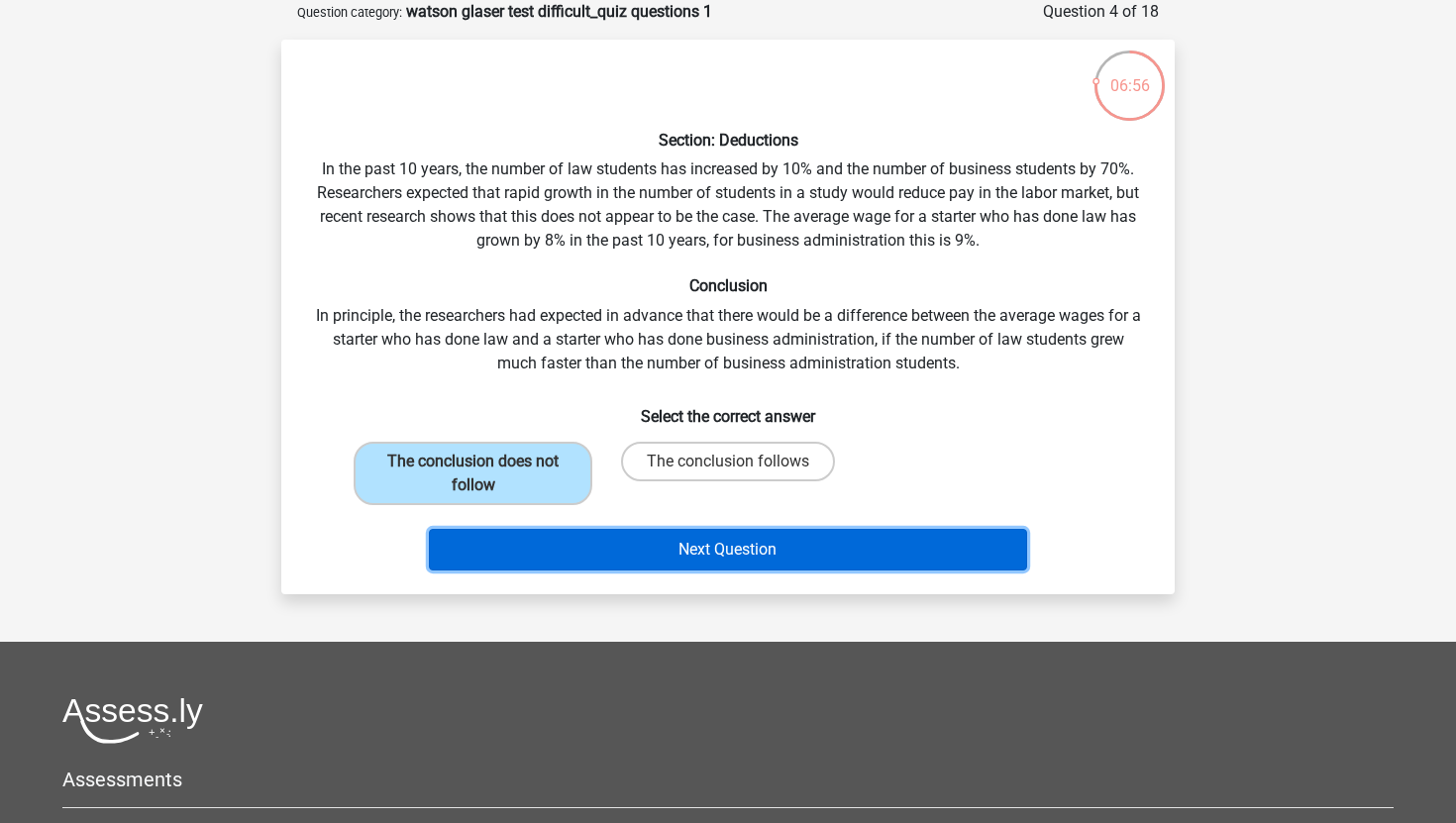 click on "Next Question" at bounding box center [728, 550] 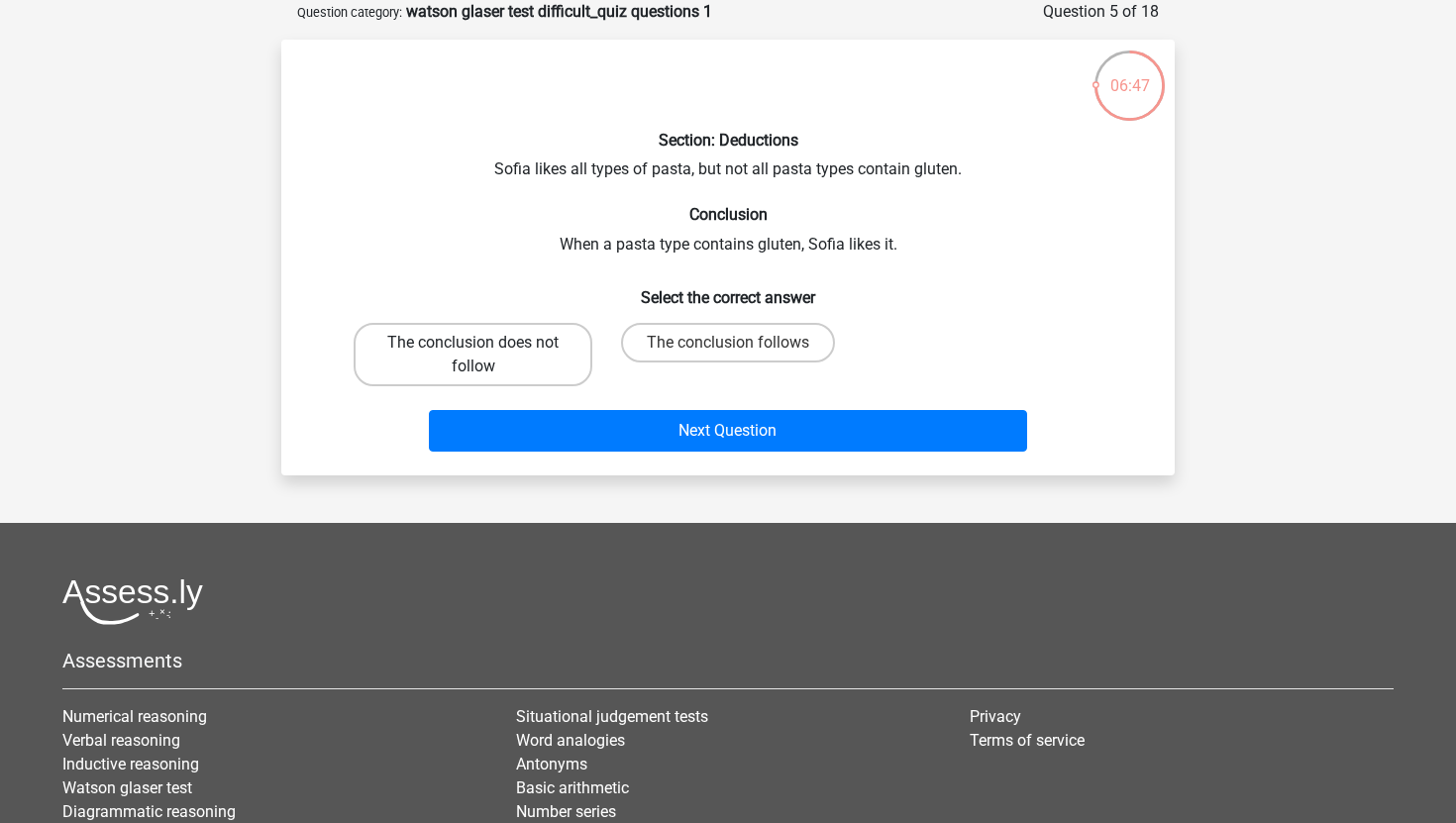 click on "The conclusion does not follow" at bounding box center [472, 355] 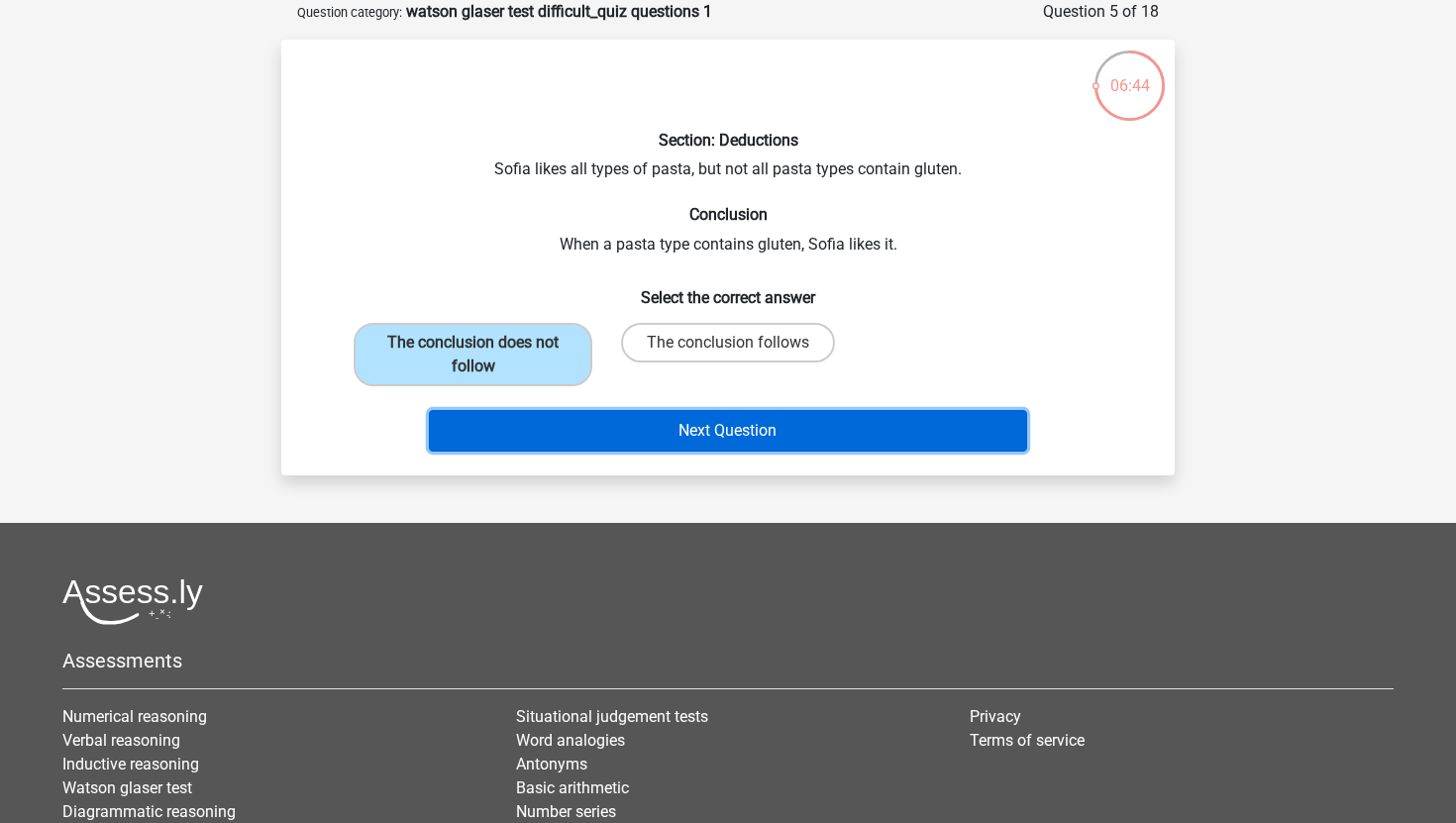 click on "Next Question" at bounding box center [728, 431] 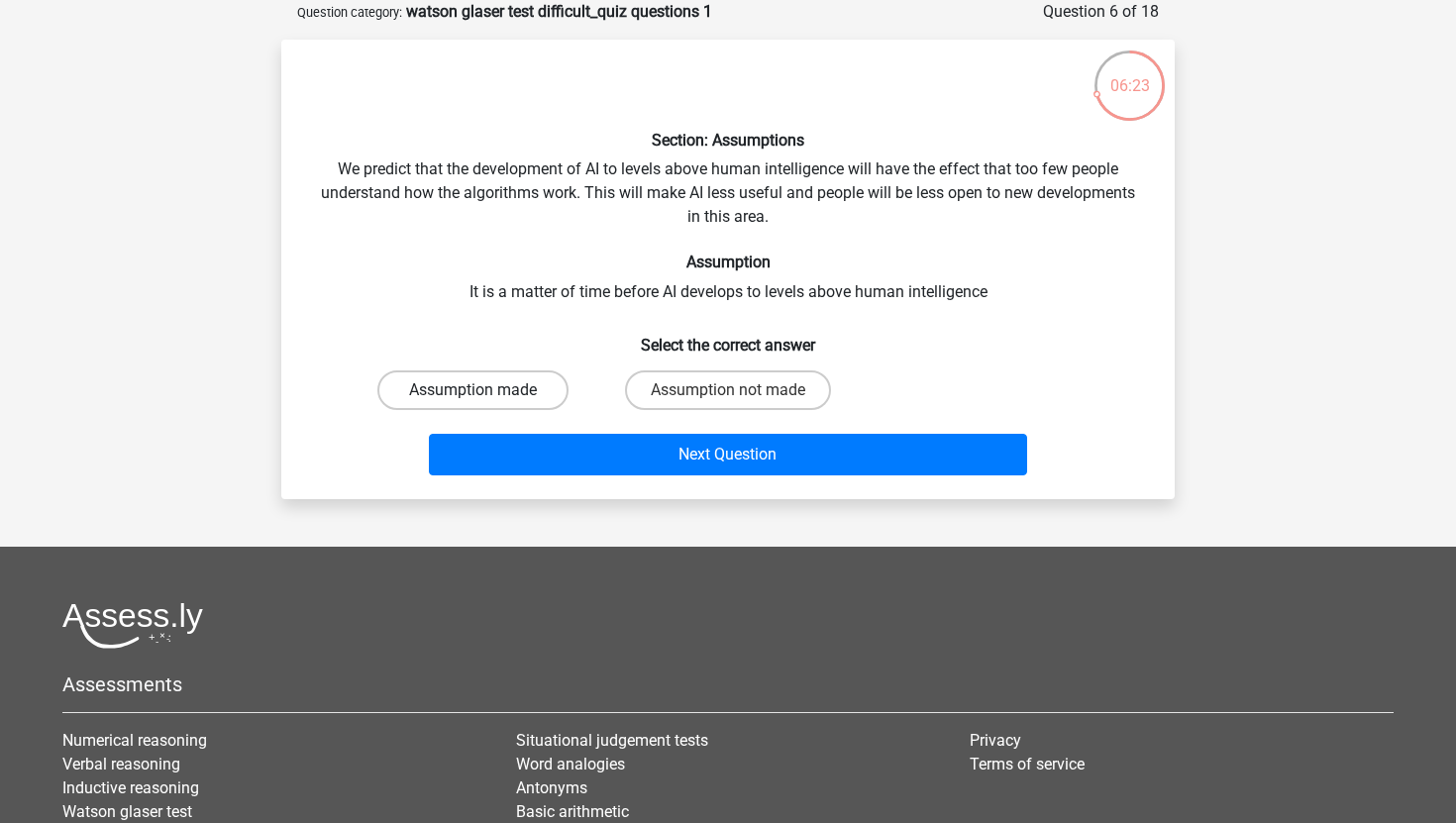 click on "Assumption made" at bounding box center (472, 390) 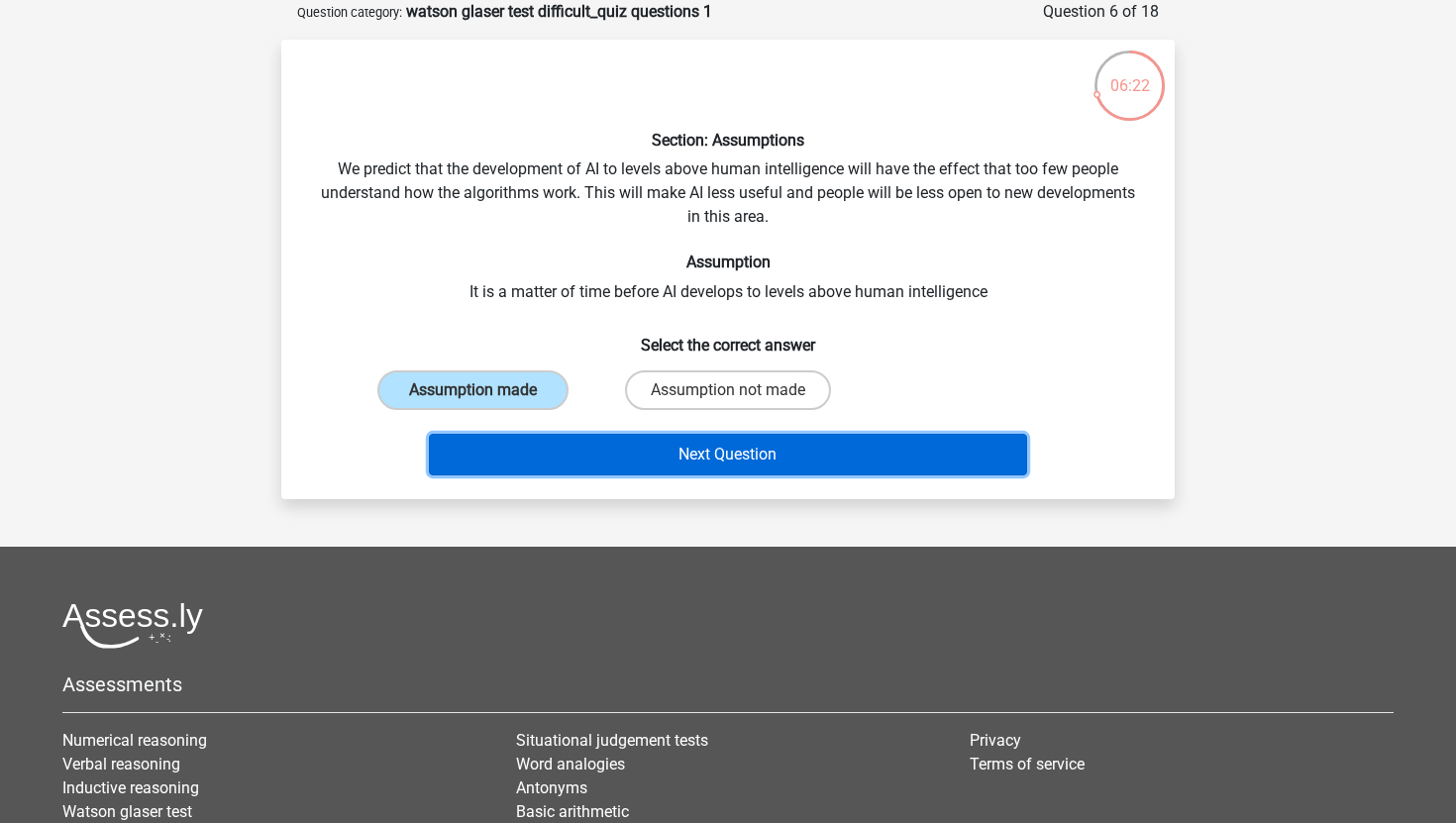 click on "Next Question" at bounding box center (728, 455) 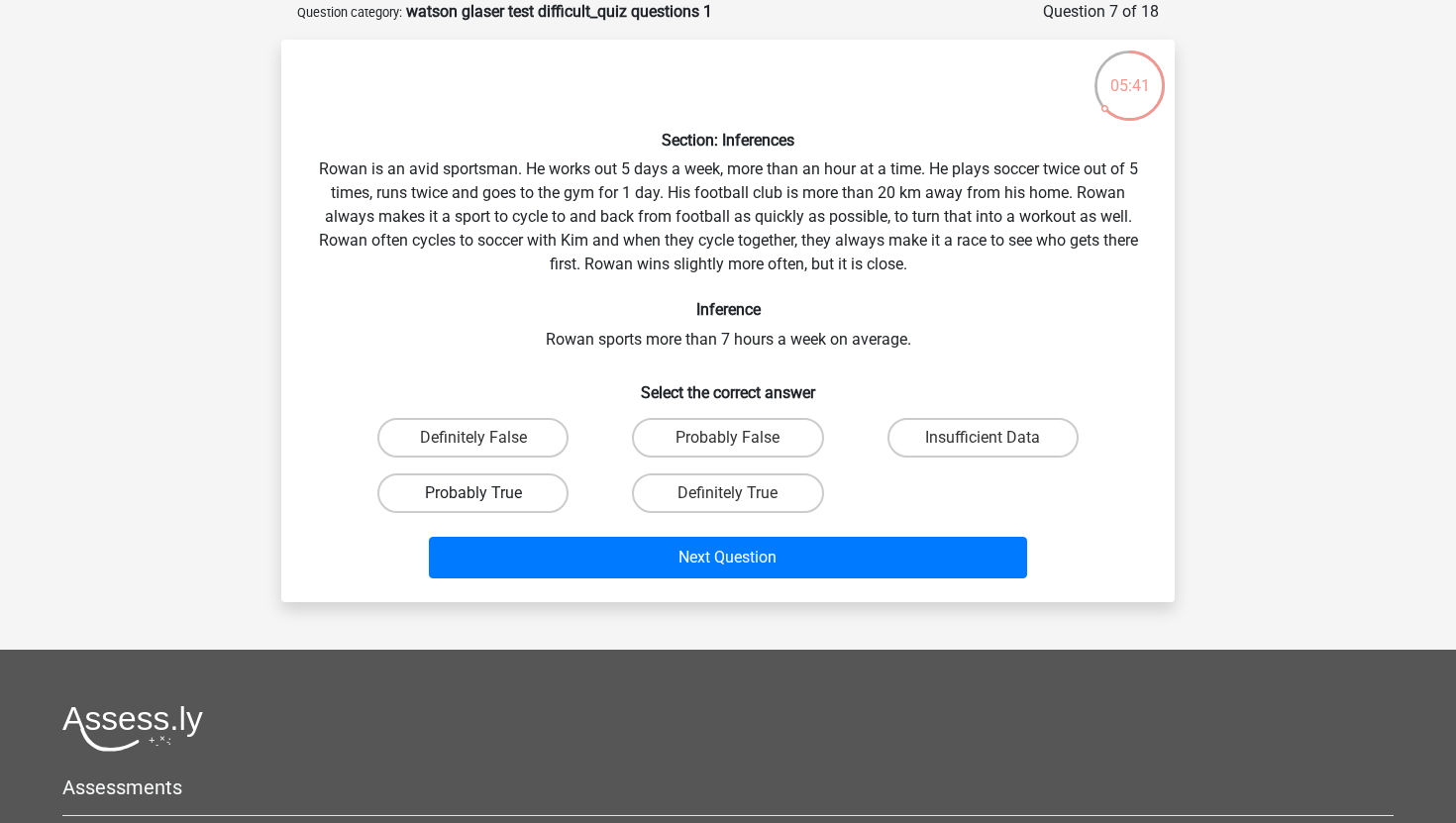 click on "Probably True" at bounding box center (472, 493) 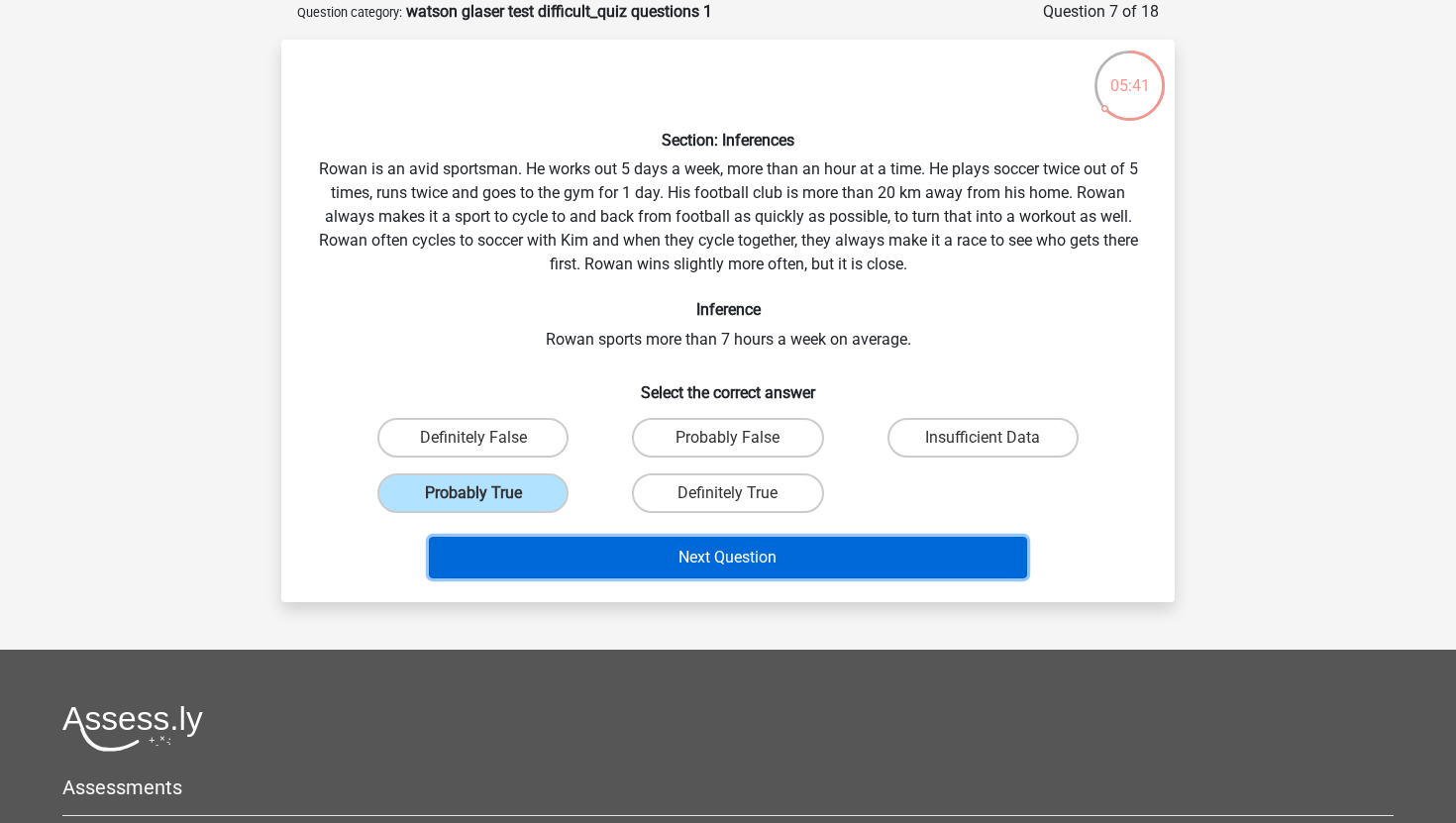 click on "Next Question" at bounding box center [728, 558] 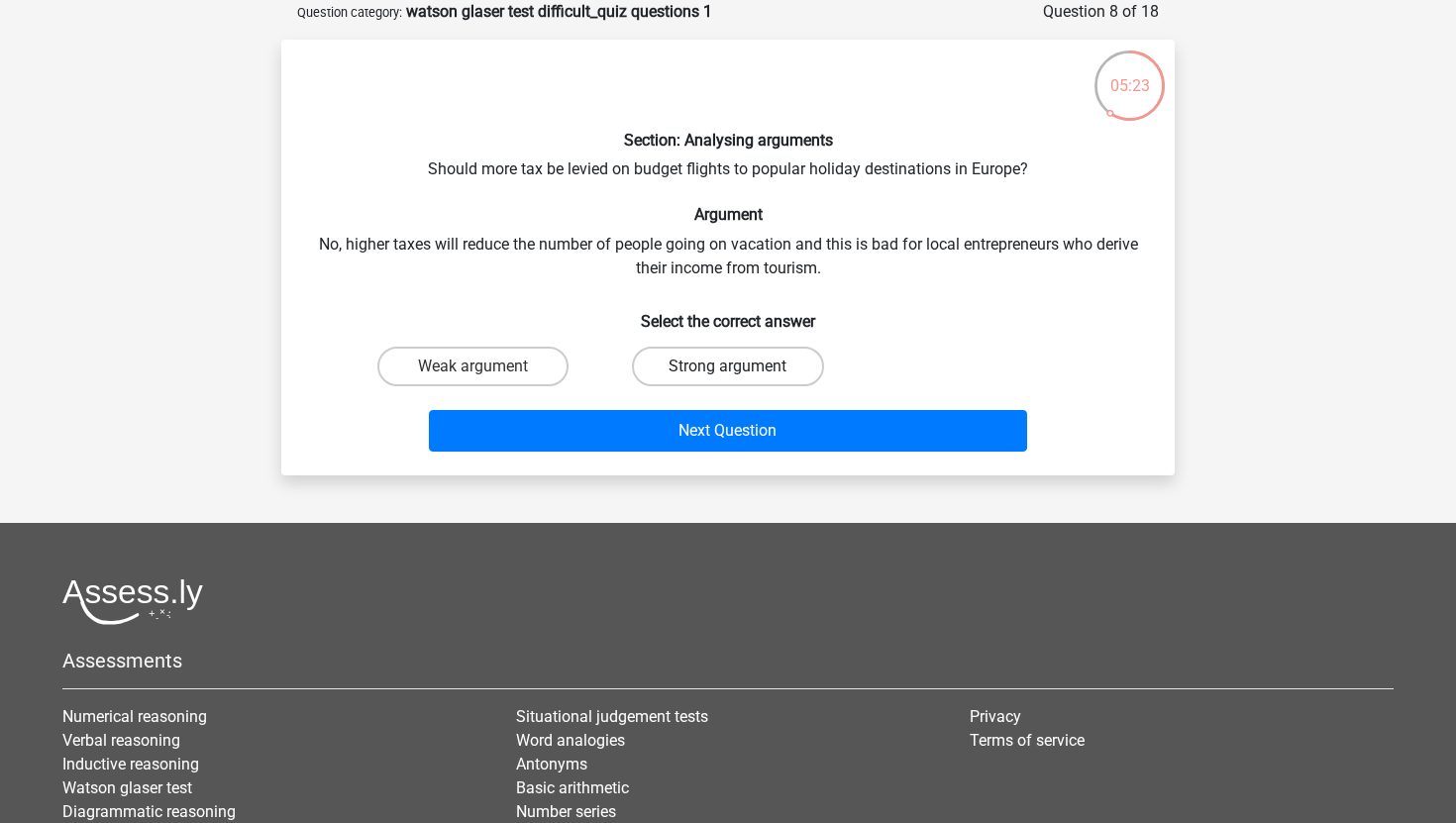 click on "Strong argument" at bounding box center (727, 366) 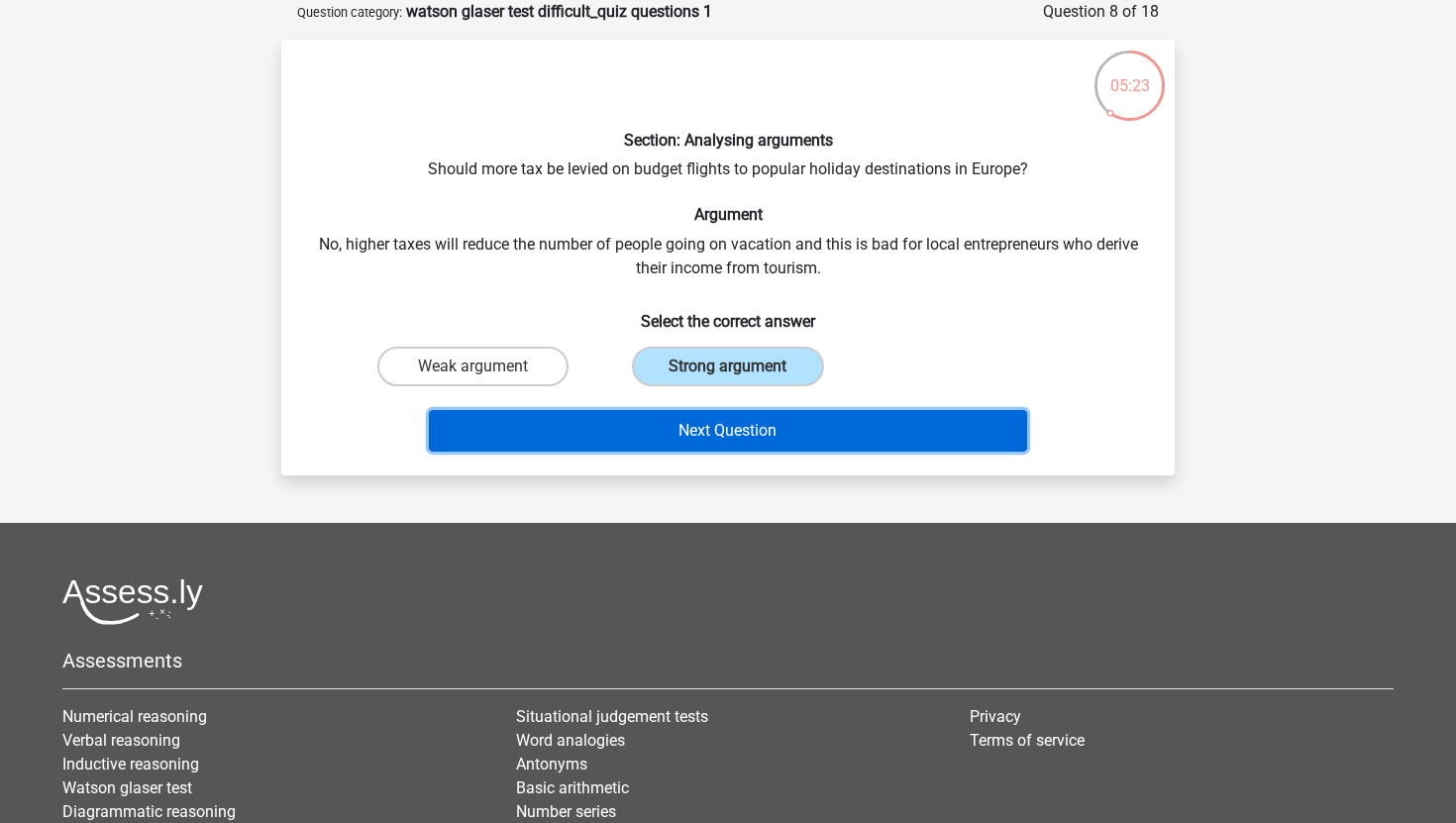 click on "Next Question" at bounding box center (728, 431) 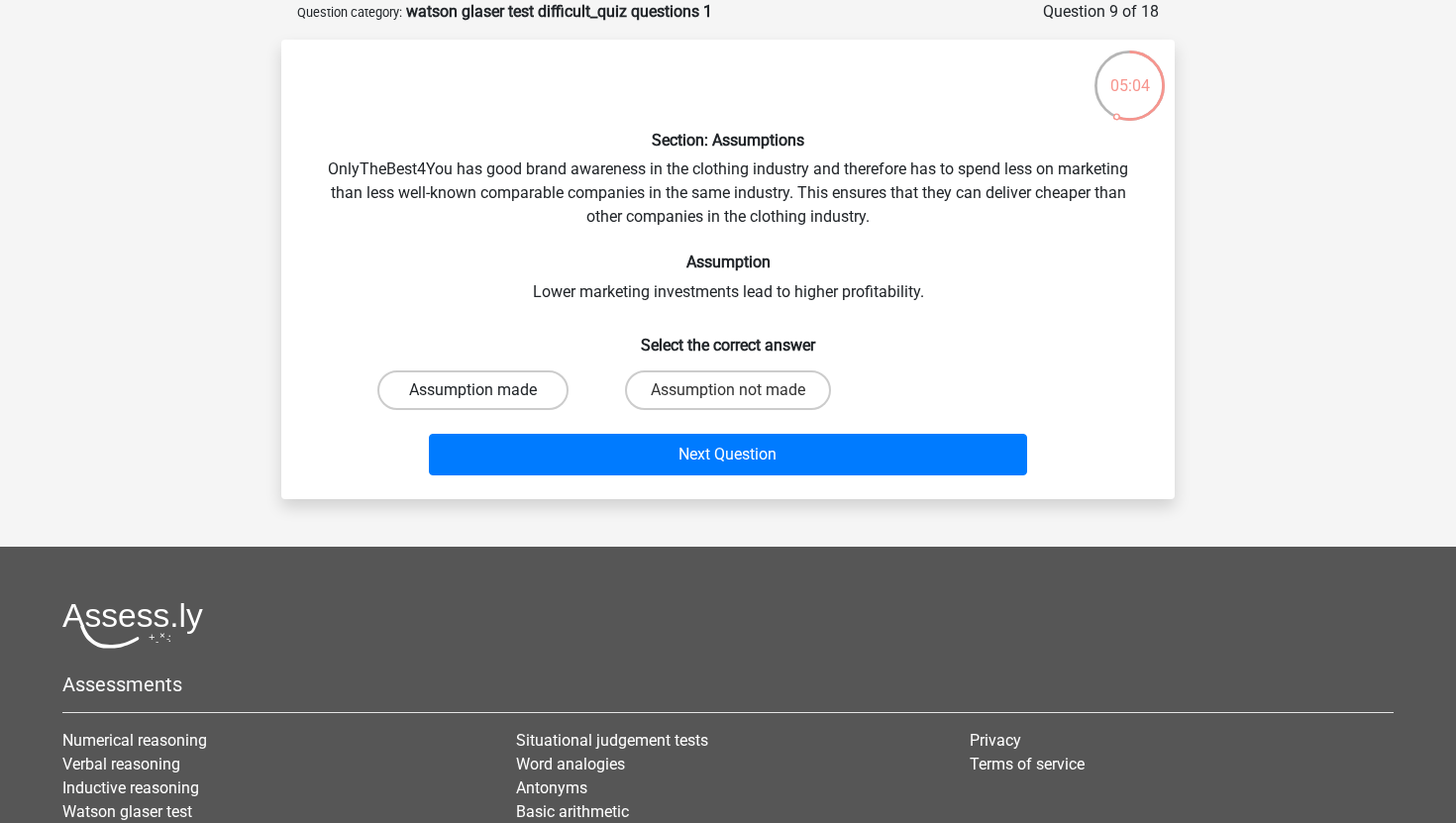 click on "Assumption made" at bounding box center (472, 390) 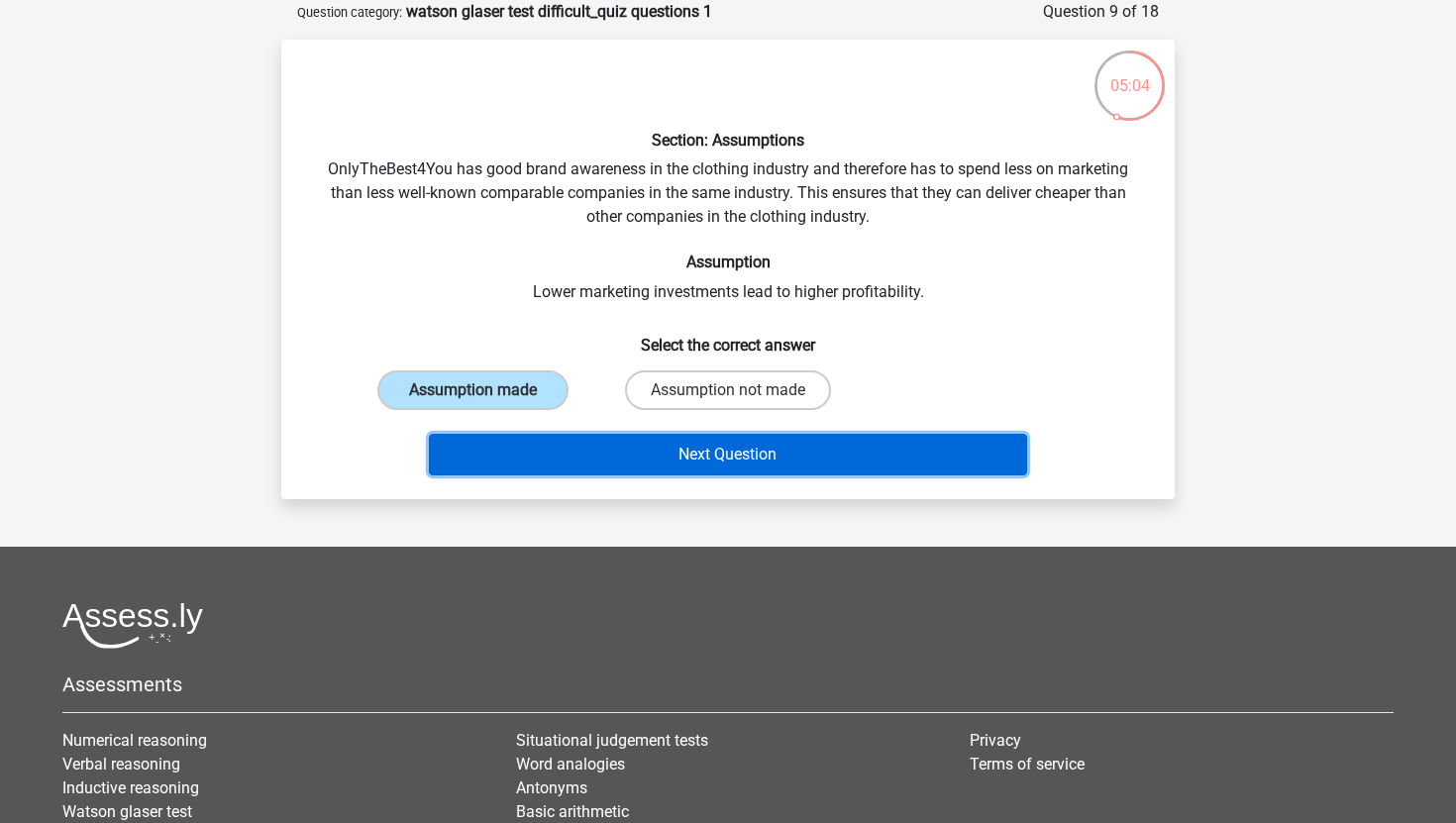click on "Next Question" at bounding box center [728, 455] 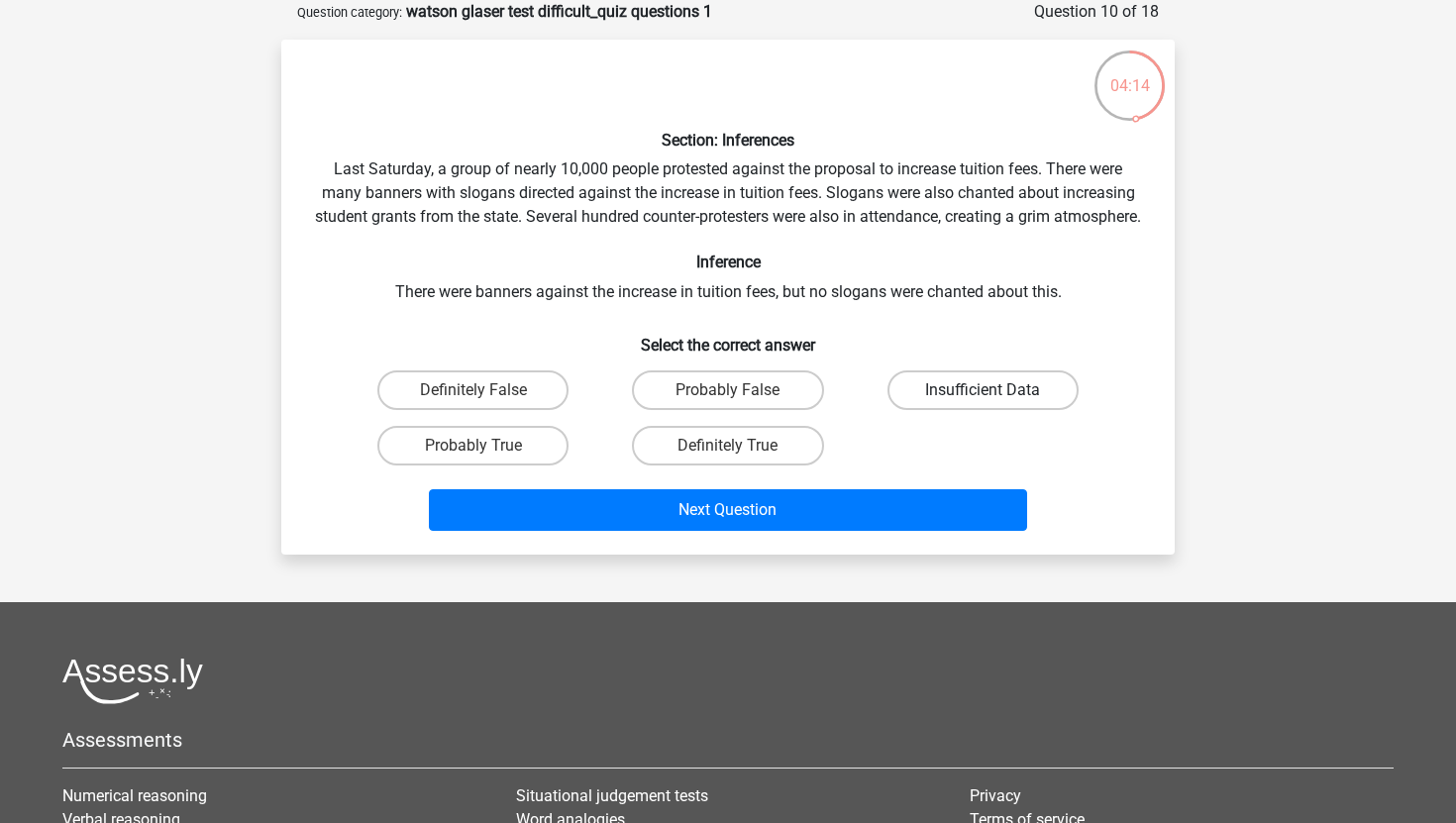 click on "Insufficient Data" at bounding box center [983, 390] 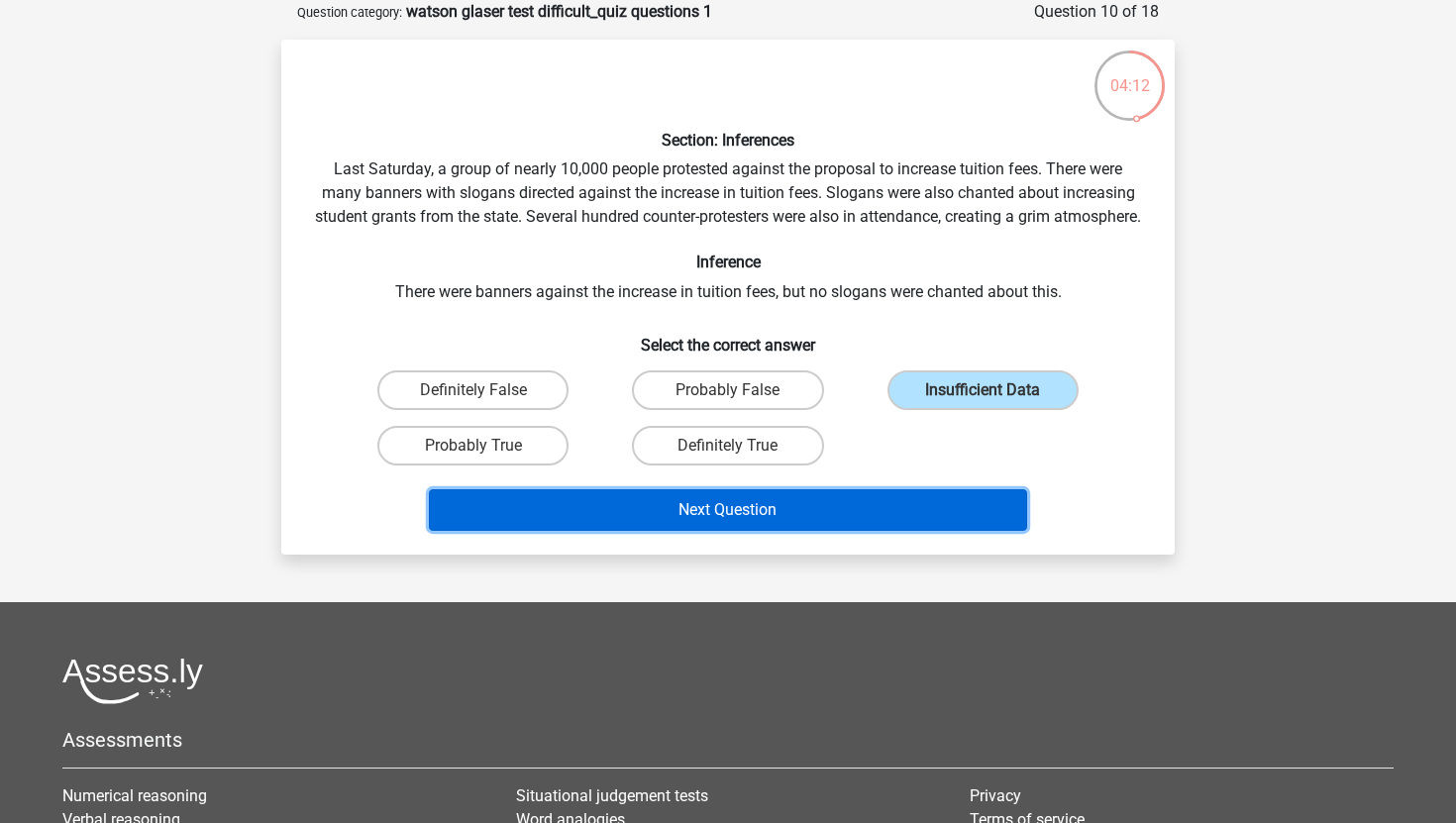 click on "Next Question" at bounding box center (728, 510) 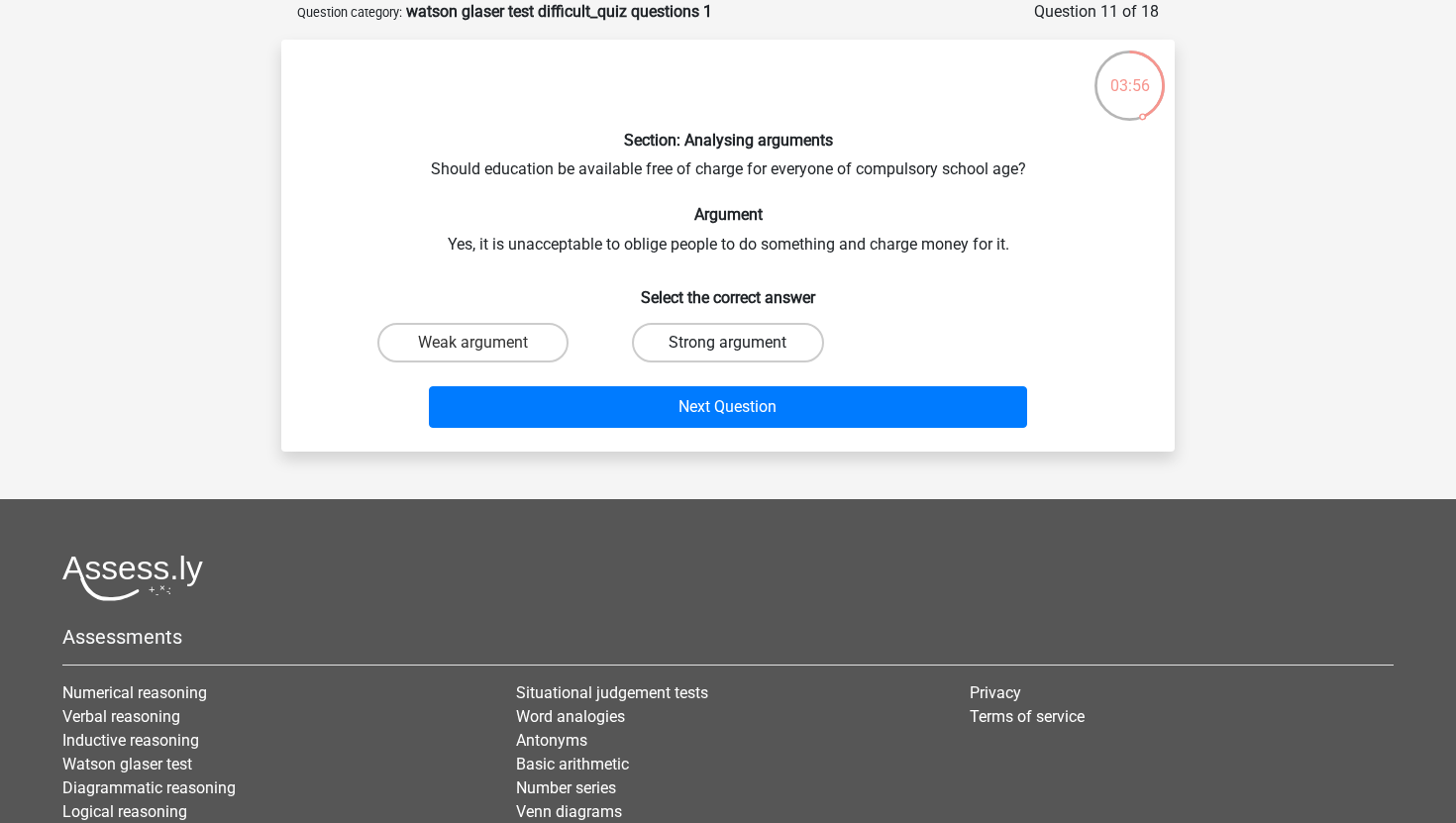 click on "Strong argument" at bounding box center (727, 343) 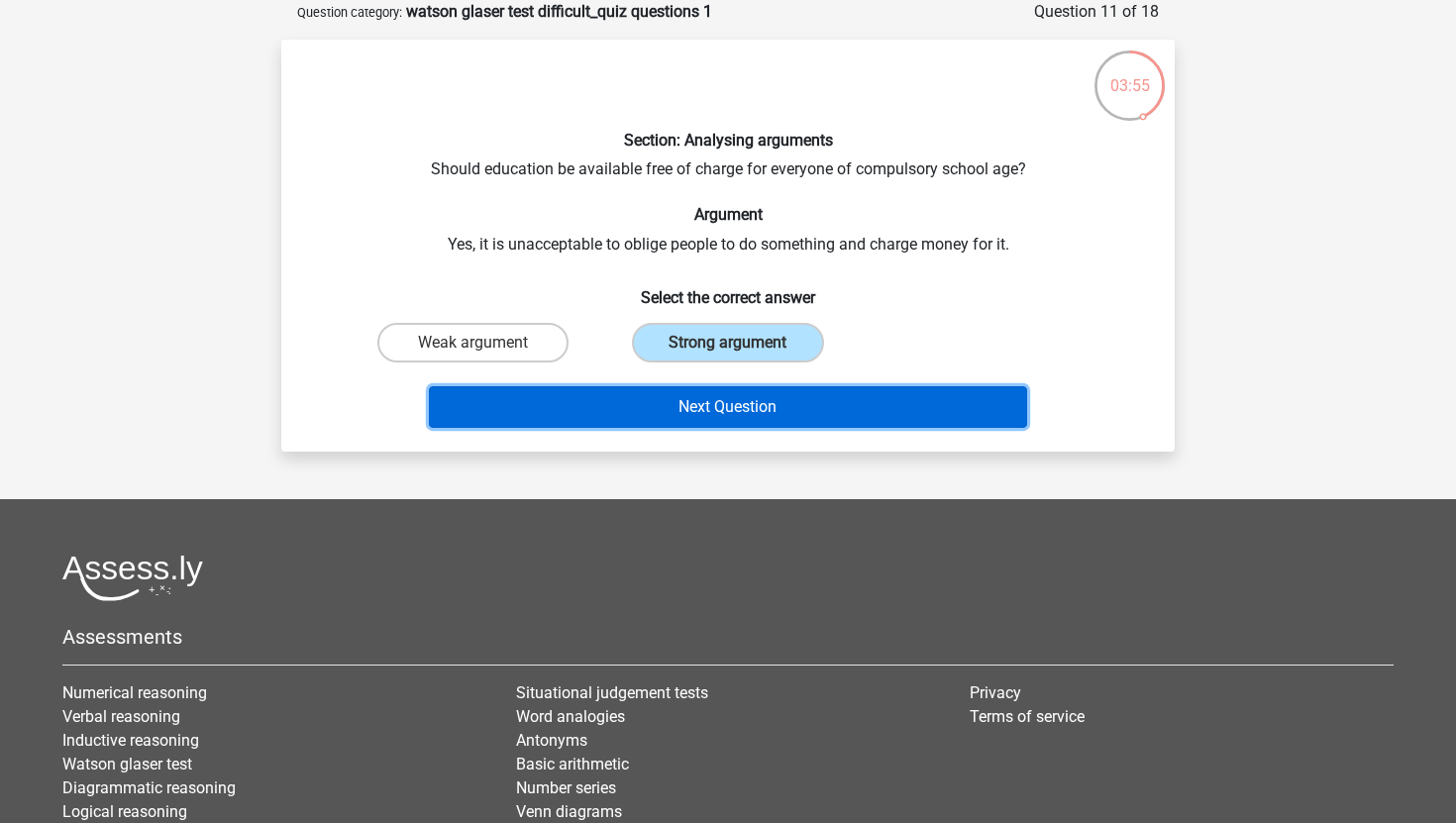 click on "Next Question" at bounding box center [728, 407] 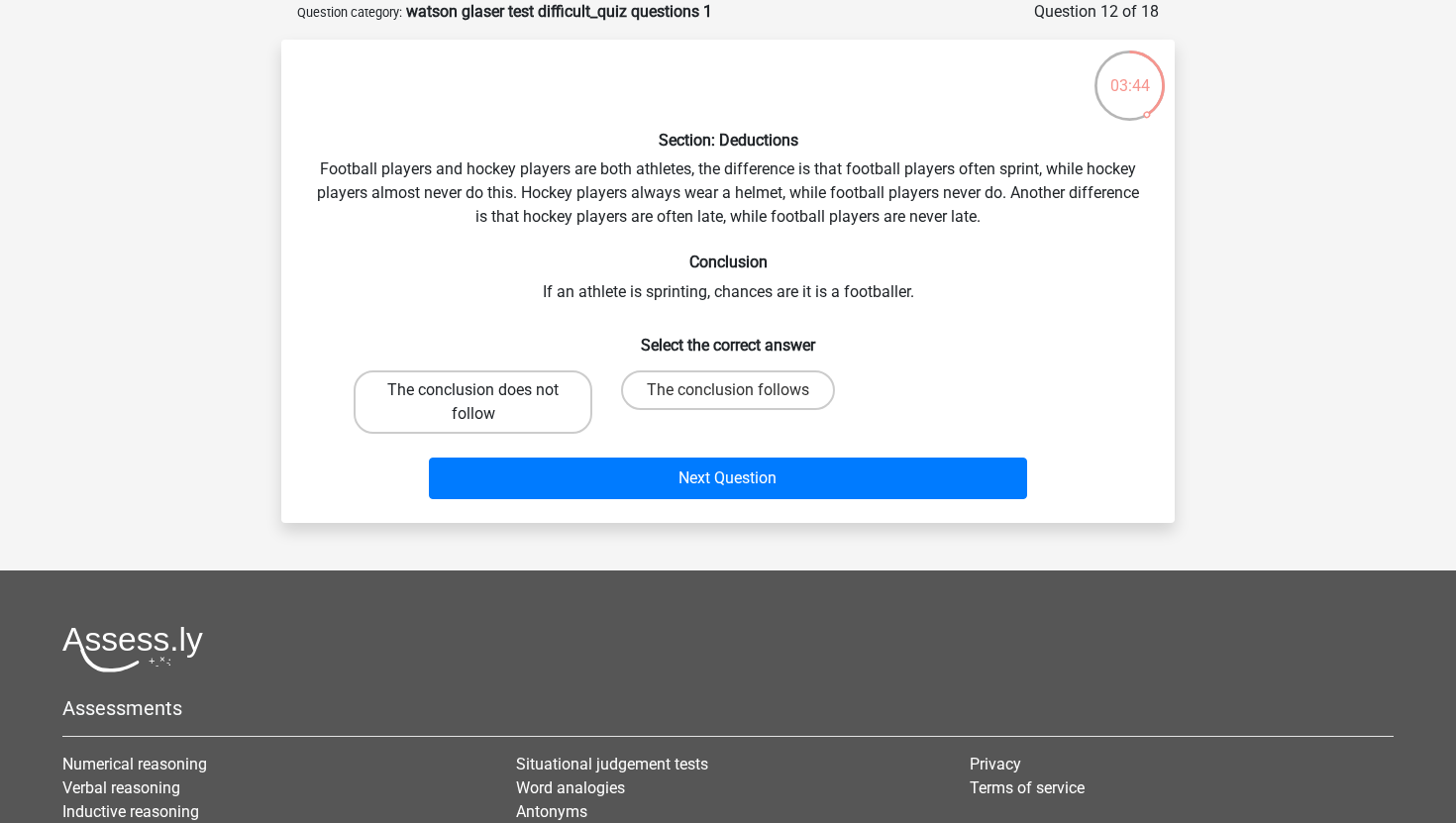 click on "The conclusion does not follow" at bounding box center [472, 402] 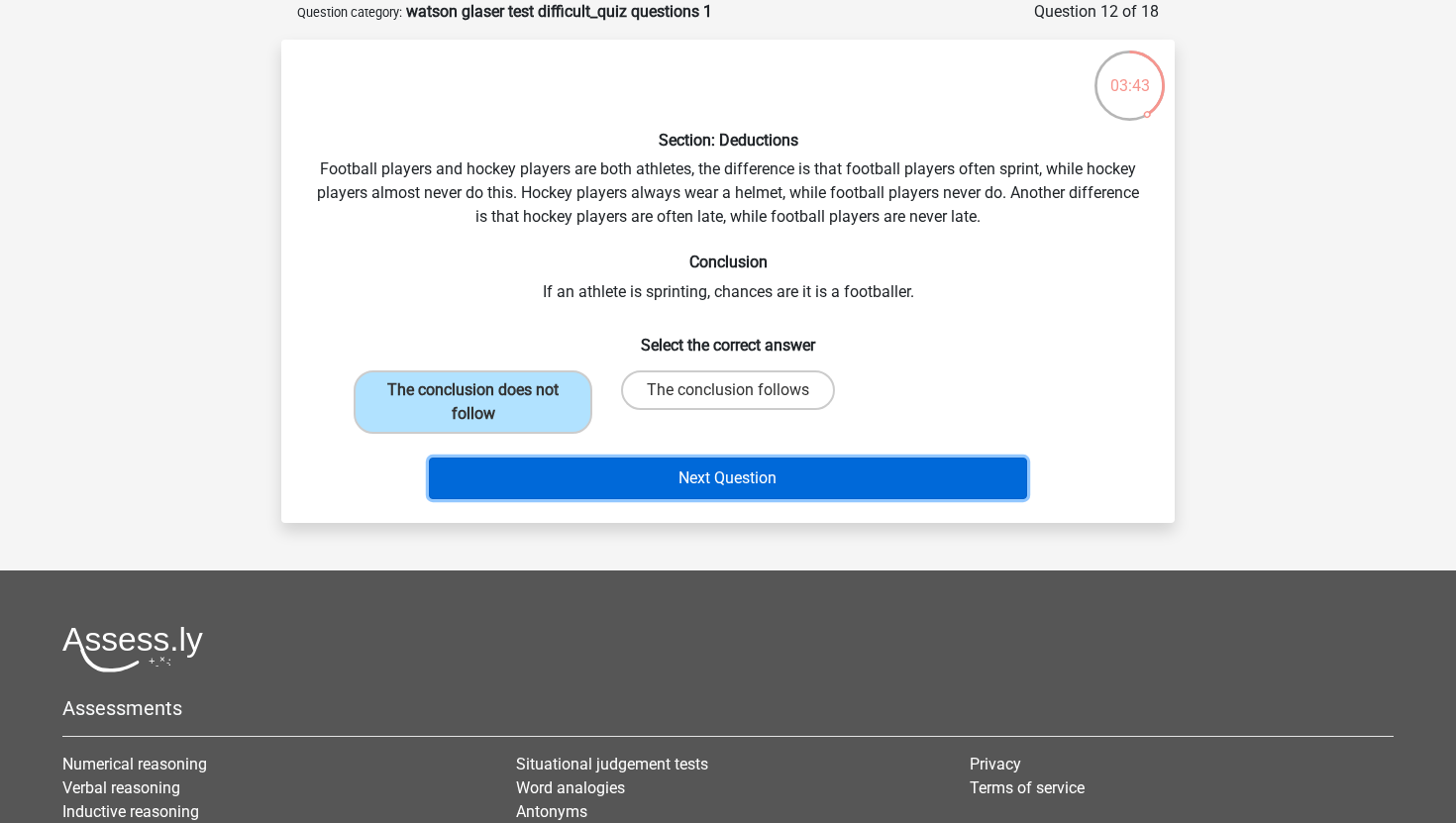 click on "Next Question" at bounding box center (728, 478) 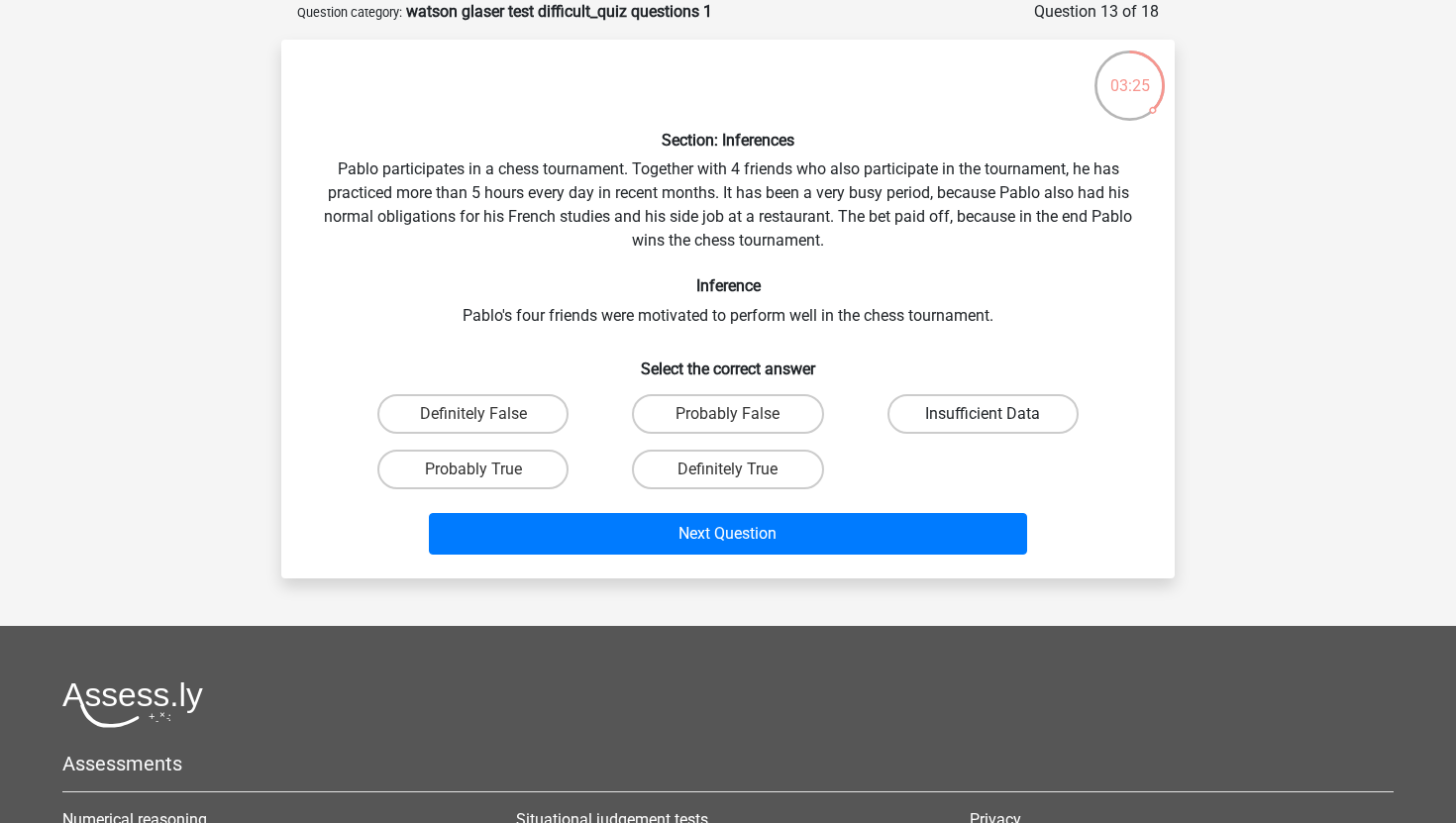 click on "Insufficient Data" at bounding box center [983, 414] 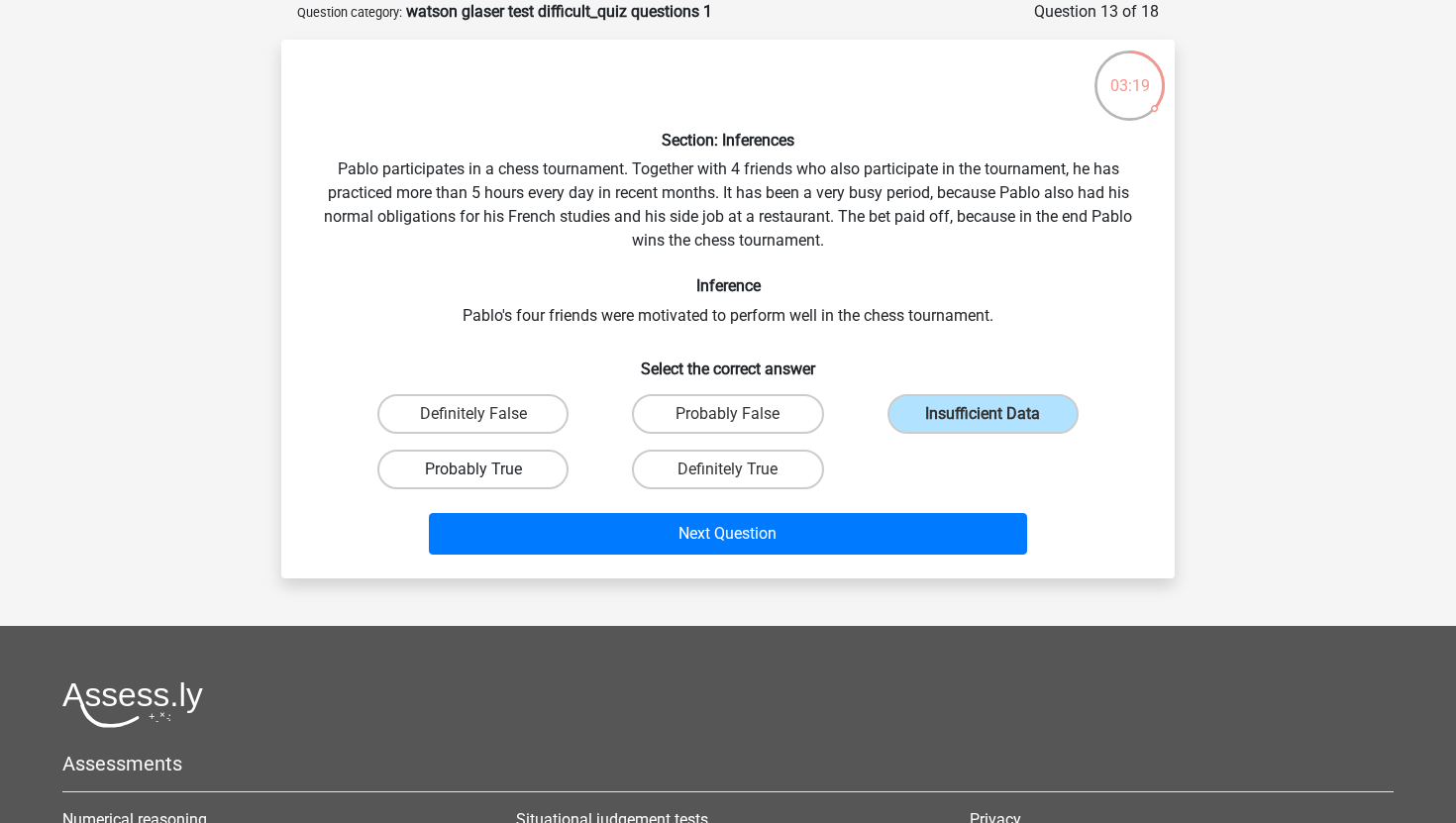 click on "Probably True" at bounding box center [472, 469] 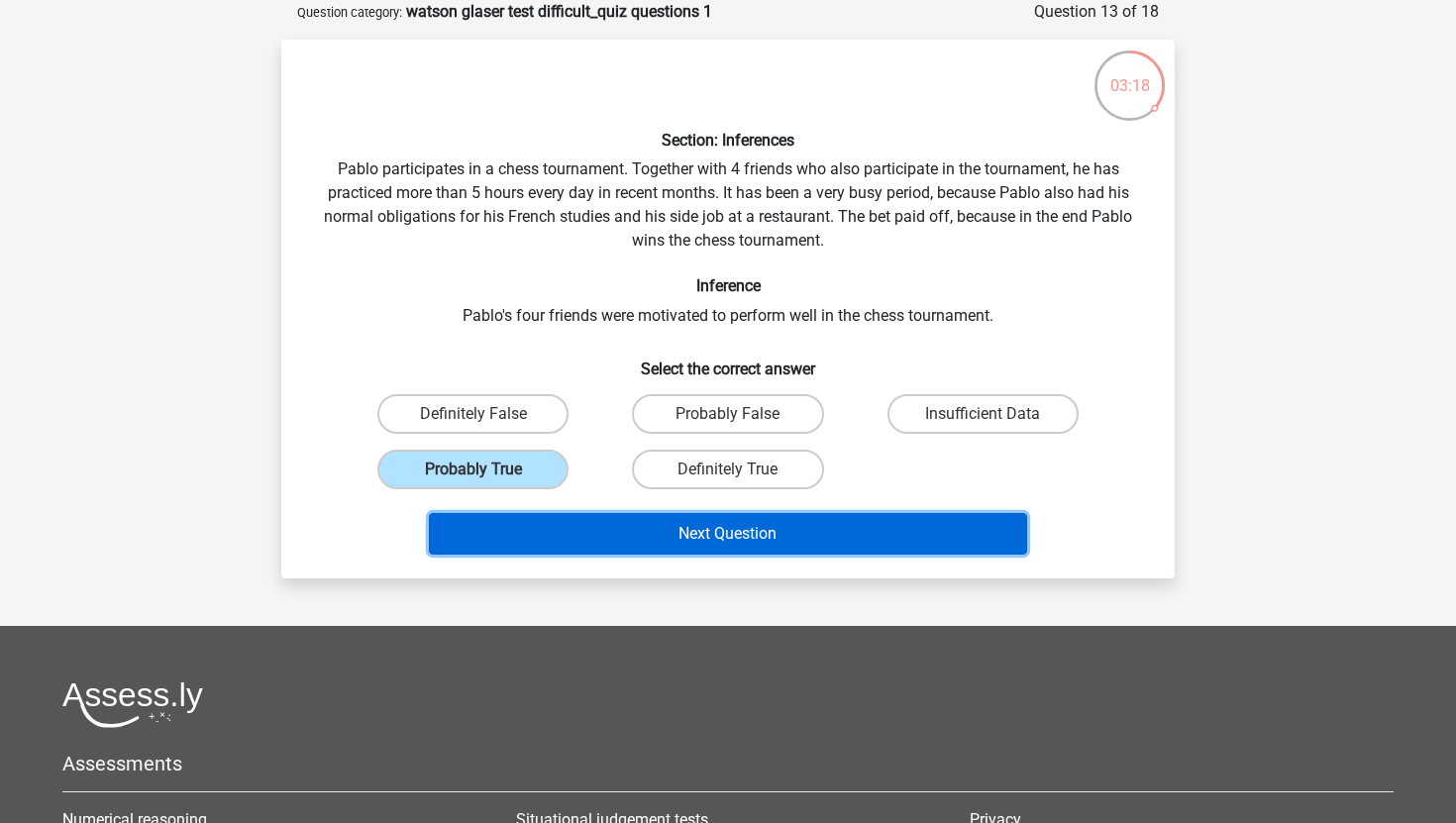 click on "Next Question" at bounding box center [728, 534] 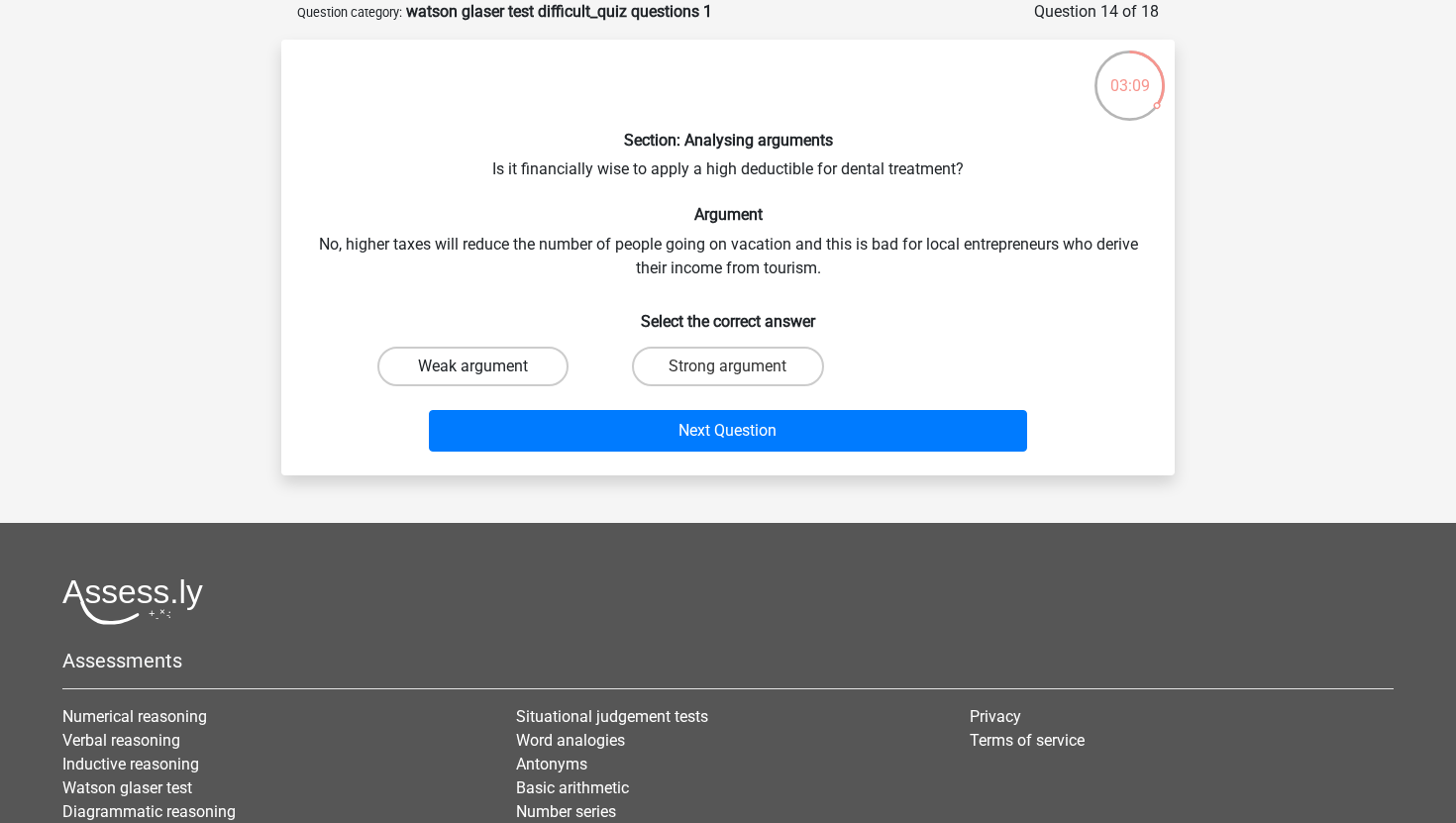 click on "Weak argument" at bounding box center (472, 366) 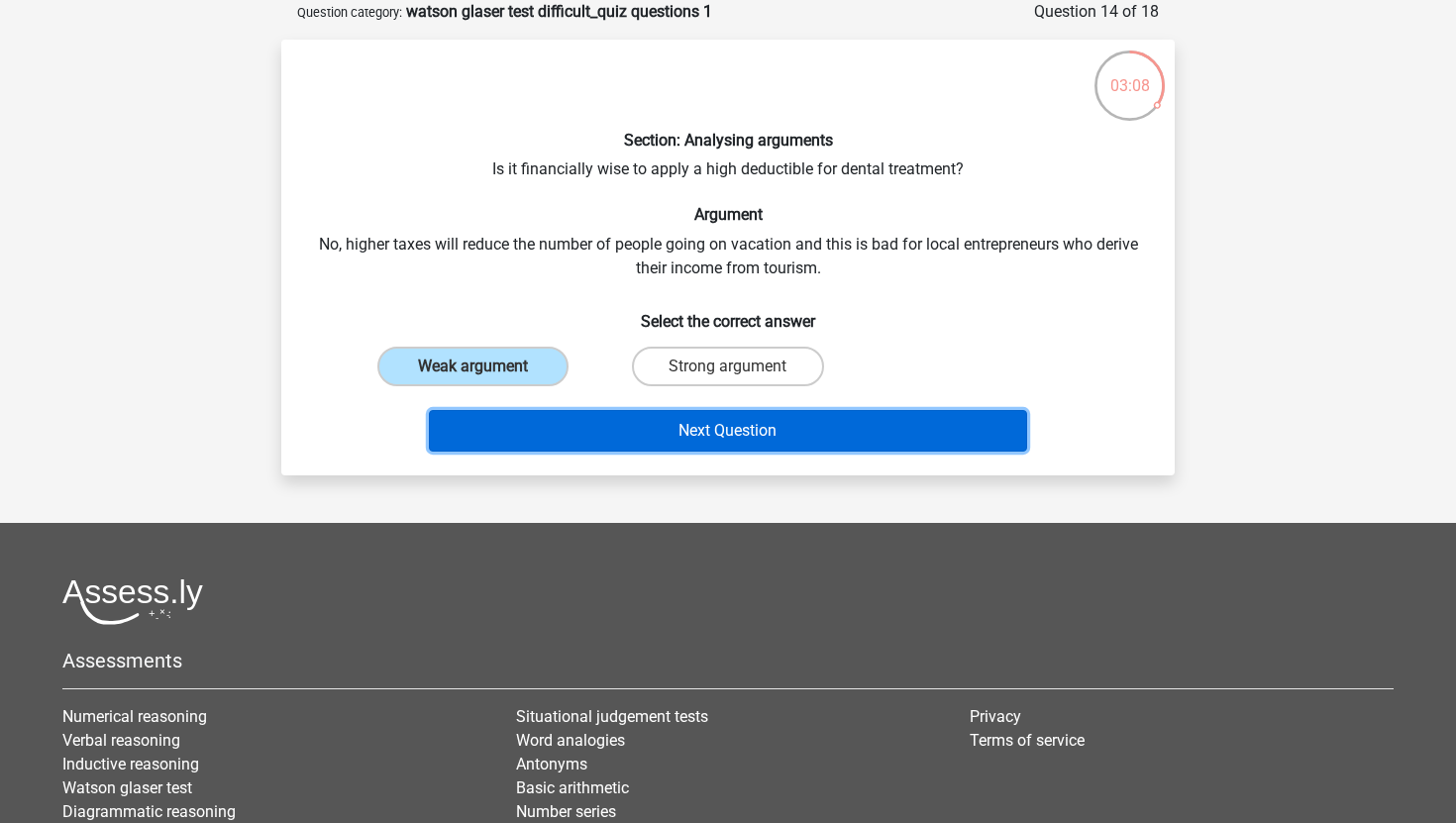 click on "Next Question" at bounding box center (728, 431) 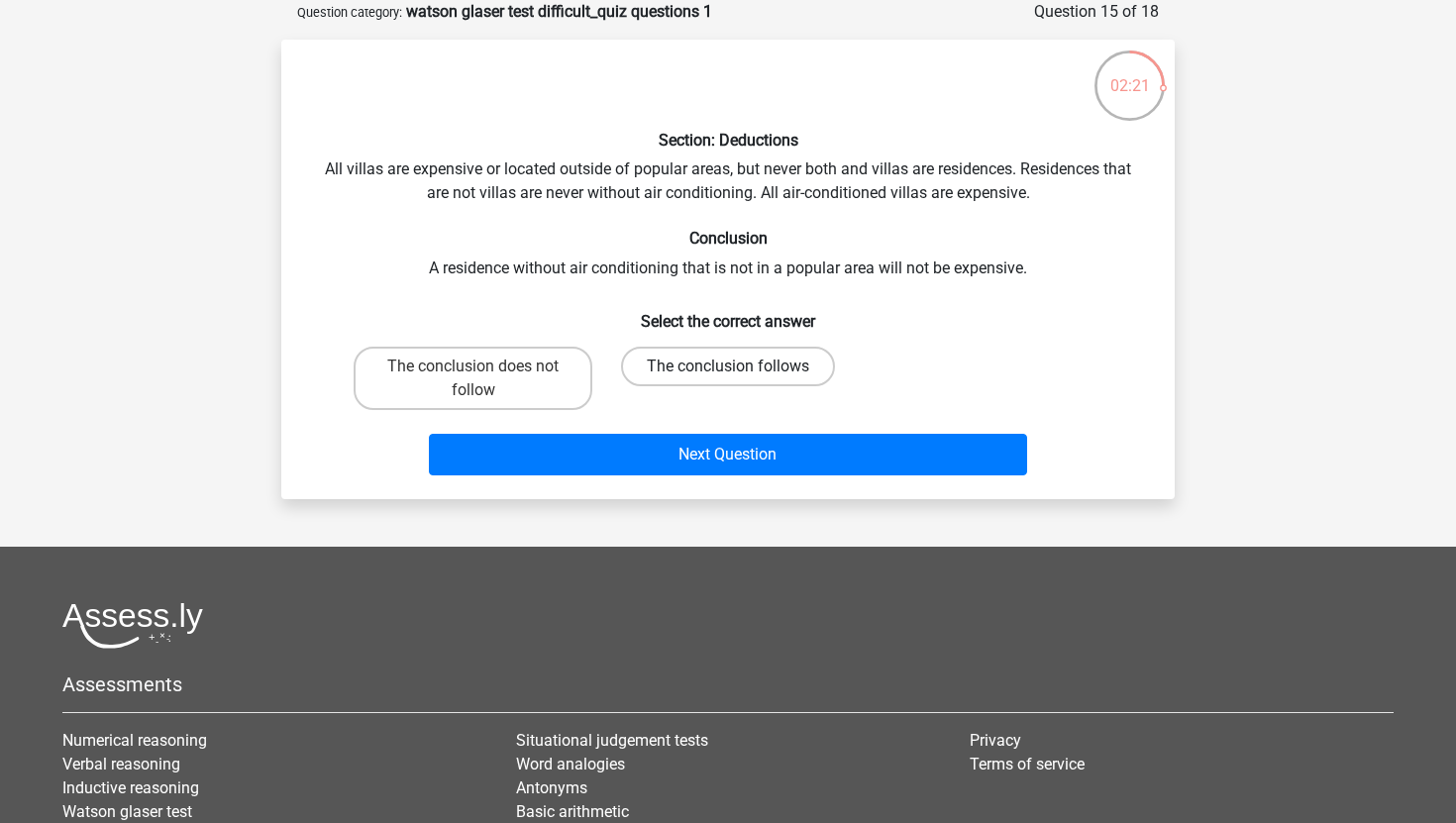 click on "The conclusion follows" at bounding box center [728, 366] 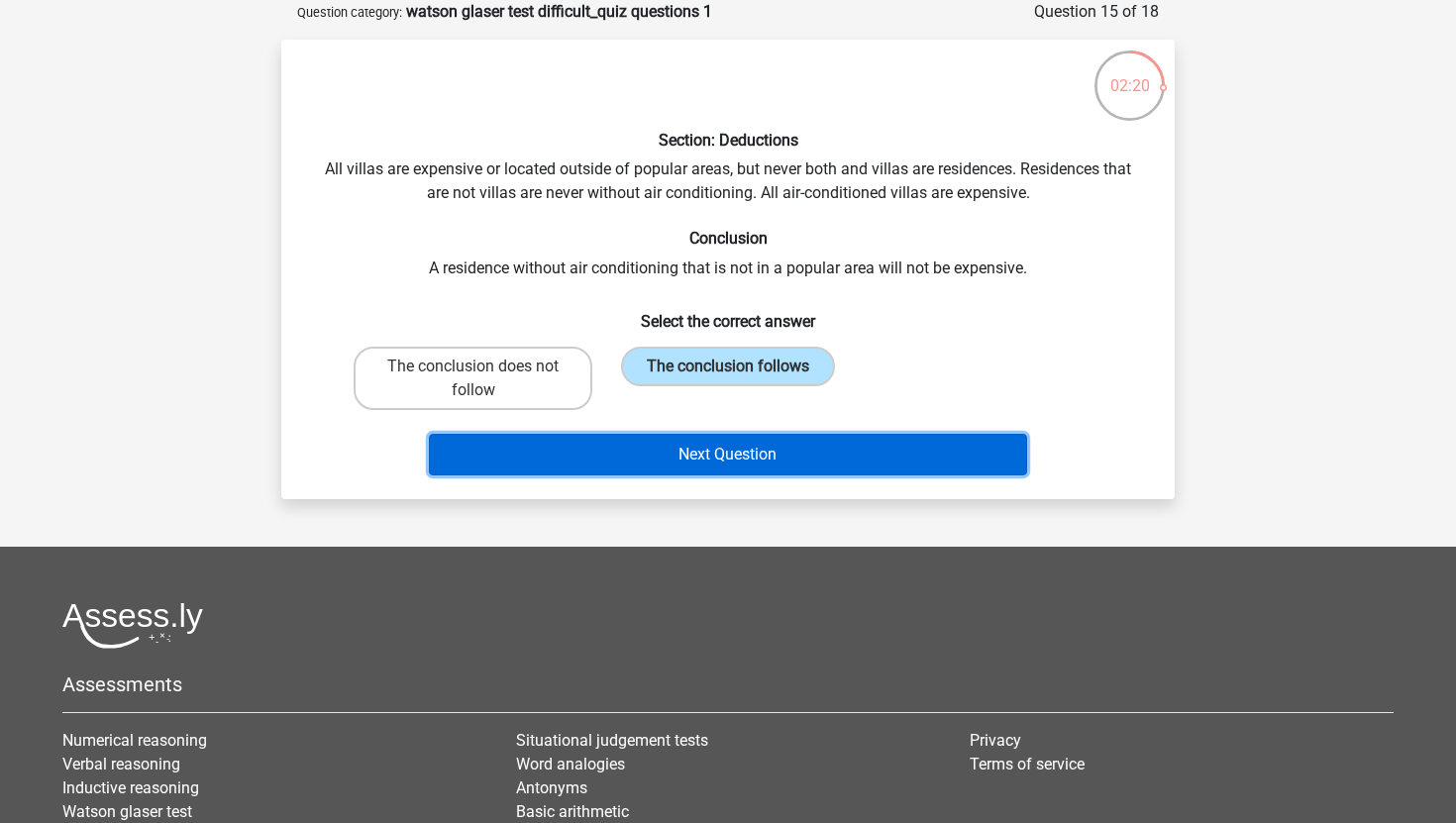 click on "Next Question" at bounding box center (728, 455) 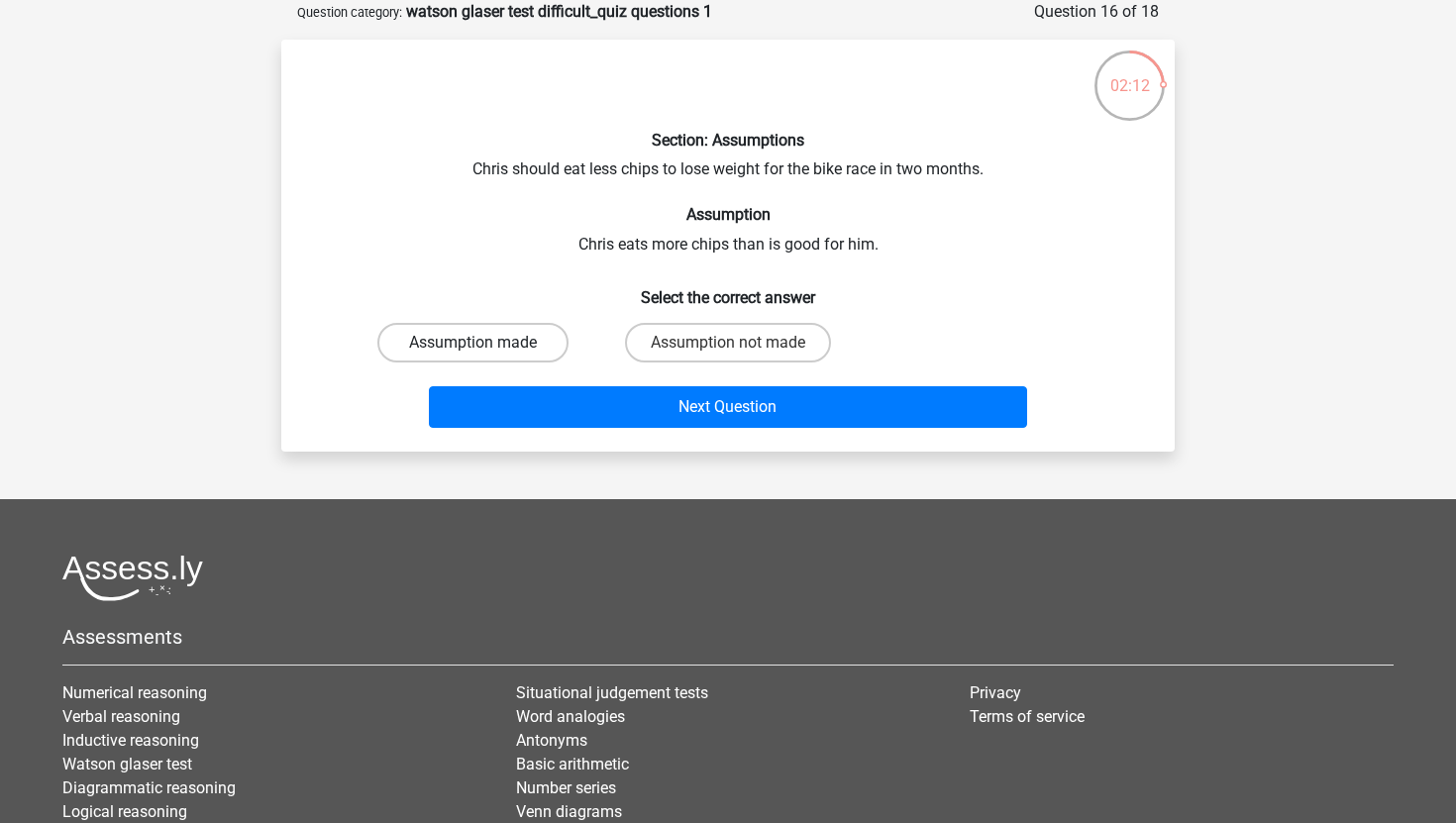 click on "Assumption made" at bounding box center (472, 343) 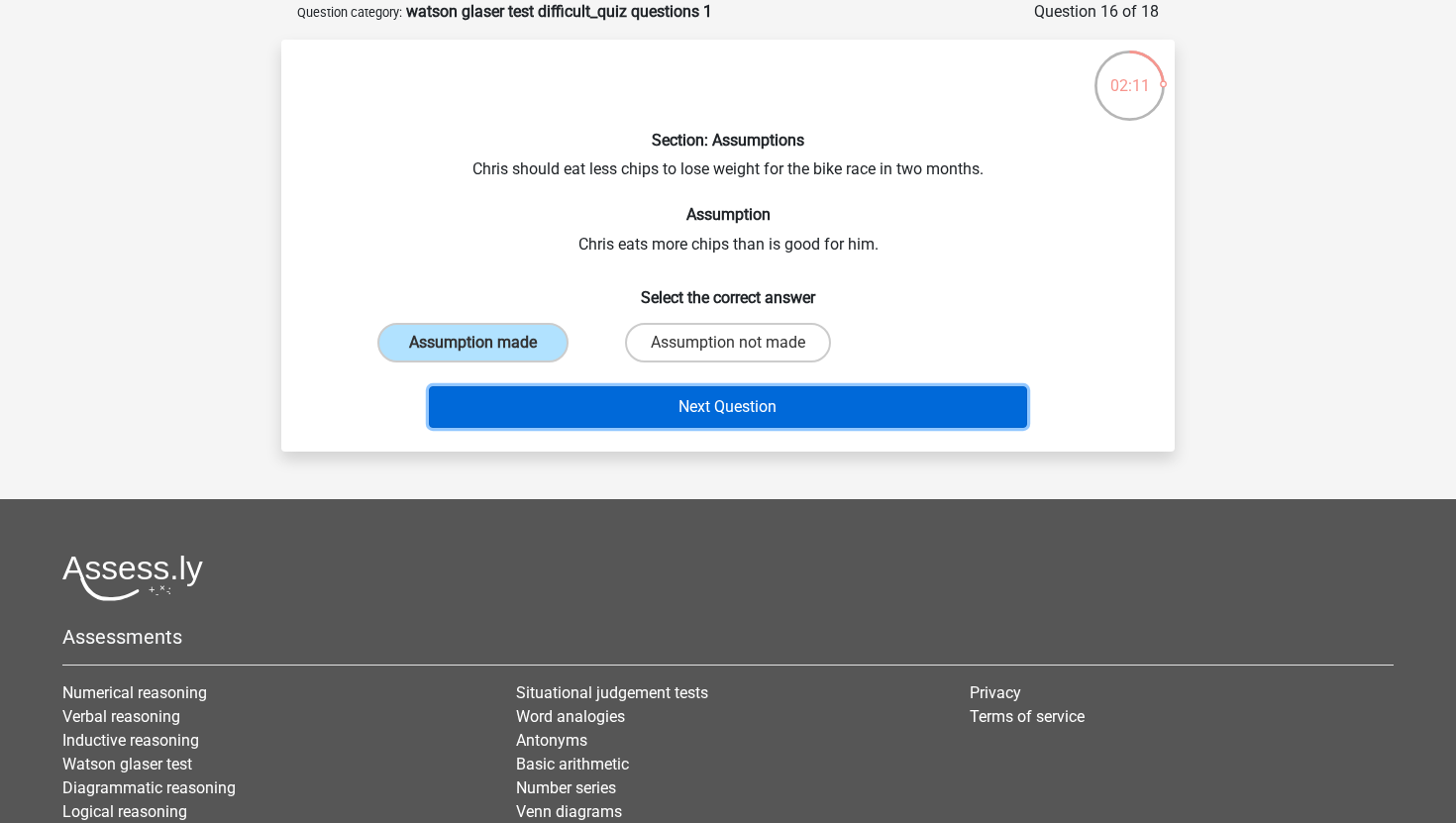 click on "Next Question" at bounding box center (728, 407) 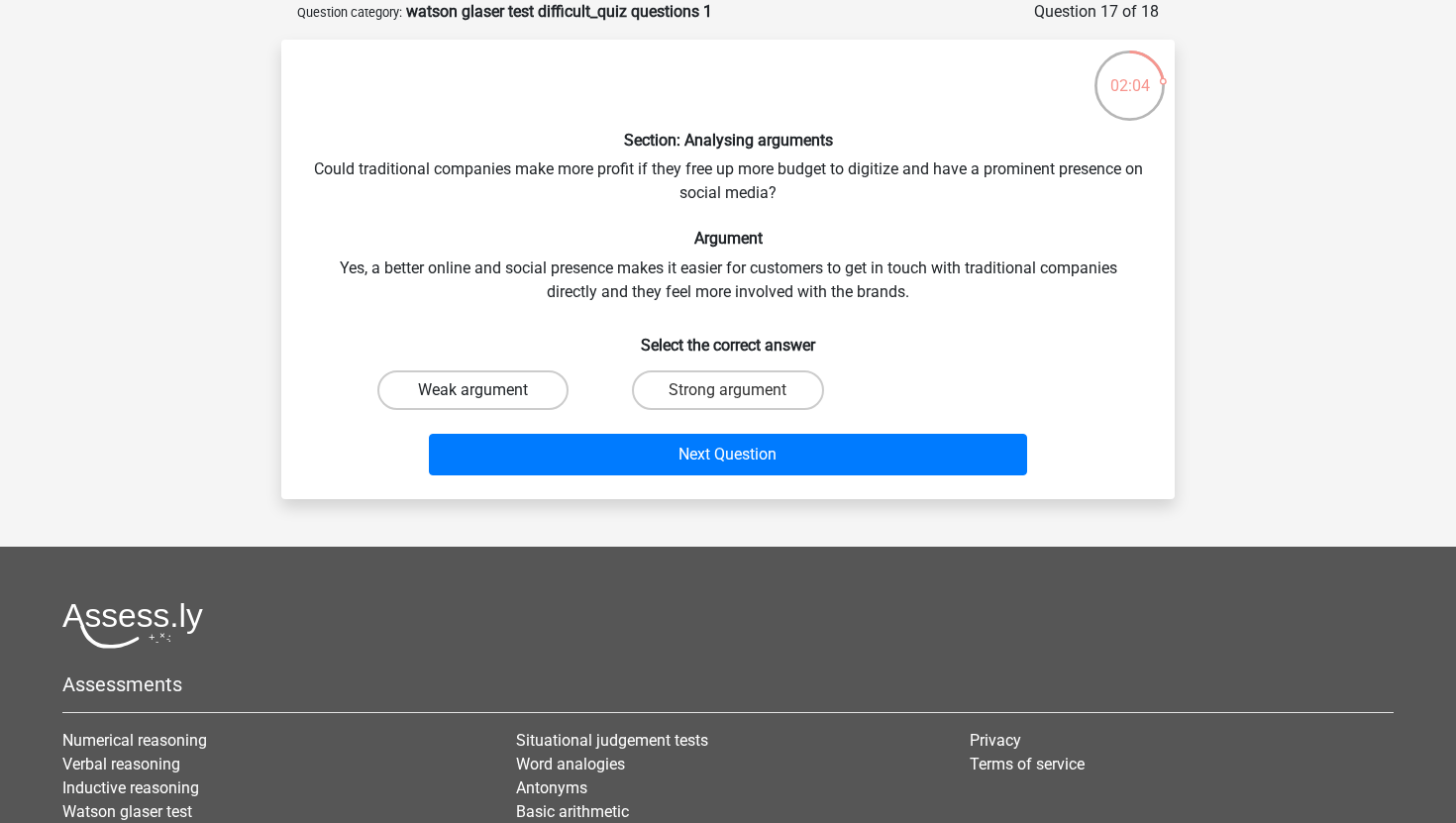 click on "Weak argument" at bounding box center [472, 390] 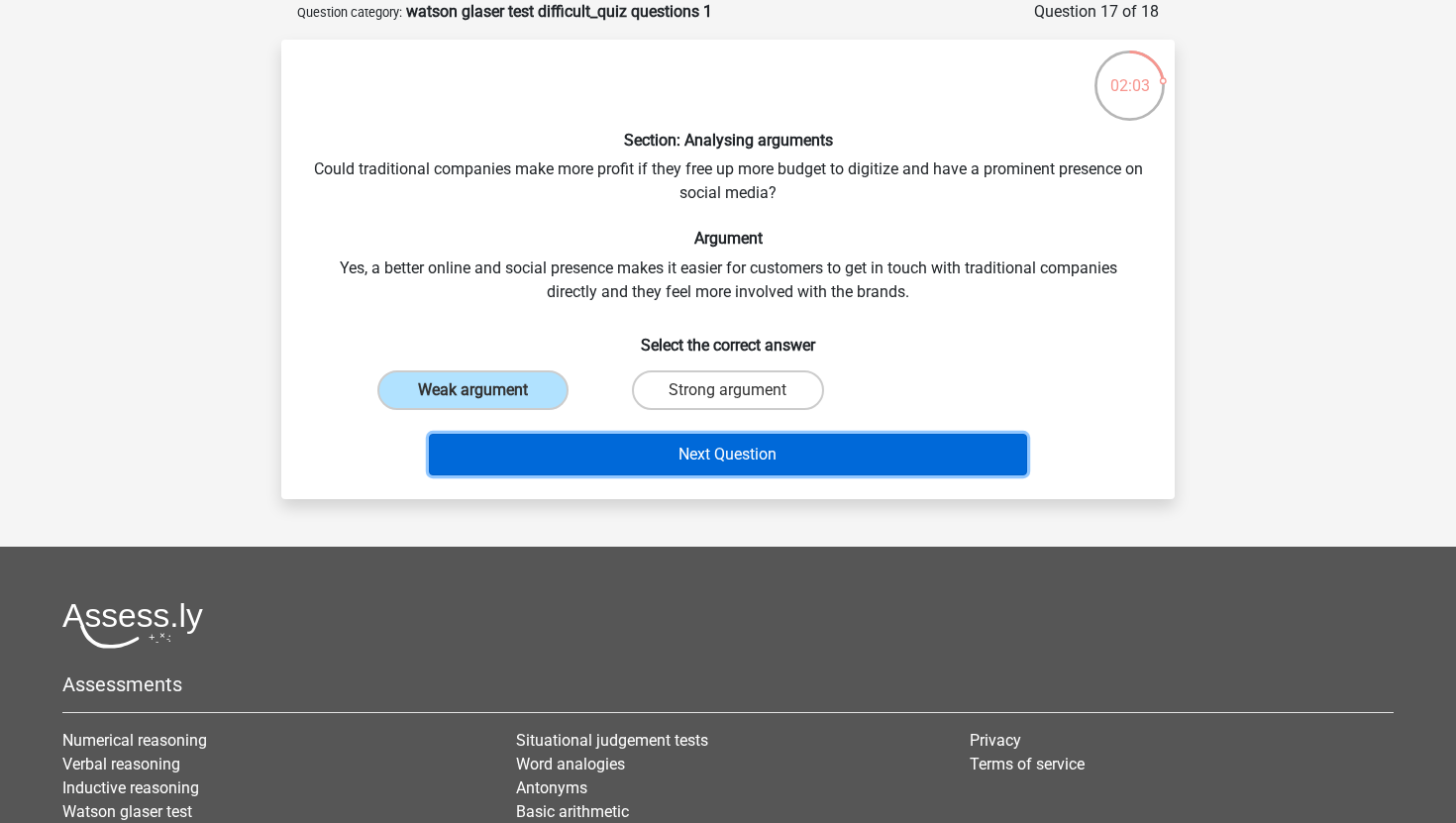 click on "Next Question" at bounding box center (728, 455) 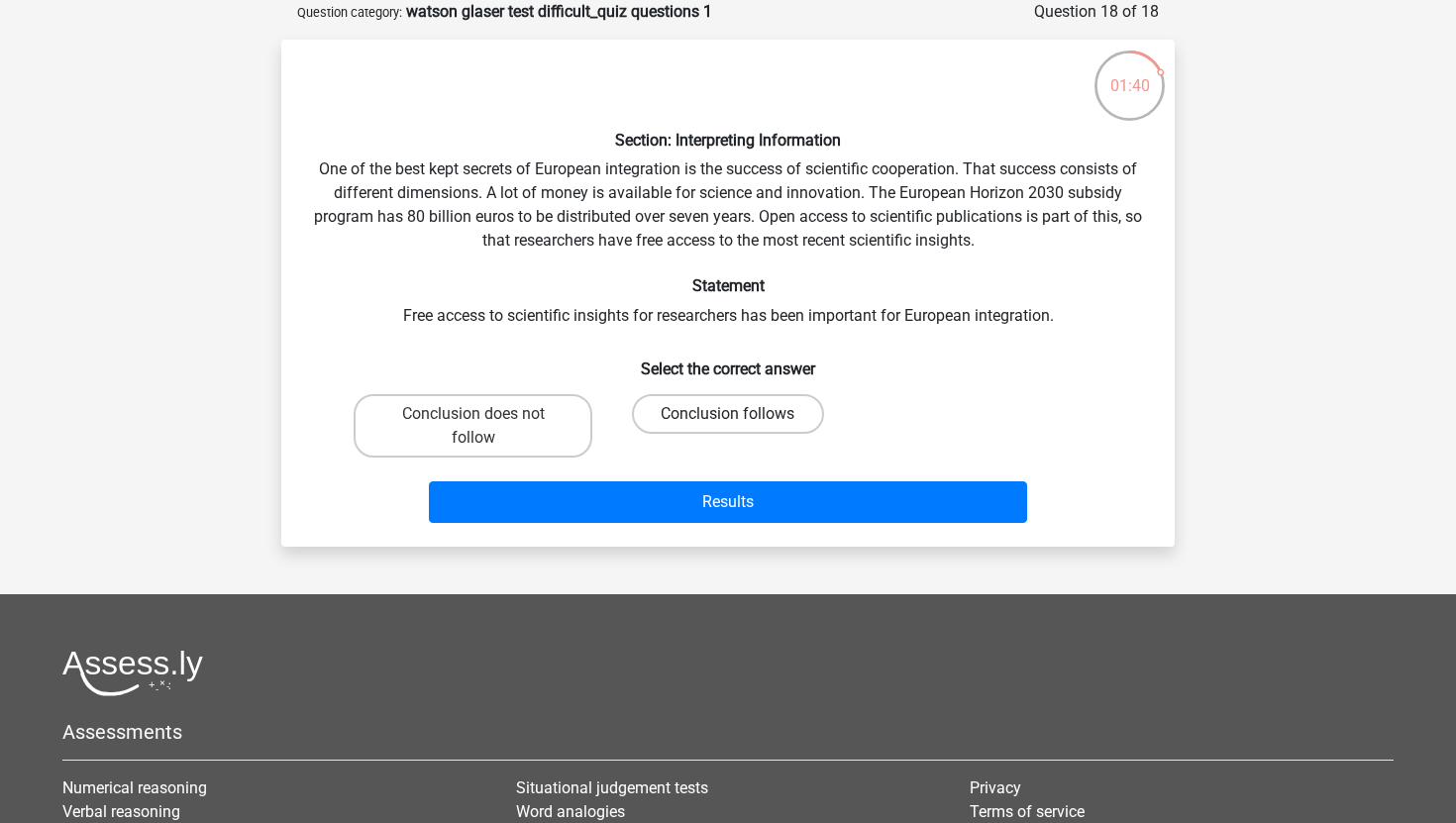 click on "Conclusion follows" at bounding box center (727, 414) 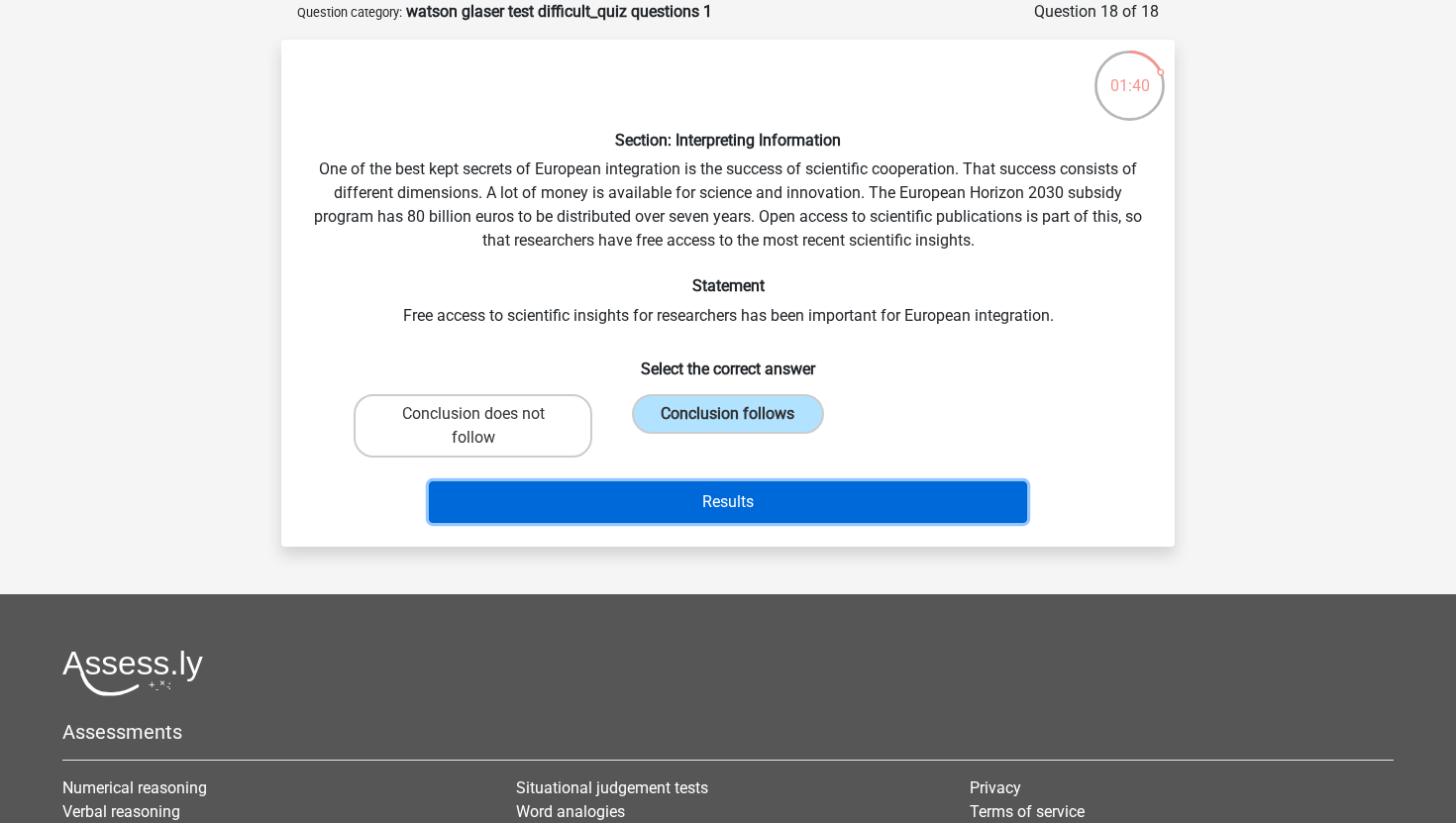 click on "Results" at bounding box center (728, 502) 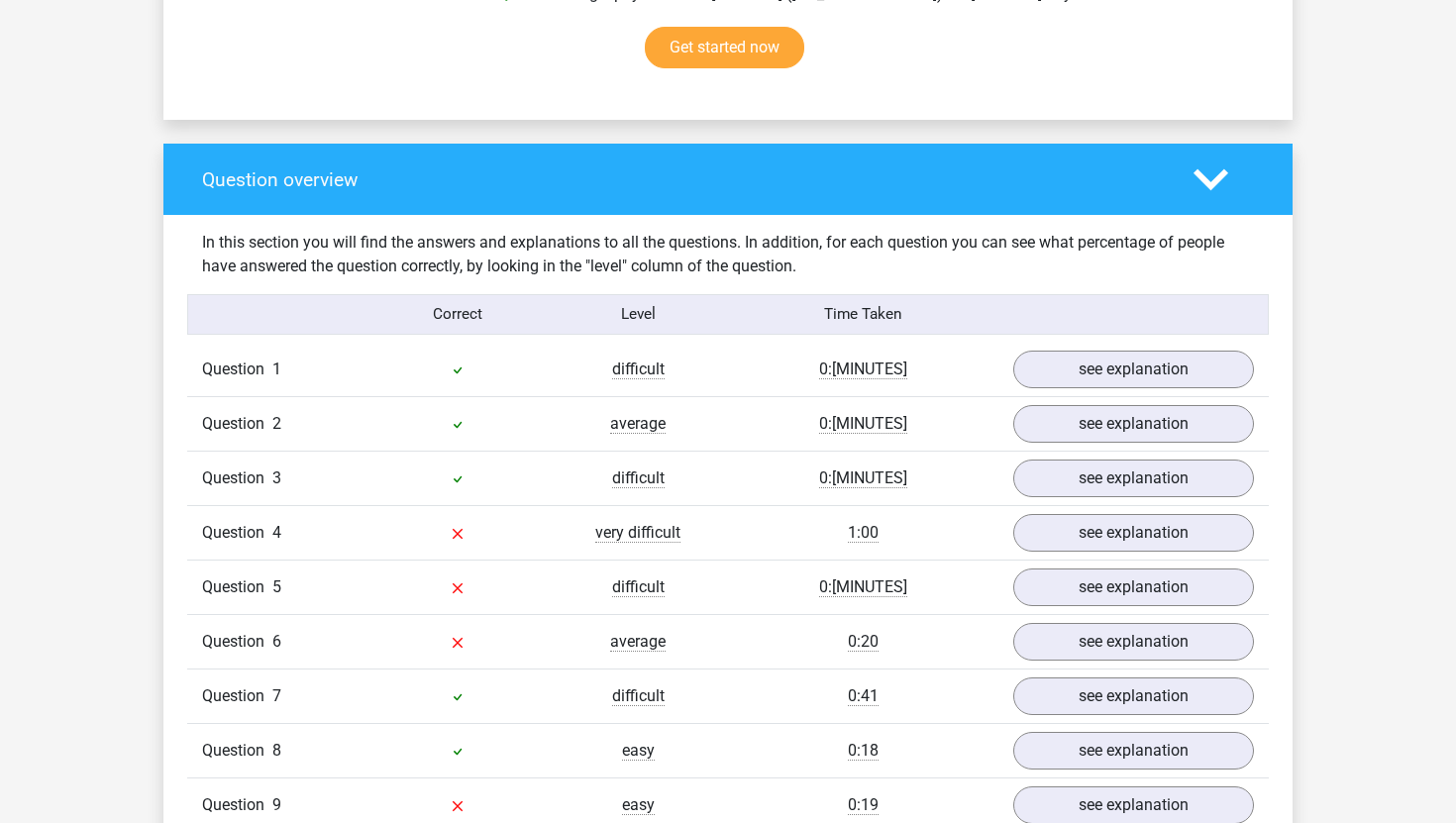 scroll, scrollTop: 1329, scrollLeft: 0, axis: vertical 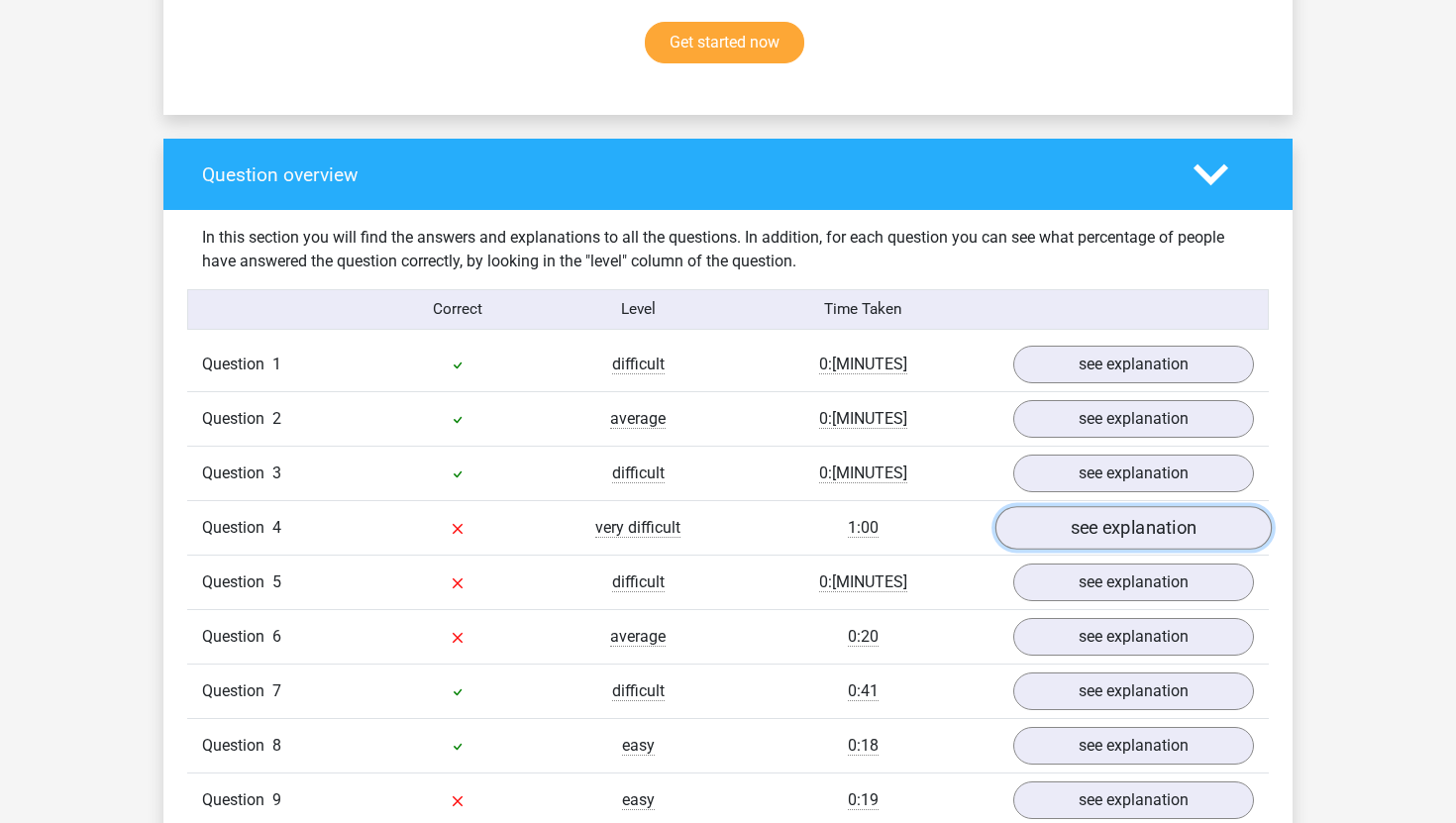 click on "see explanation" at bounding box center [1133, 528] 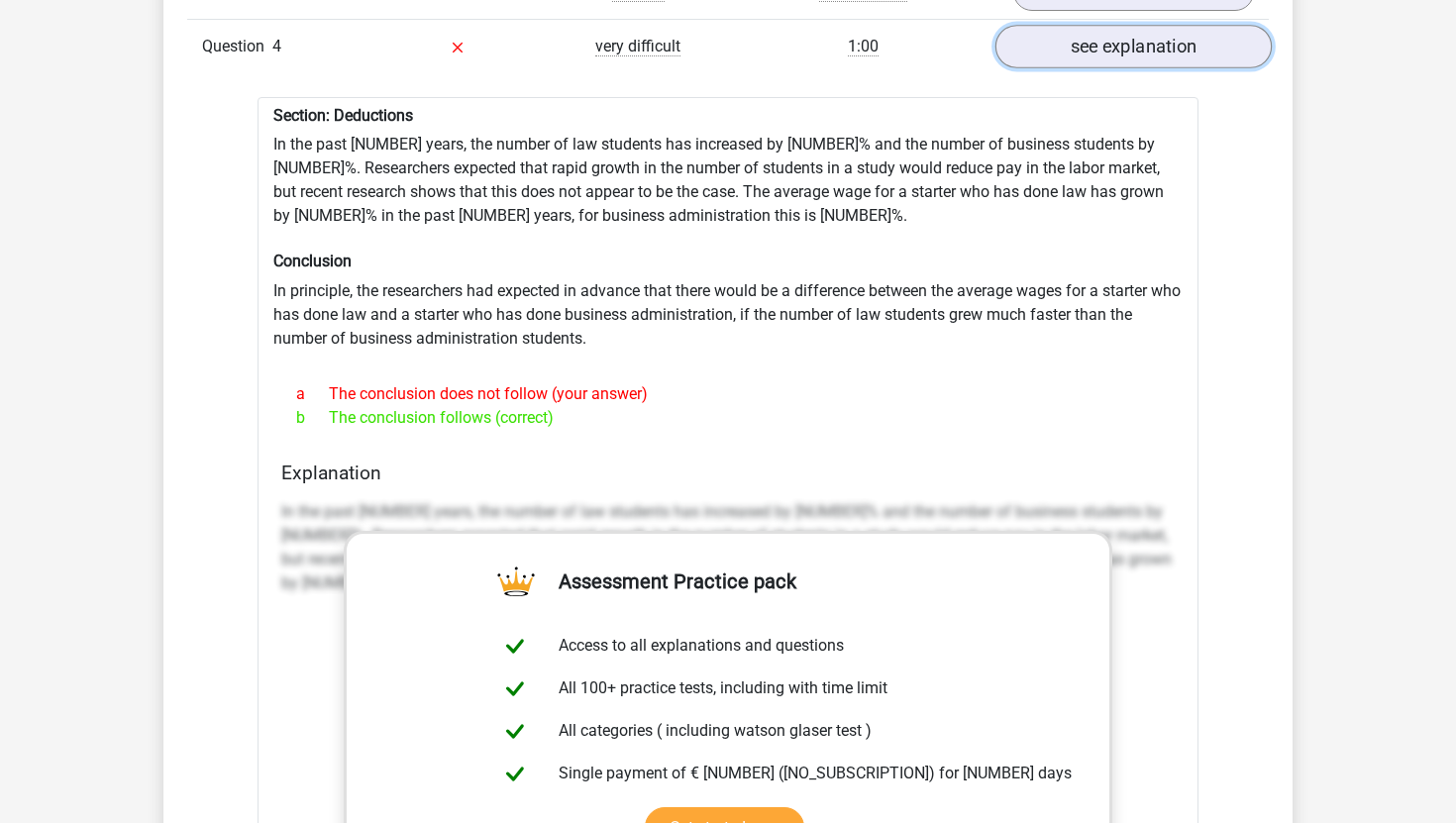 scroll, scrollTop: 1813, scrollLeft: 0, axis: vertical 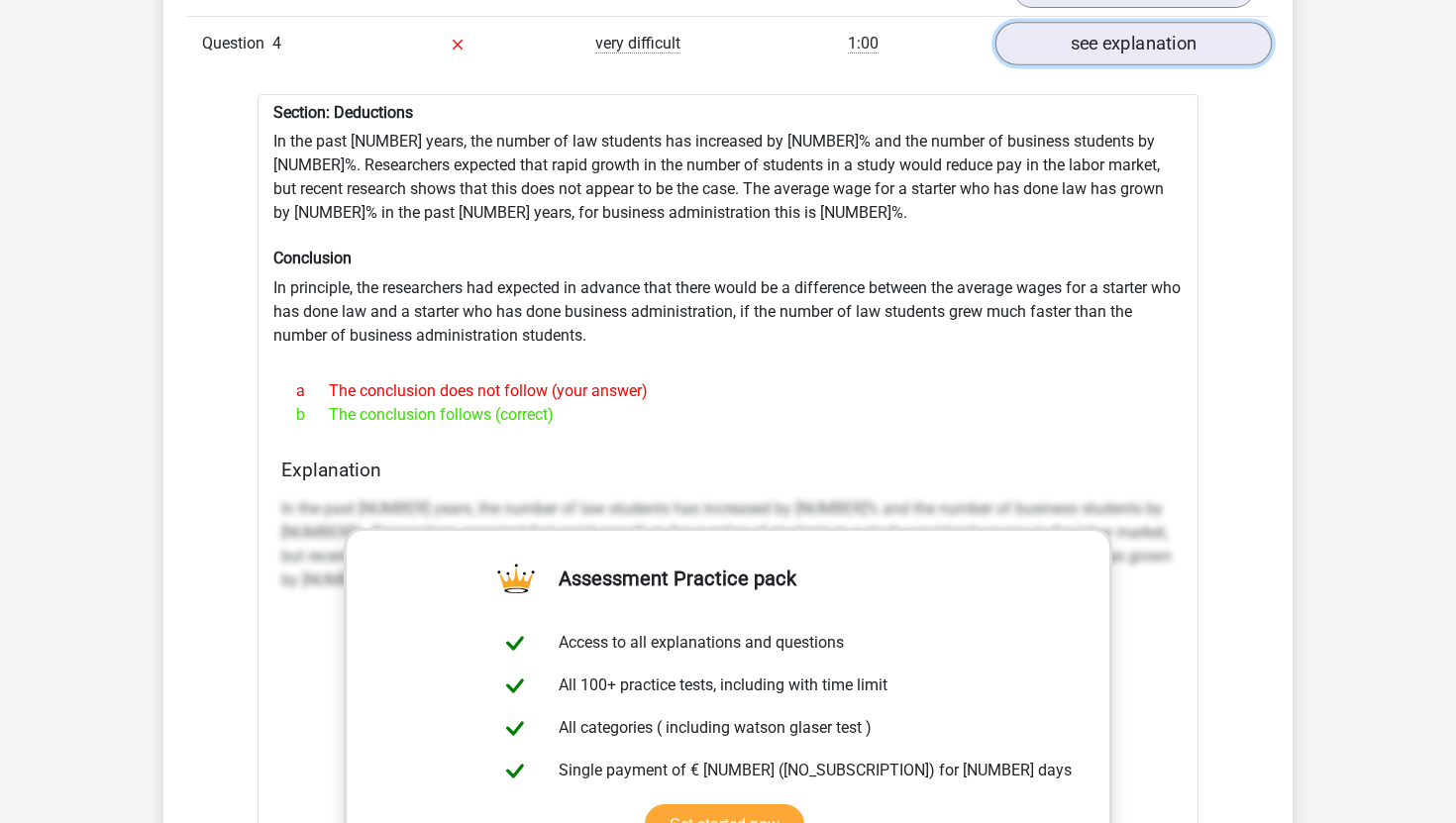 click on "see explanation" at bounding box center [1133, 44] 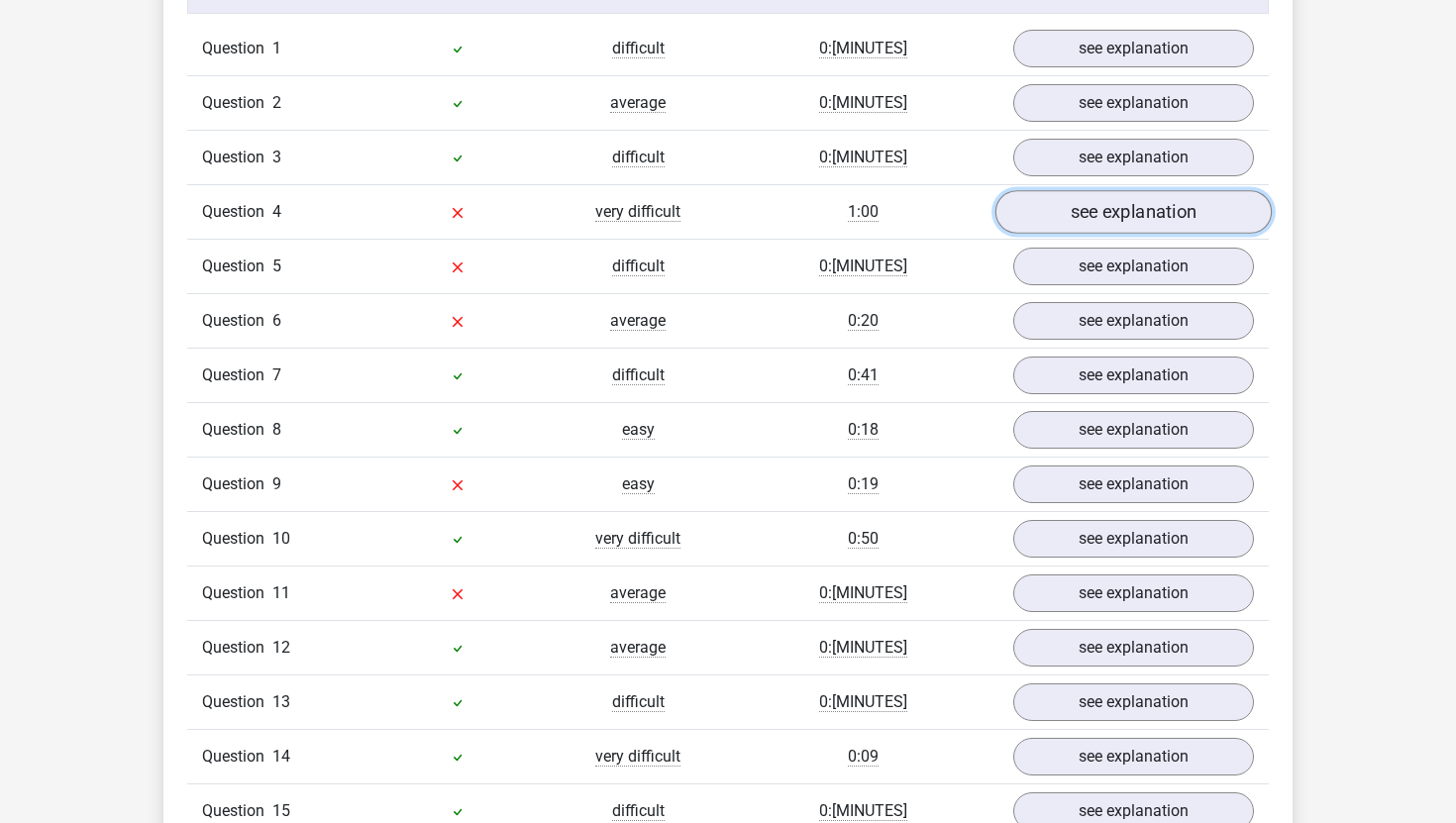 scroll, scrollTop: 1631, scrollLeft: 0, axis: vertical 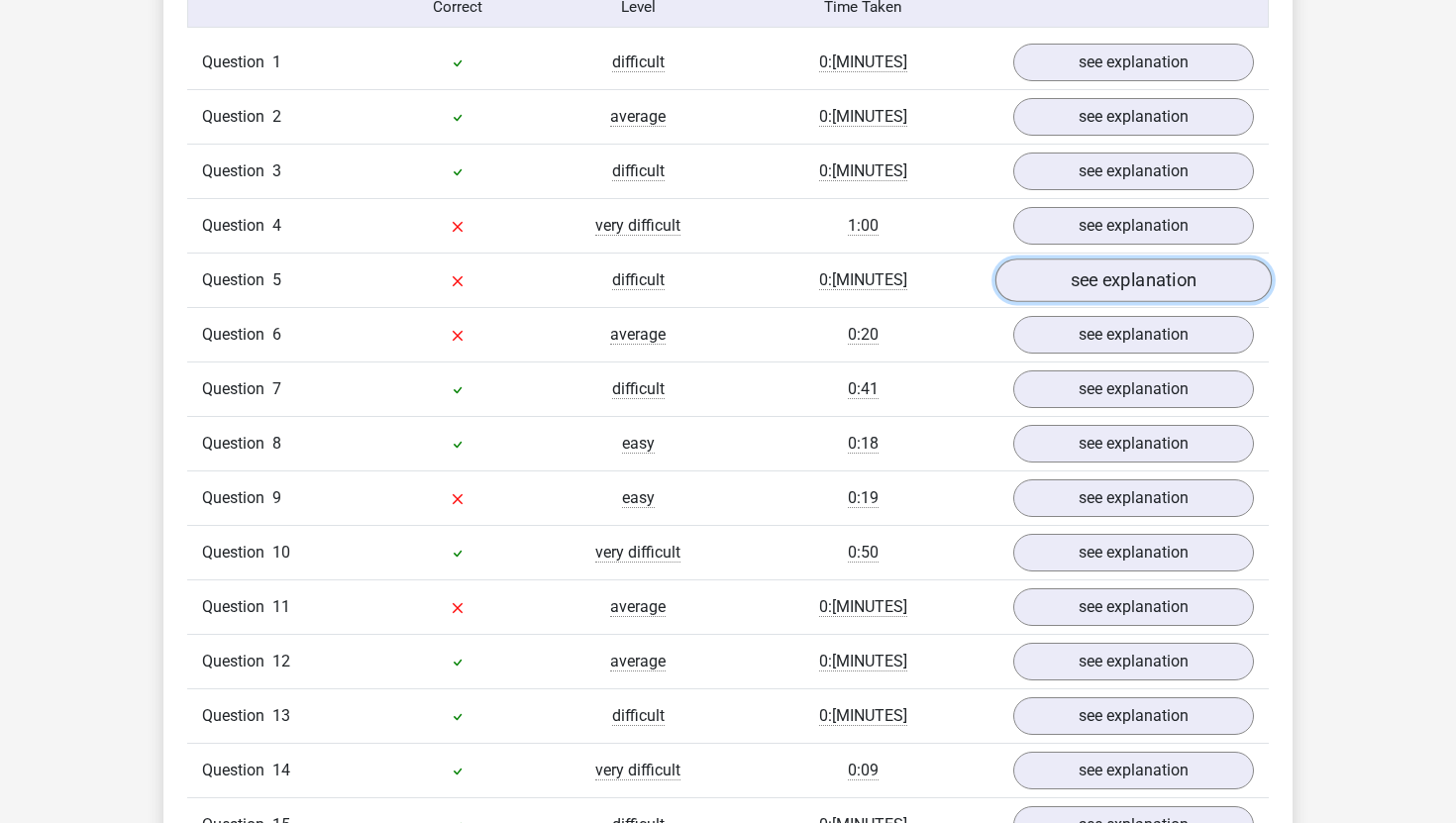 click on "see explanation" at bounding box center (1133, 280) 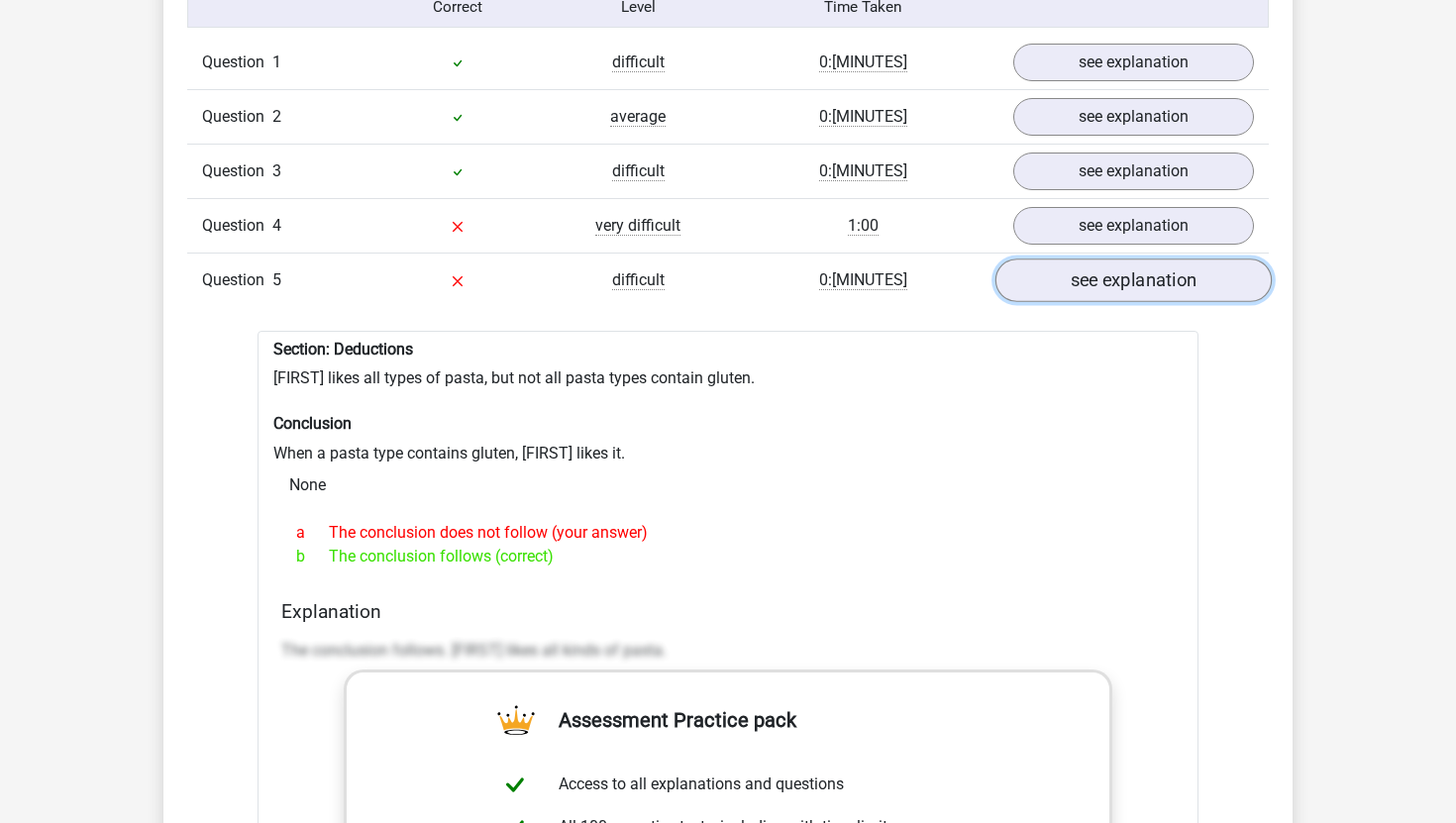 click on "see explanation" at bounding box center (1133, 280) 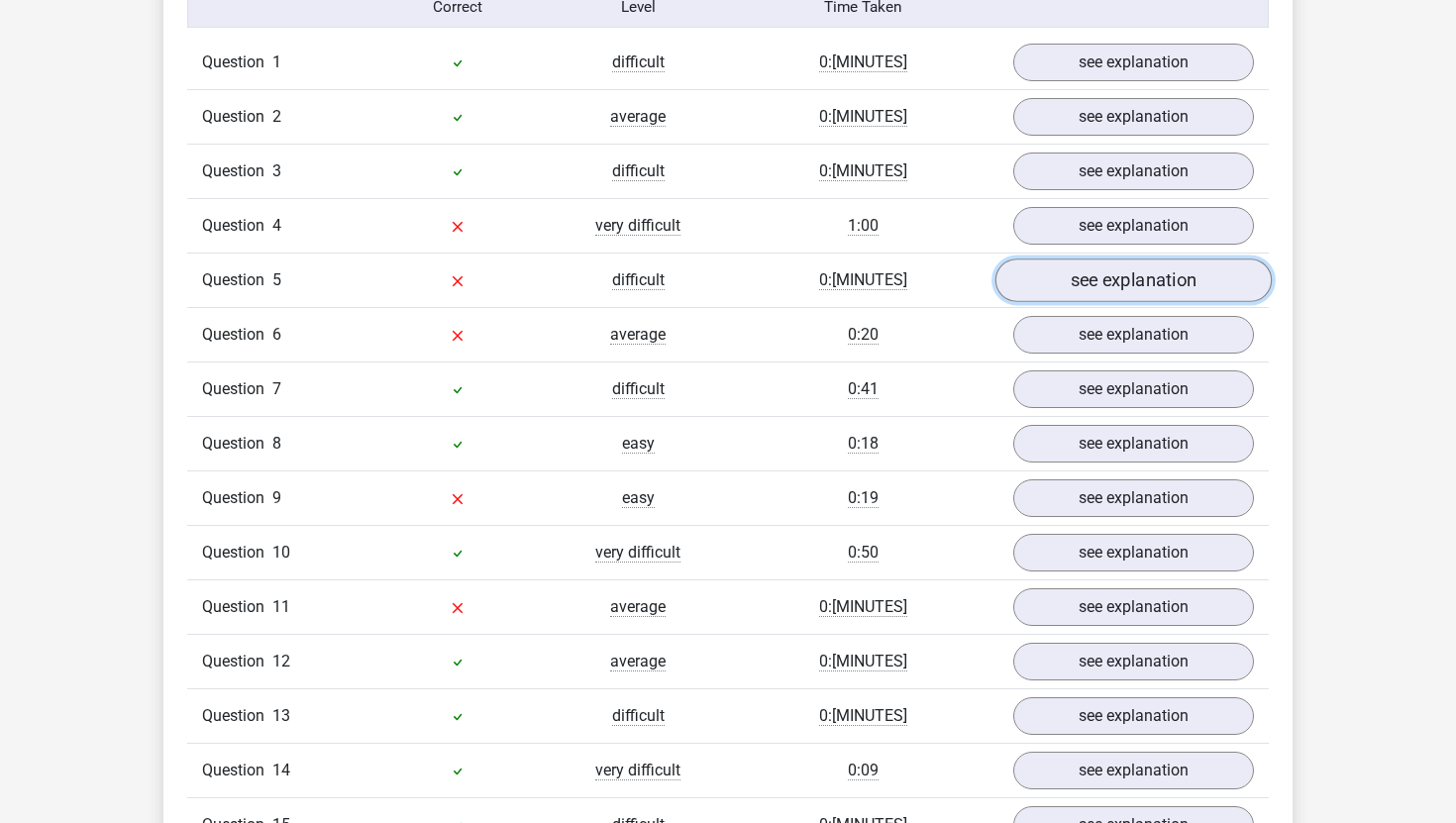 scroll, scrollTop: 1657, scrollLeft: 0, axis: vertical 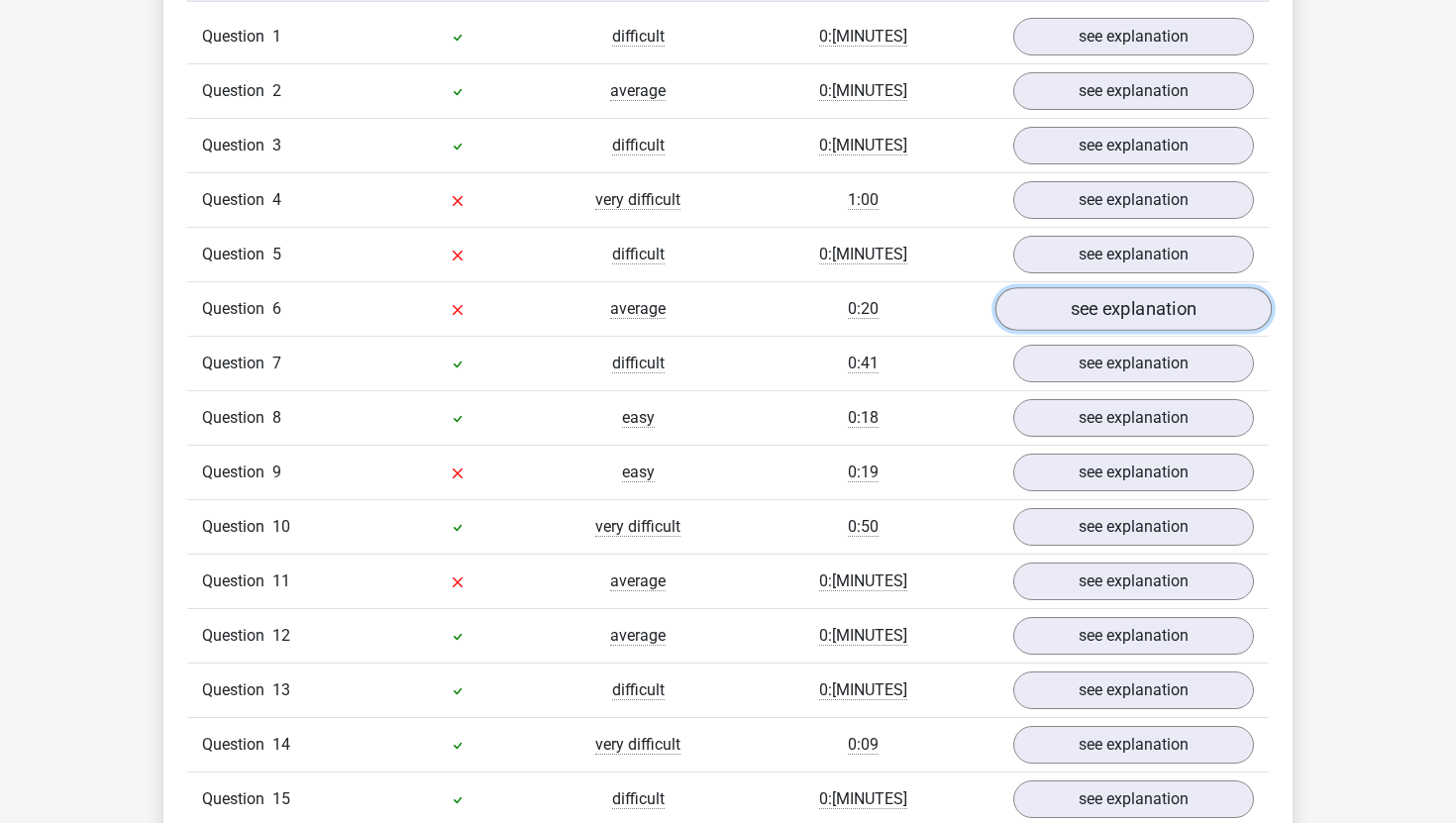 click on "see explanation" at bounding box center (1133, 309) 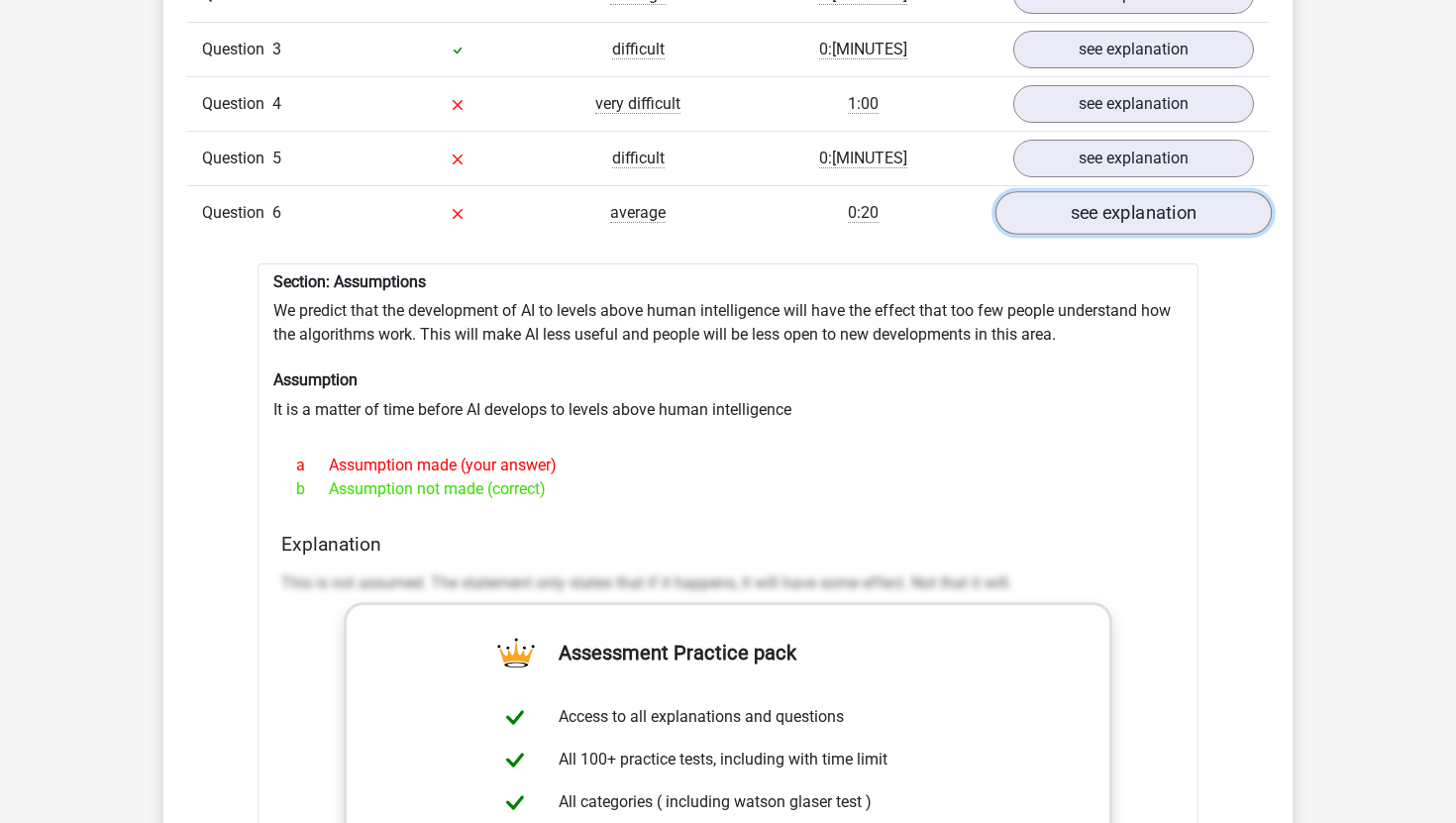 scroll, scrollTop: 1758, scrollLeft: 0, axis: vertical 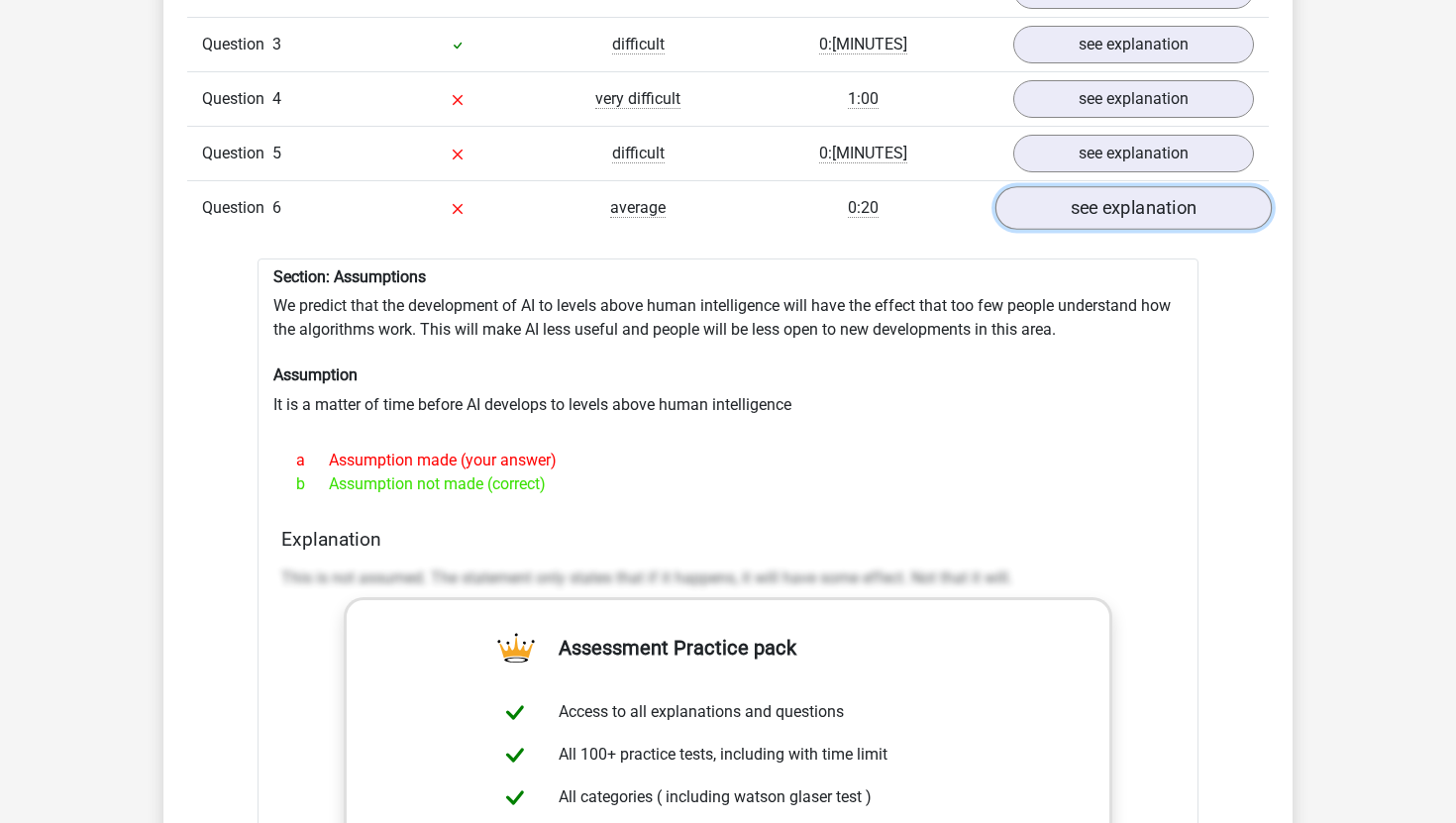 click on "see explanation" at bounding box center [1133, 208] 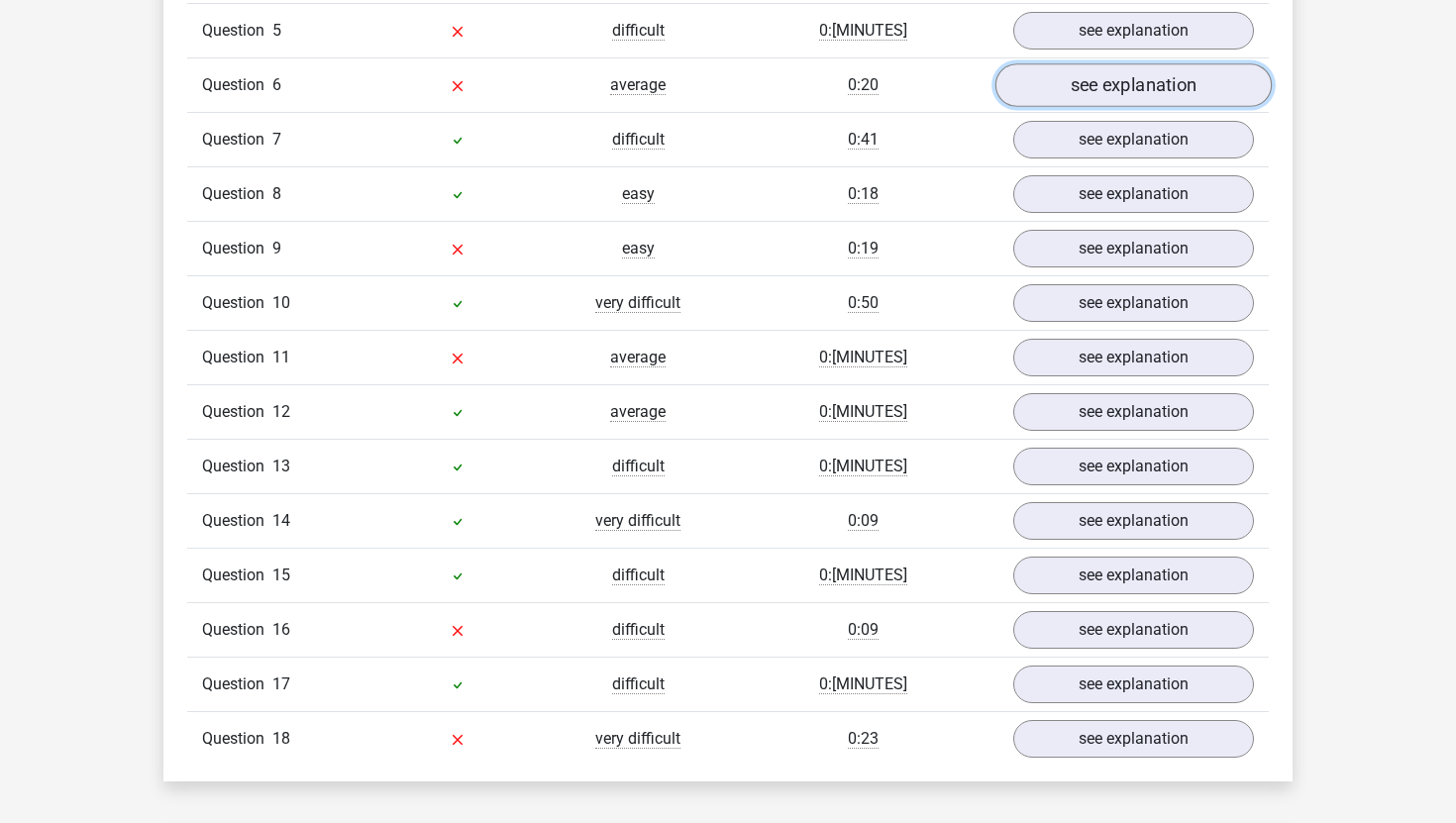 scroll, scrollTop: 1903, scrollLeft: 0, axis: vertical 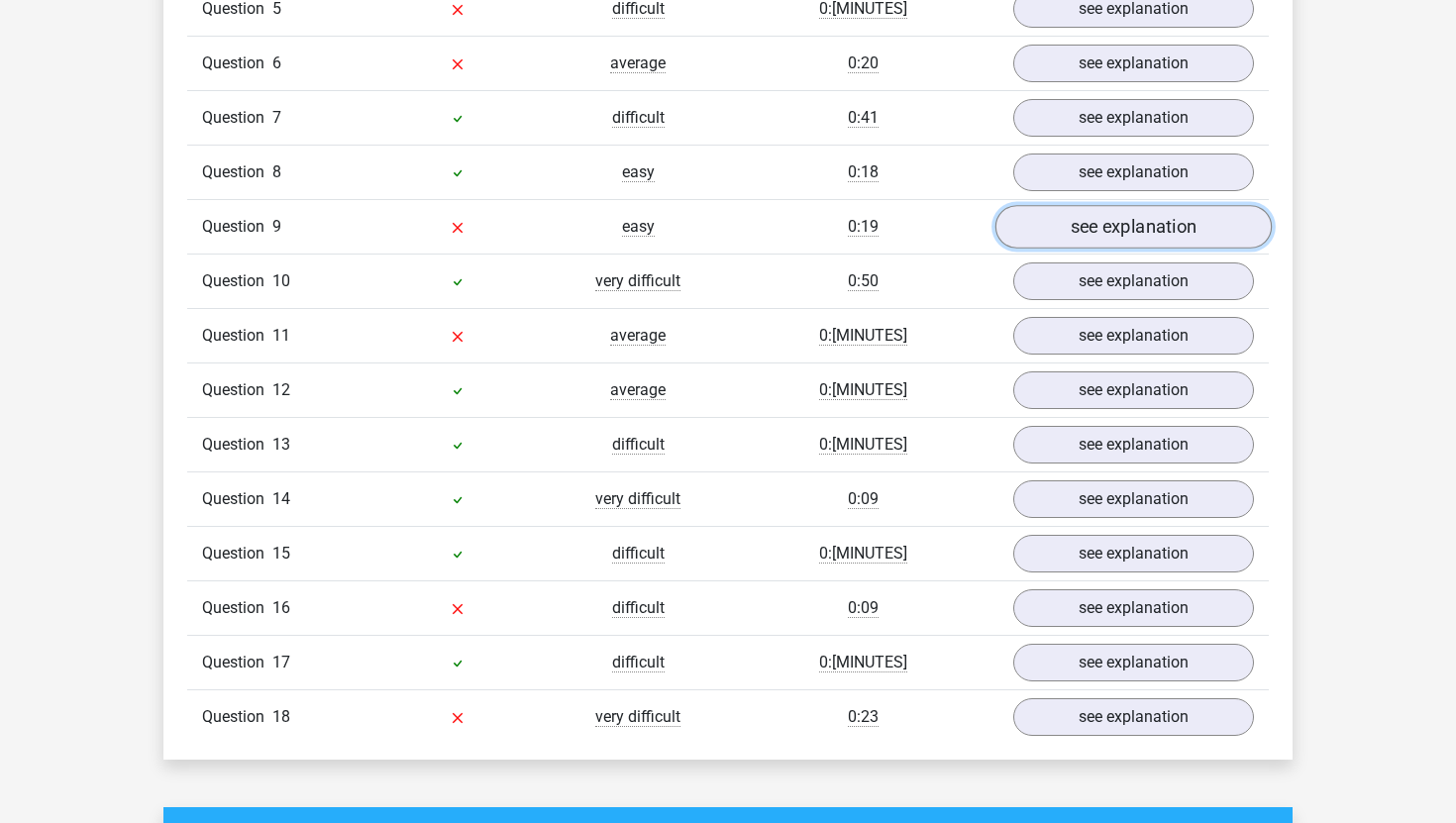 click on "see explanation" at bounding box center [1133, 227] 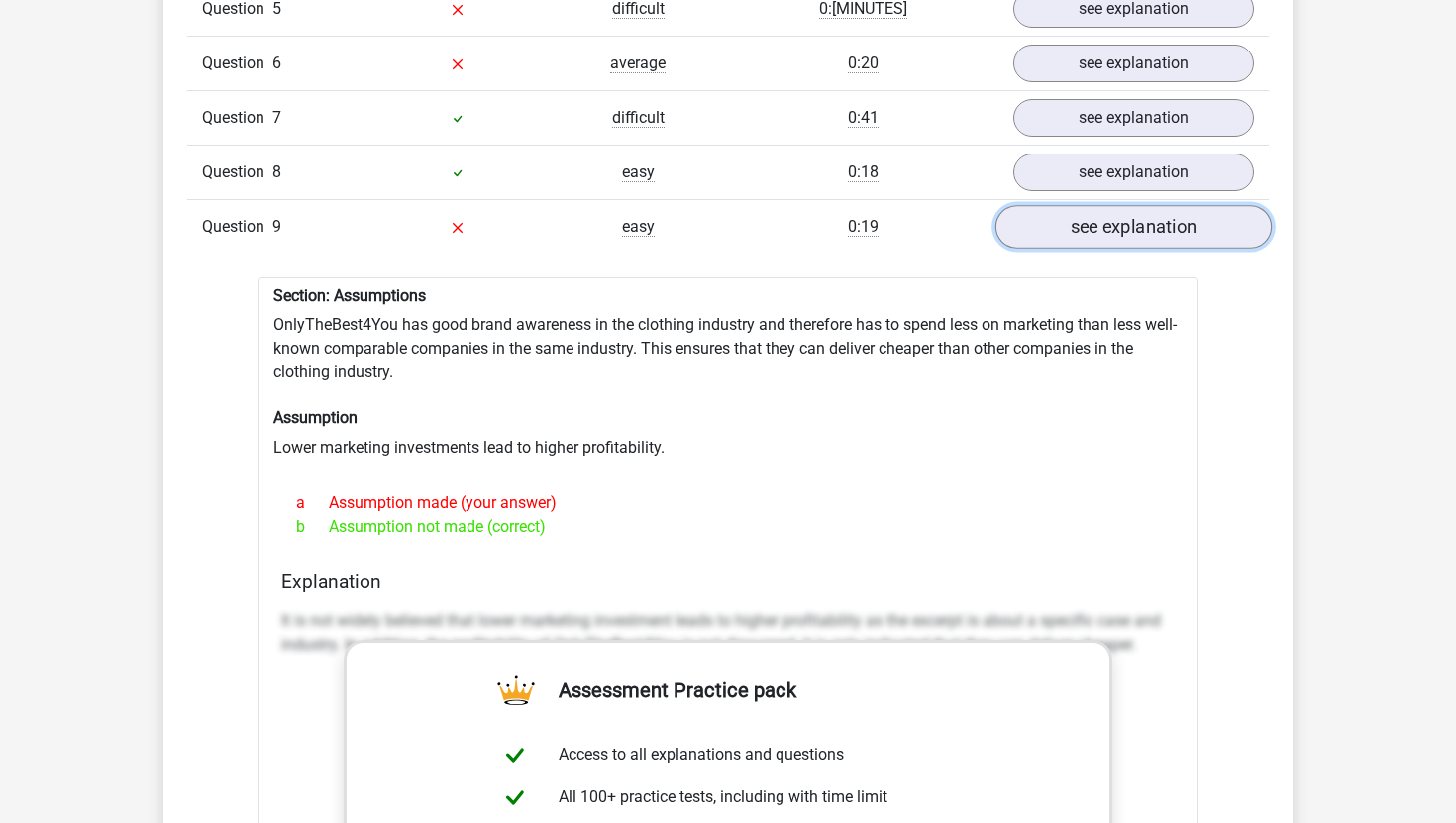 click on "see explanation" at bounding box center [1133, 227] 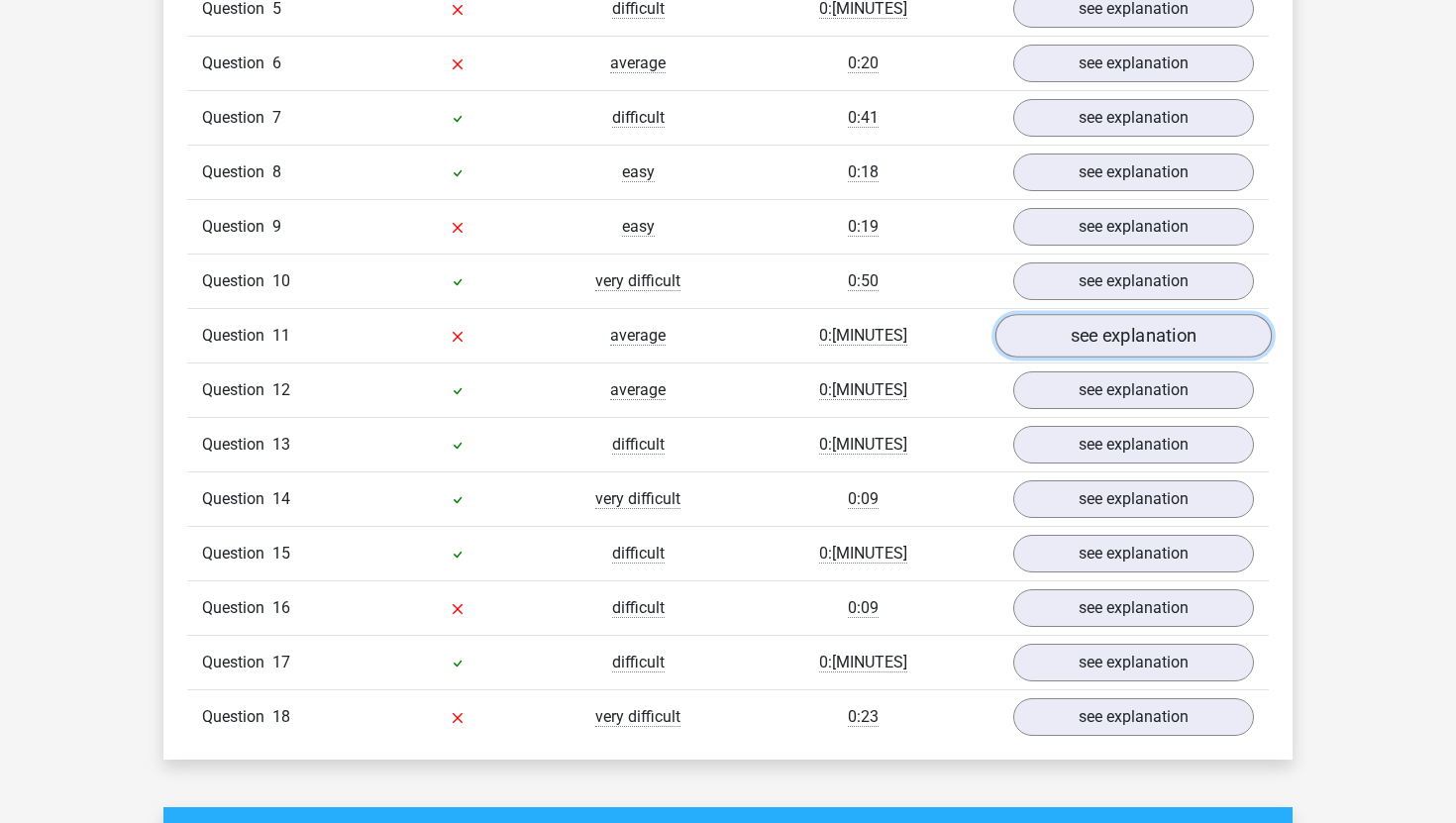 click on "see explanation" at bounding box center [1133, 336] 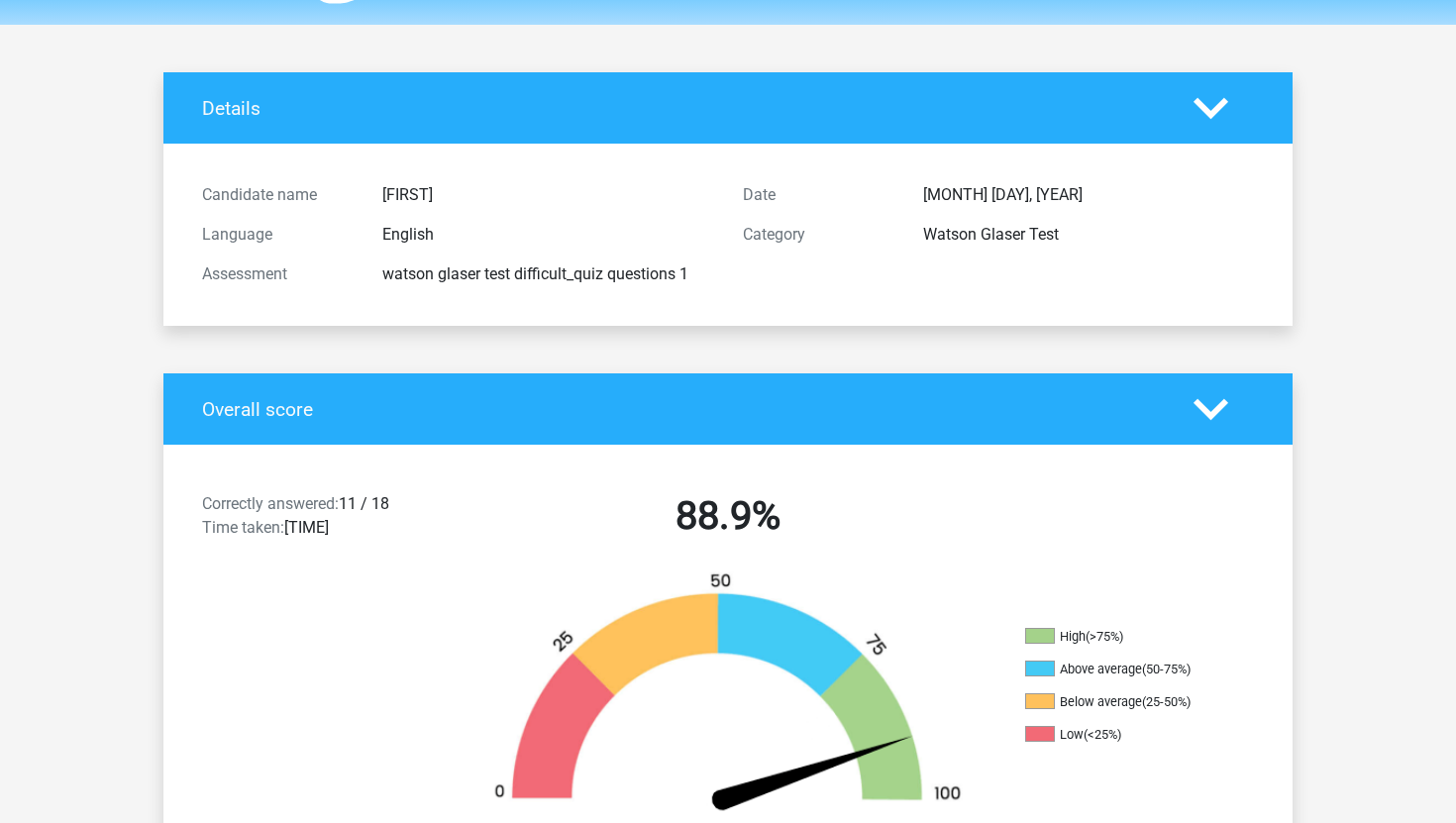 scroll, scrollTop: 0, scrollLeft: 0, axis: both 